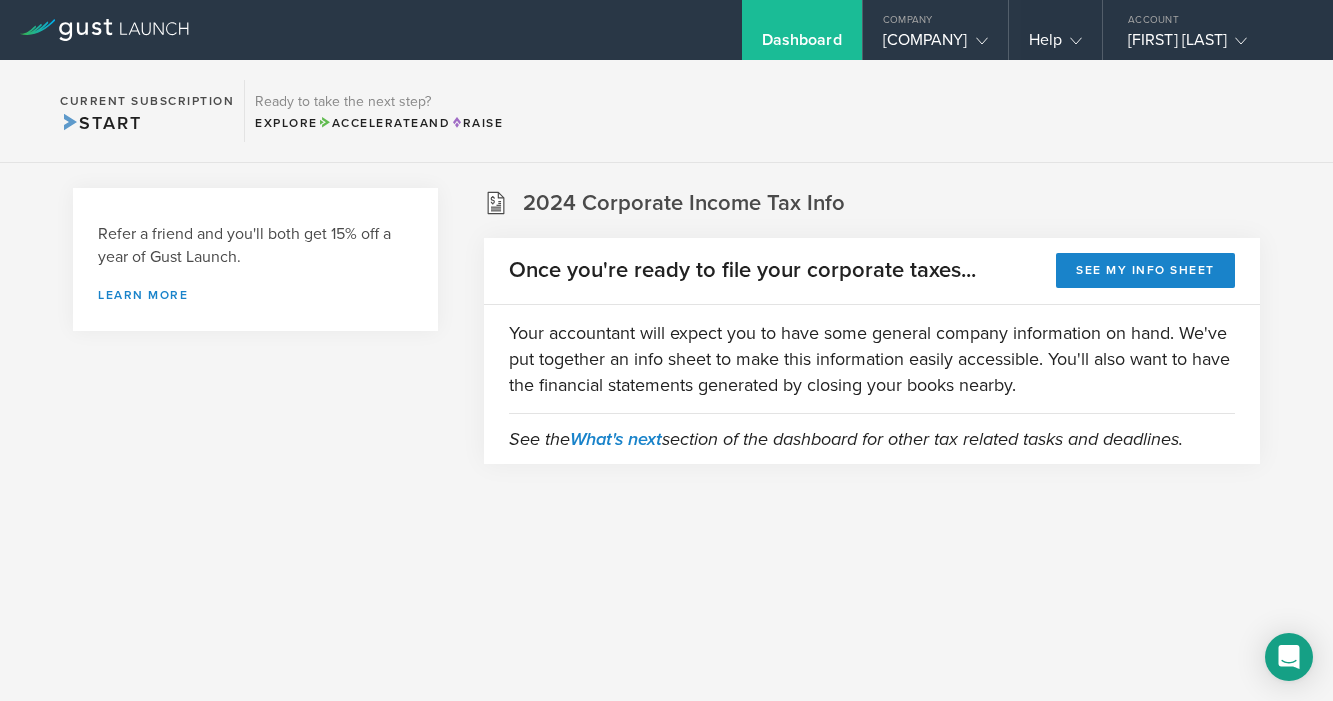 scroll, scrollTop: 0, scrollLeft: 0, axis: both 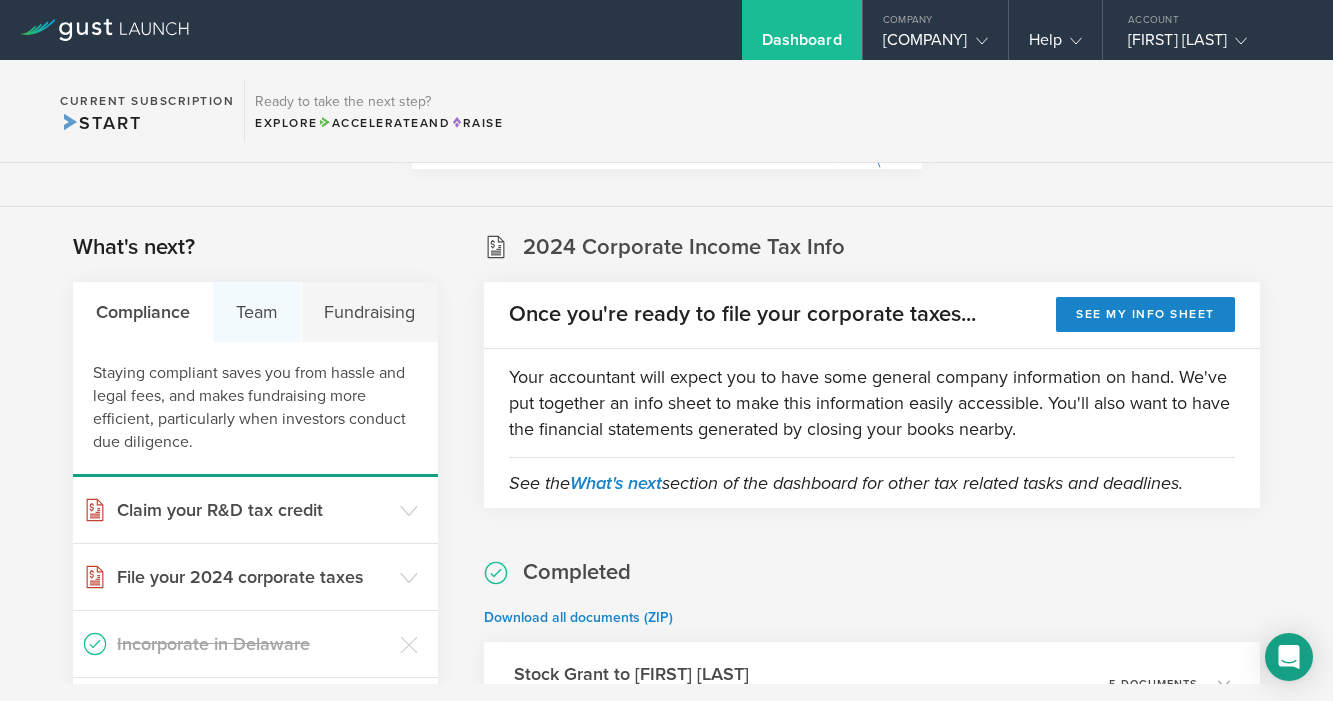 click on "Team" at bounding box center (257, 312) 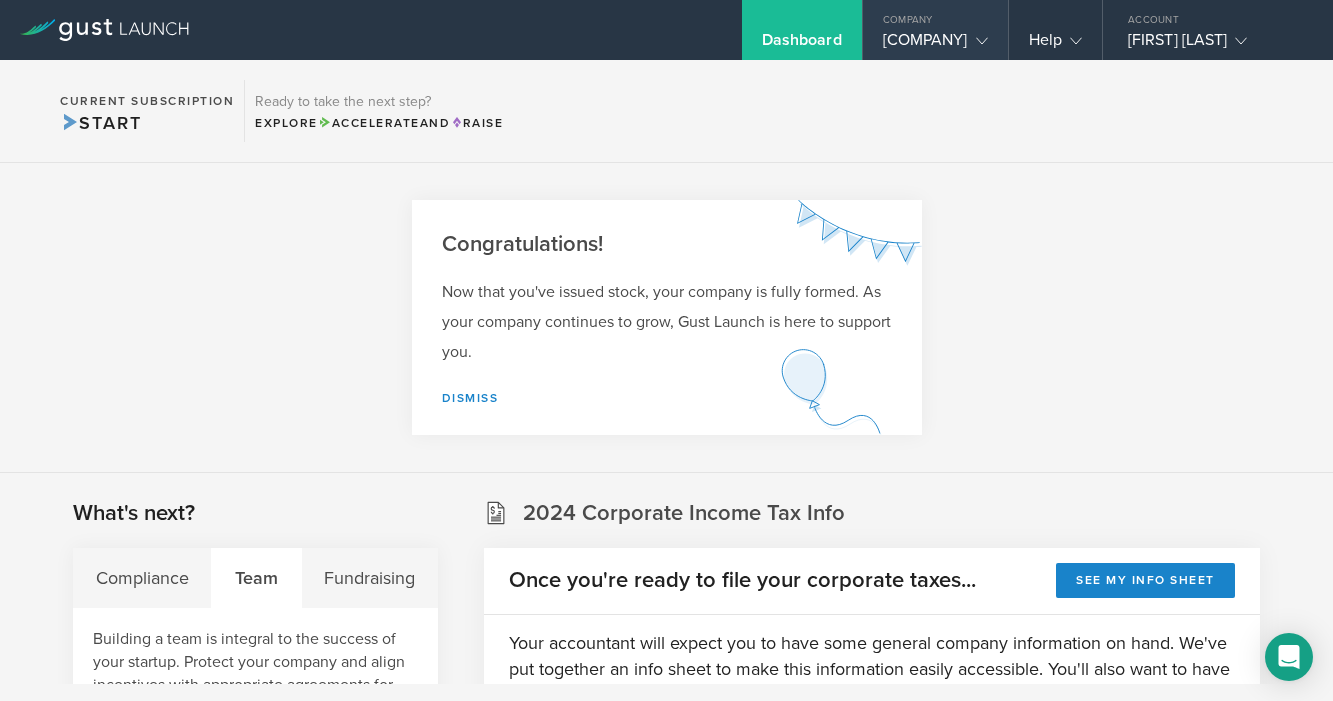 scroll, scrollTop: 0, scrollLeft: 0, axis: both 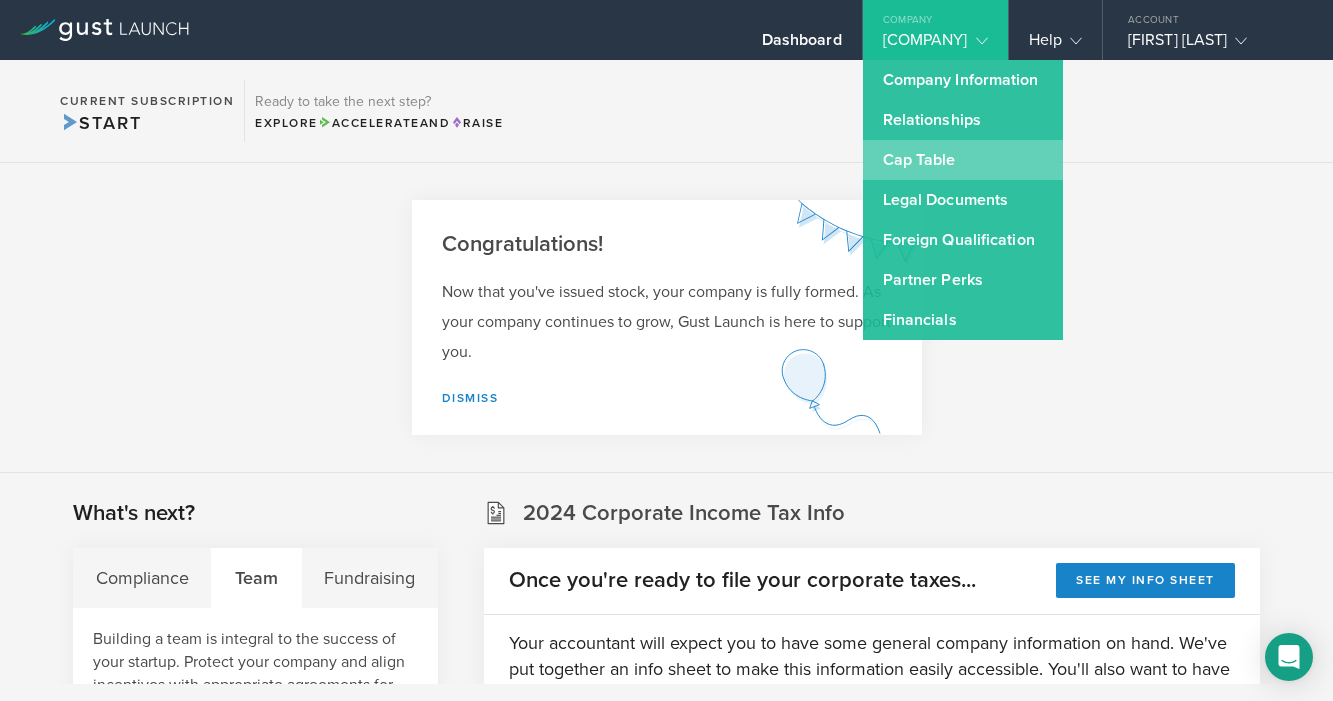 click on "Cap Table" at bounding box center (963, 160) 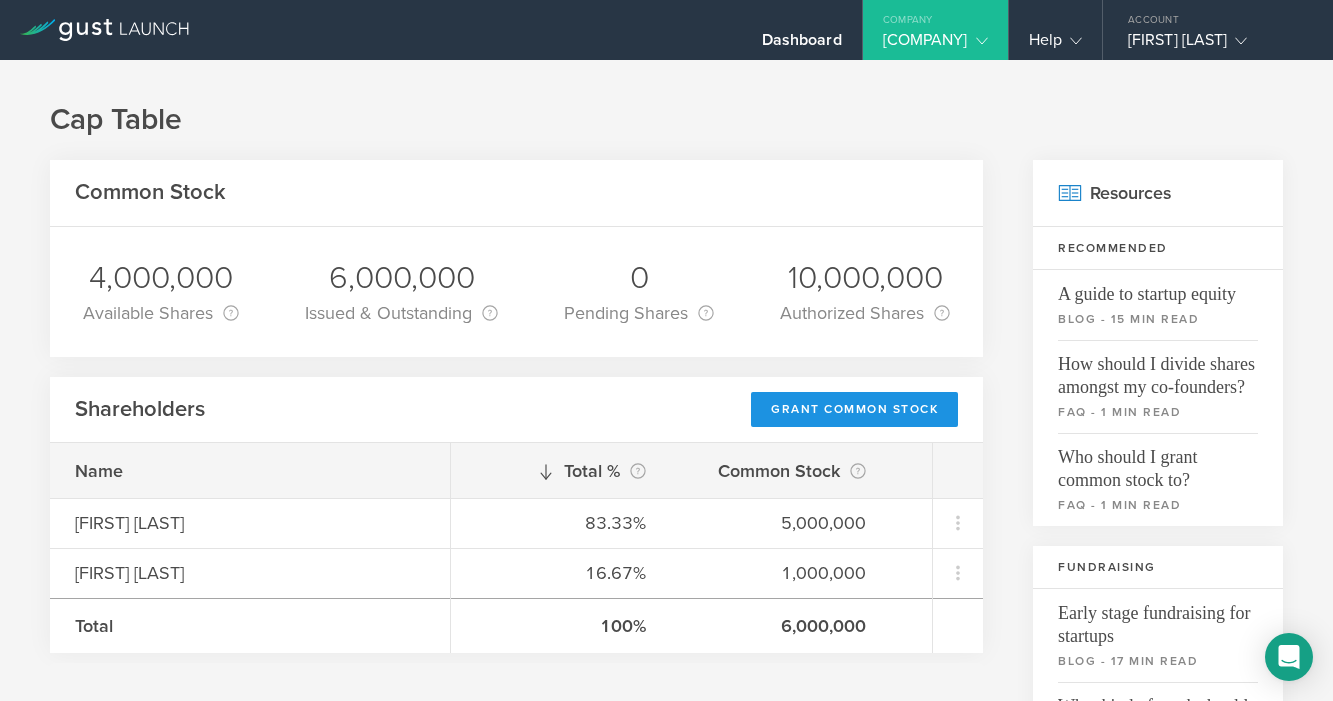 click on "Grant Common Stock" at bounding box center [854, 409] 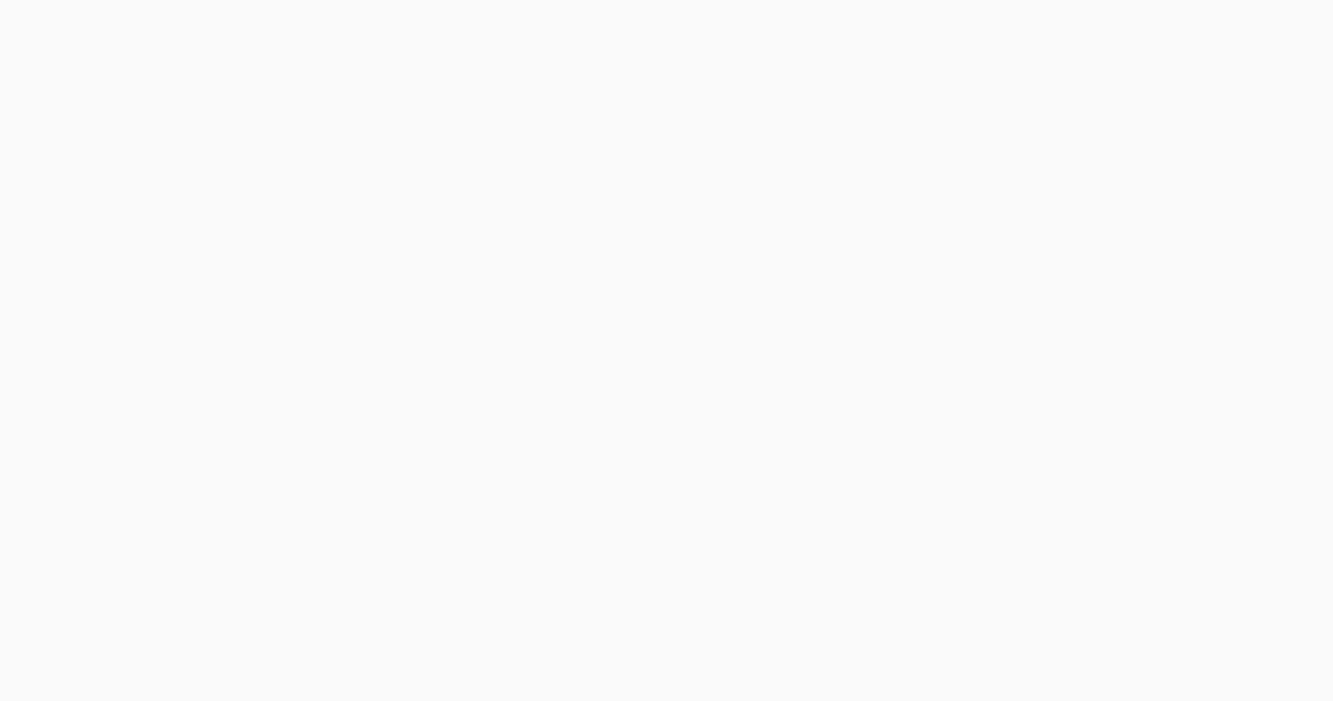 scroll, scrollTop: 0, scrollLeft: 0, axis: both 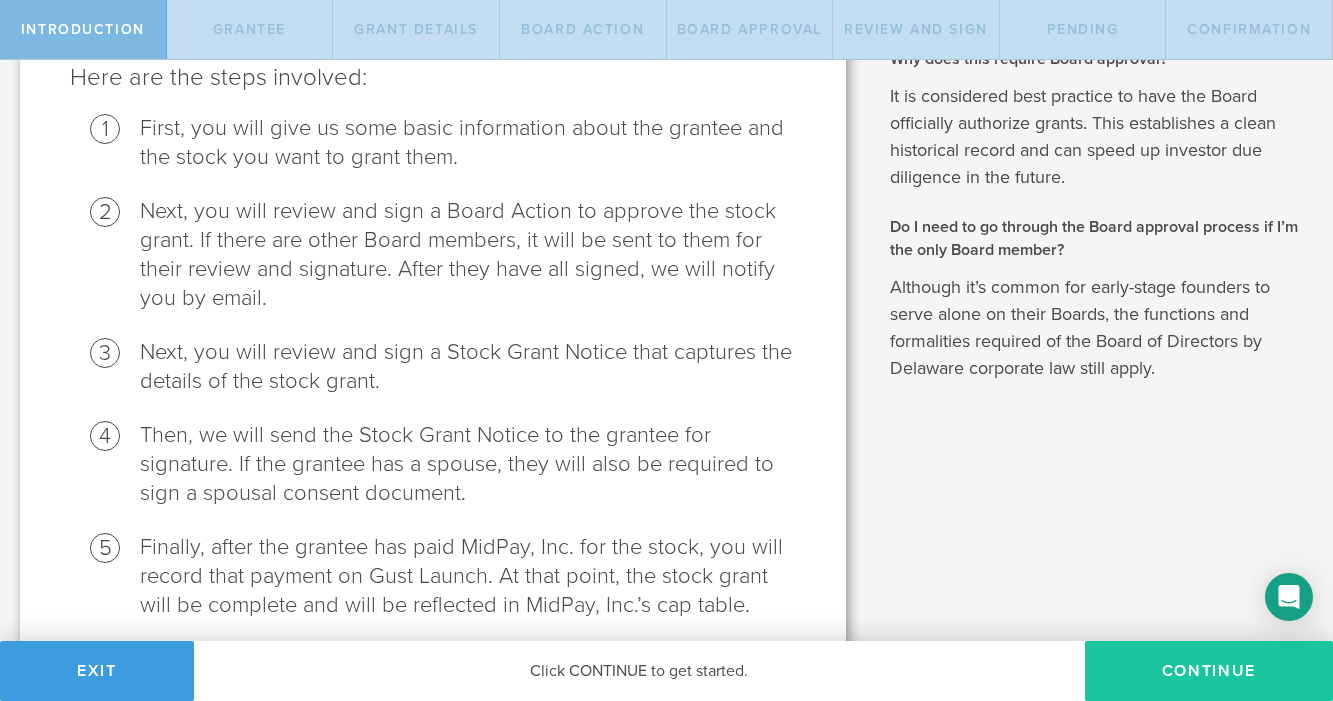 click on "Continue" at bounding box center (1209, 671) 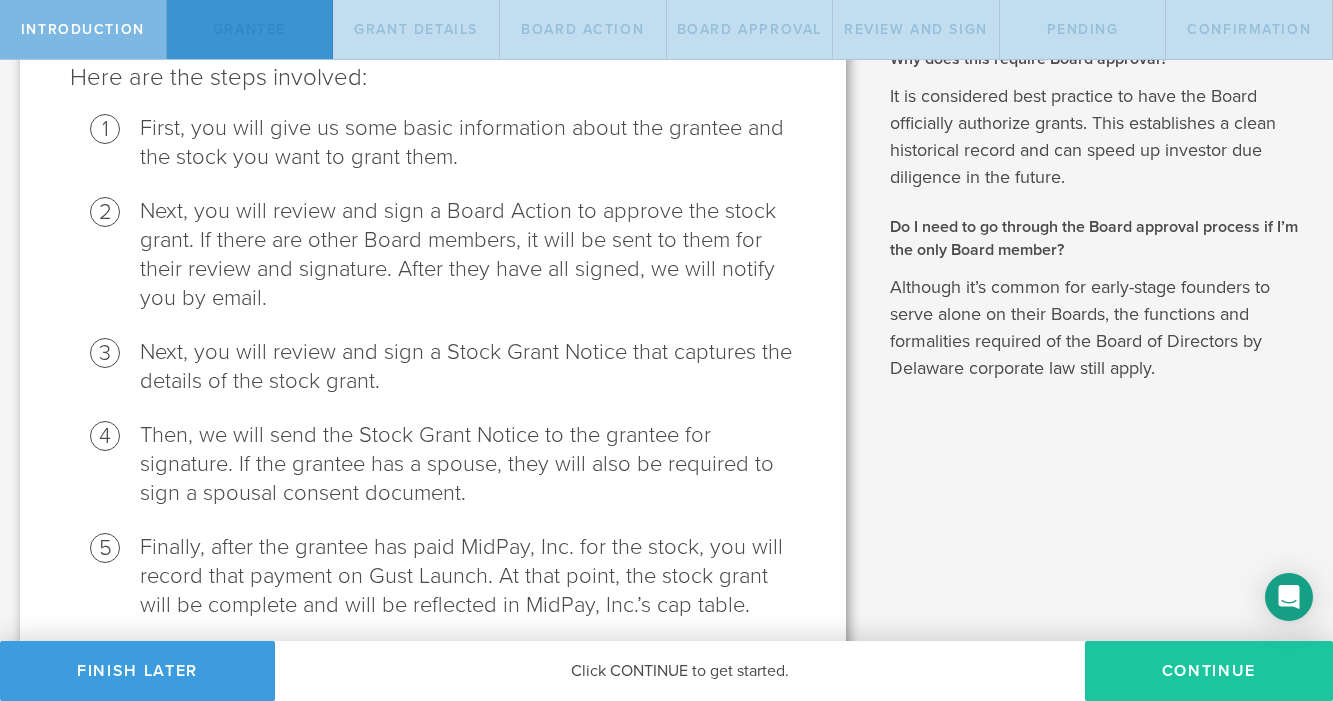 scroll, scrollTop: 0, scrollLeft: 0, axis: both 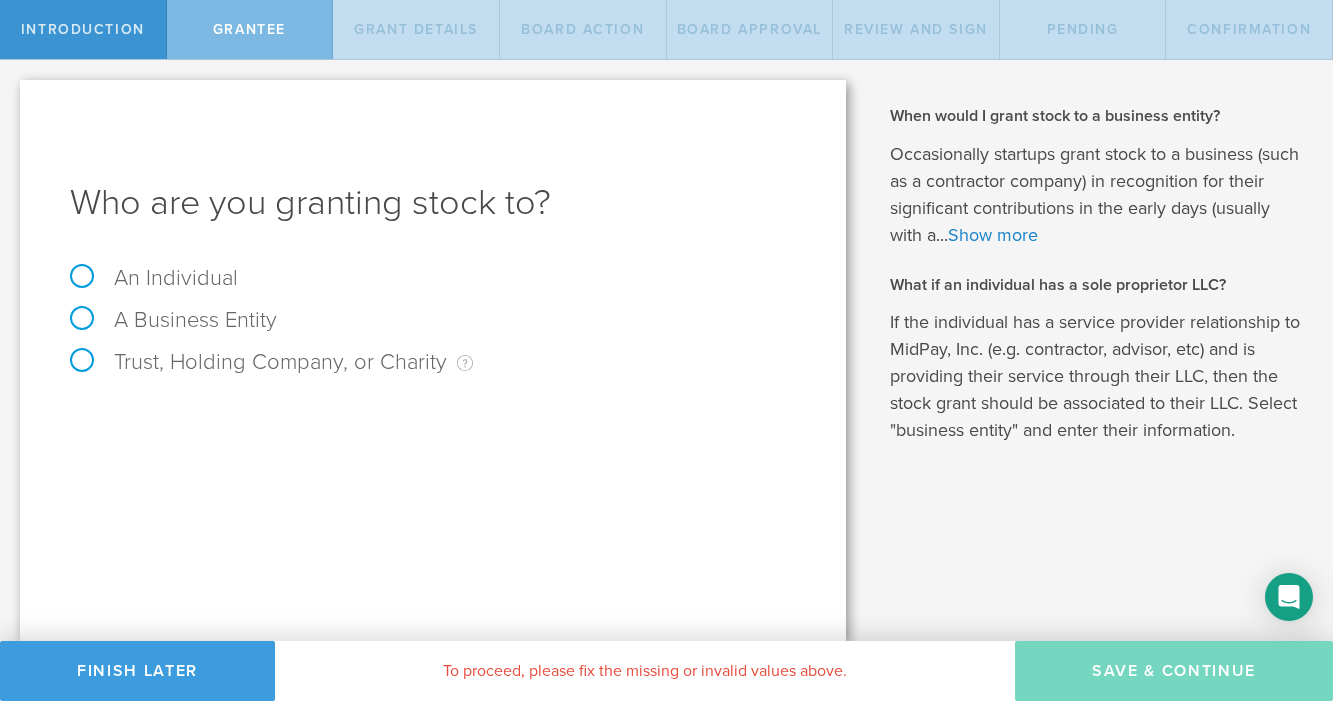 click on "An Individual" at bounding box center (154, 278) 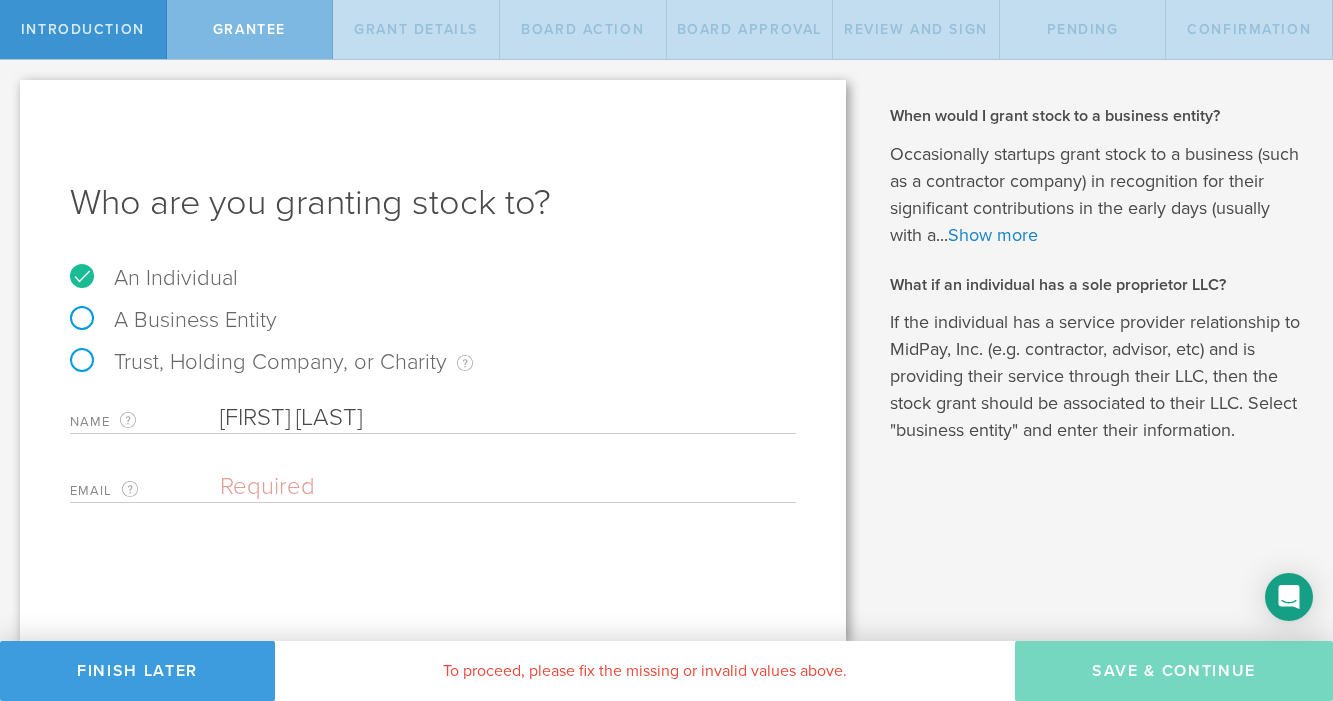 type on "Damian Bornstein" 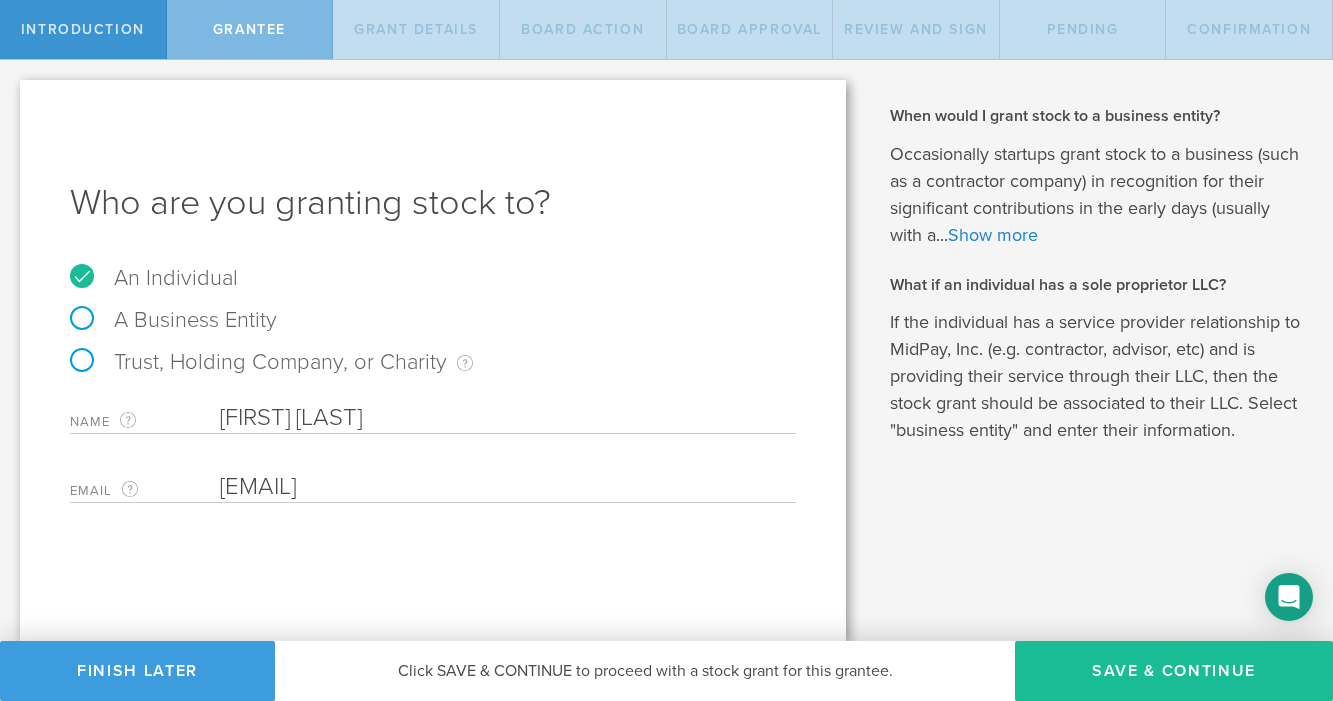 scroll, scrollTop: 0, scrollLeft: 0, axis: both 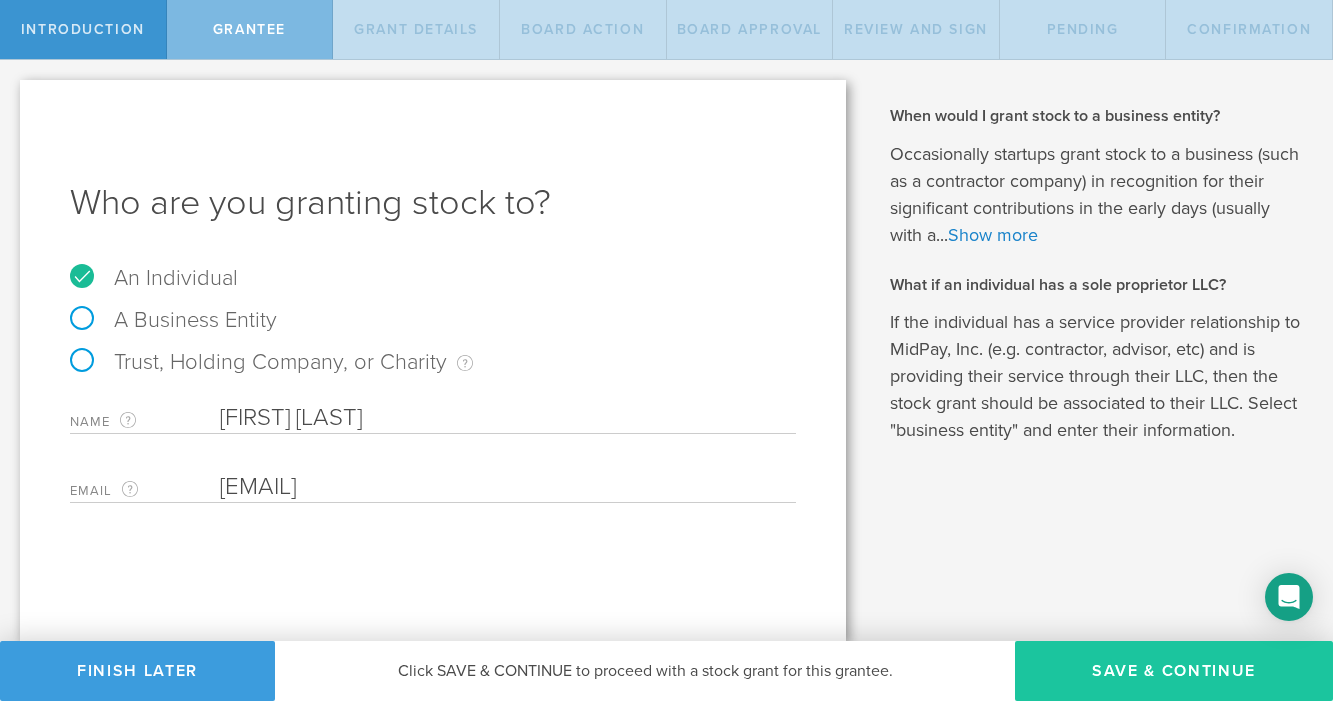 type on "damian@midpay.ai" 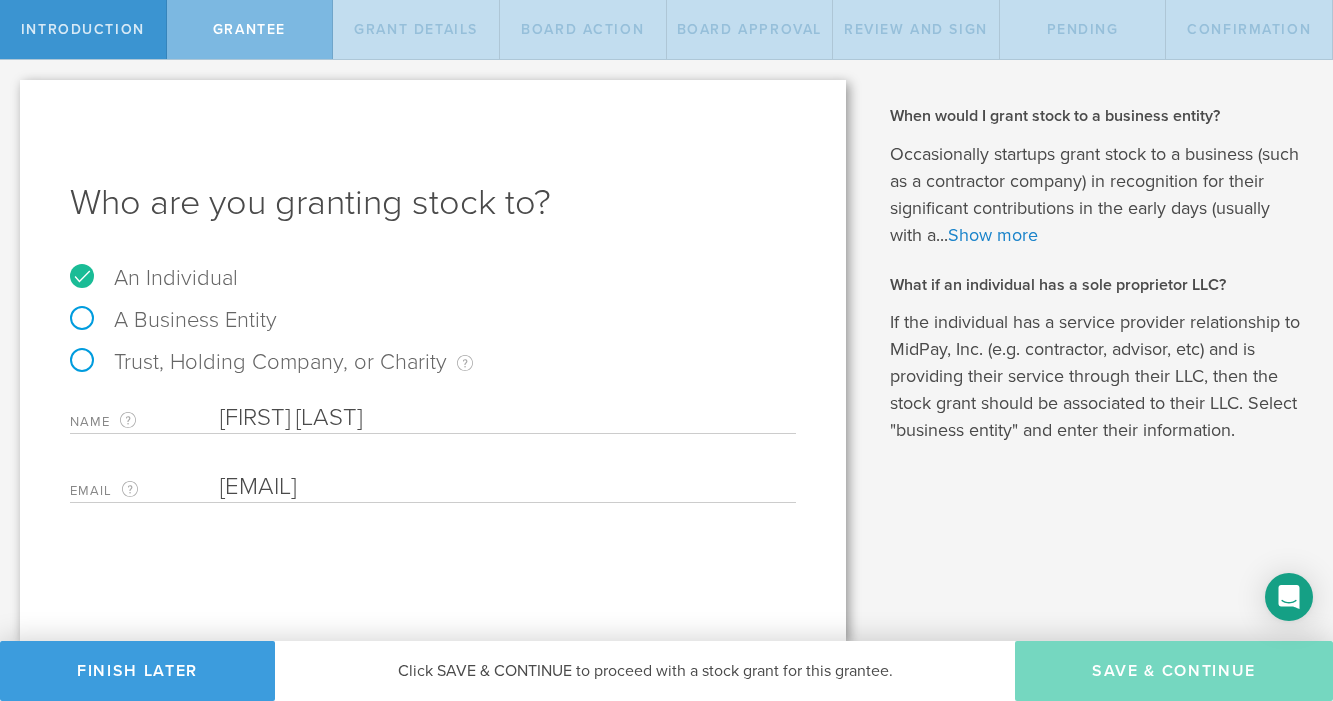 type on "48" 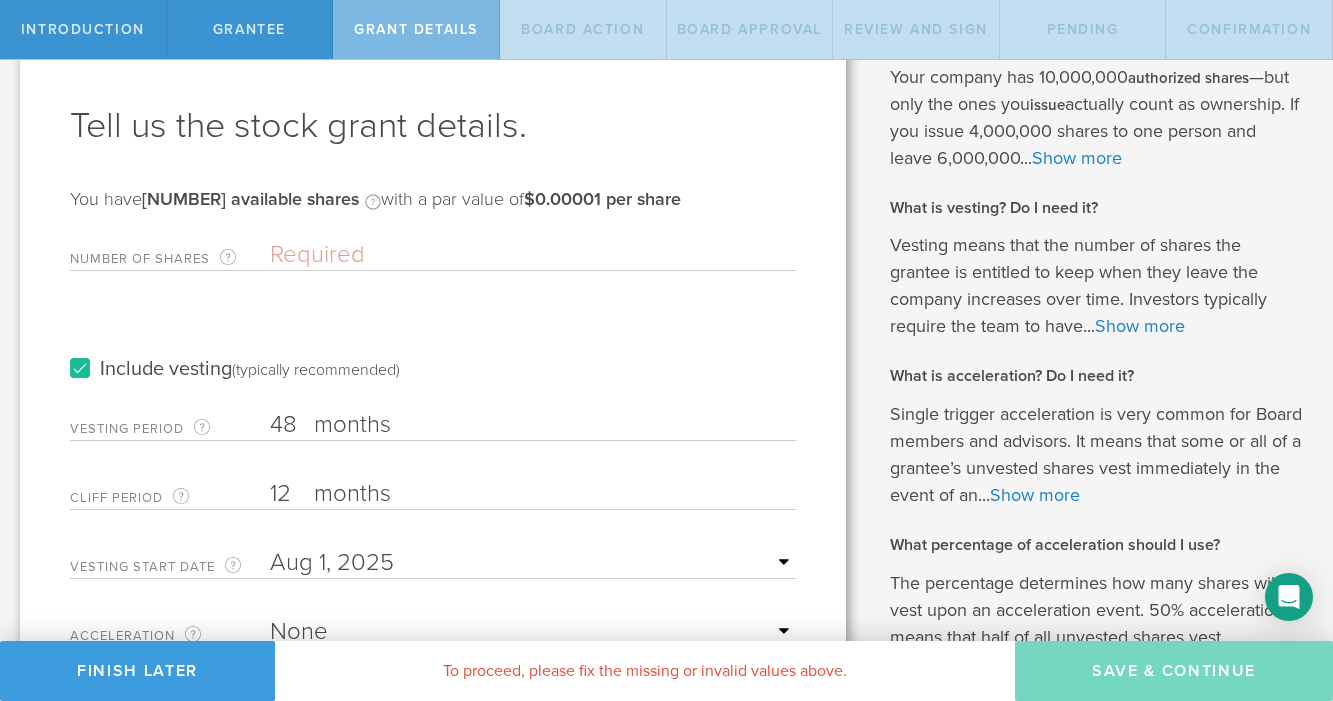 scroll, scrollTop: 75, scrollLeft: 0, axis: vertical 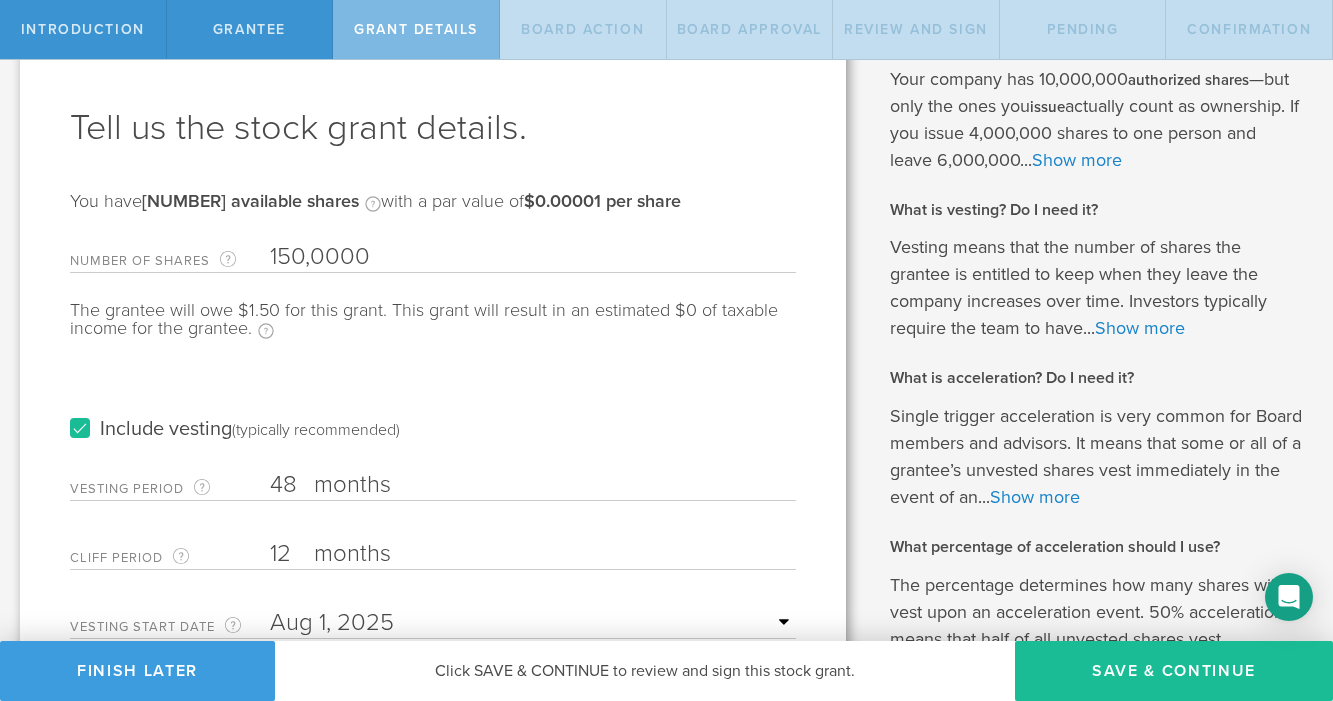 type on "1,500,000" 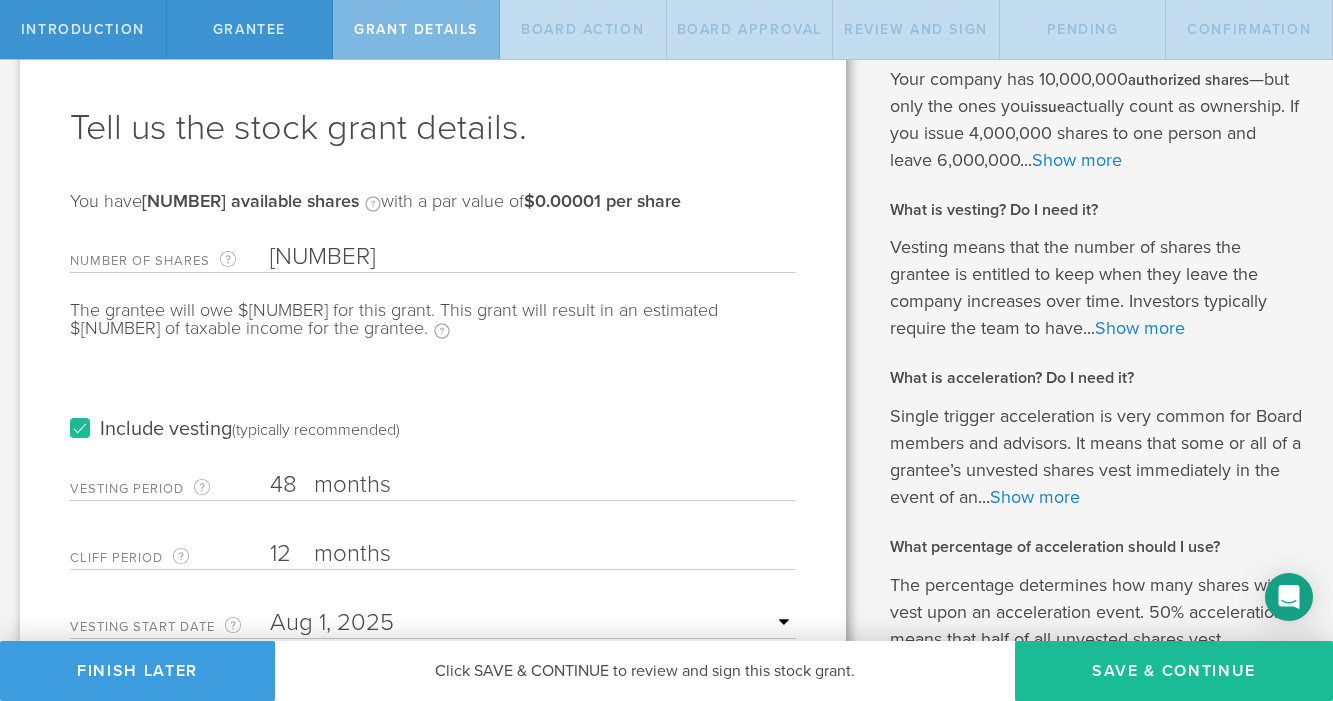 click on "The grantee will owe $15 for this grant.
This grant will result in an estimated $0 of taxable income for the grantee. Taxable income estimate assumes grantee will pay for the grant in cash and file an 83(b) election." at bounding box center (433, 330) 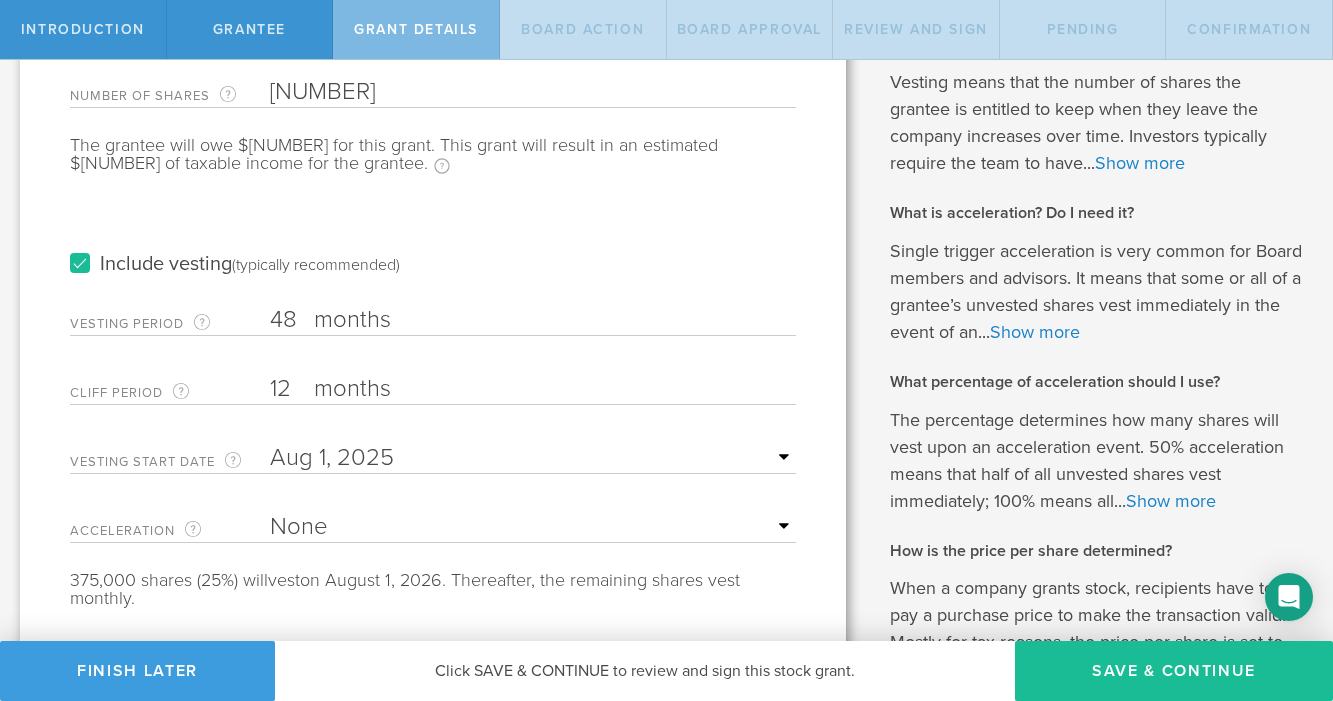 scroll, scrollTop: 277, scrollLeft: 0, axis: vertical 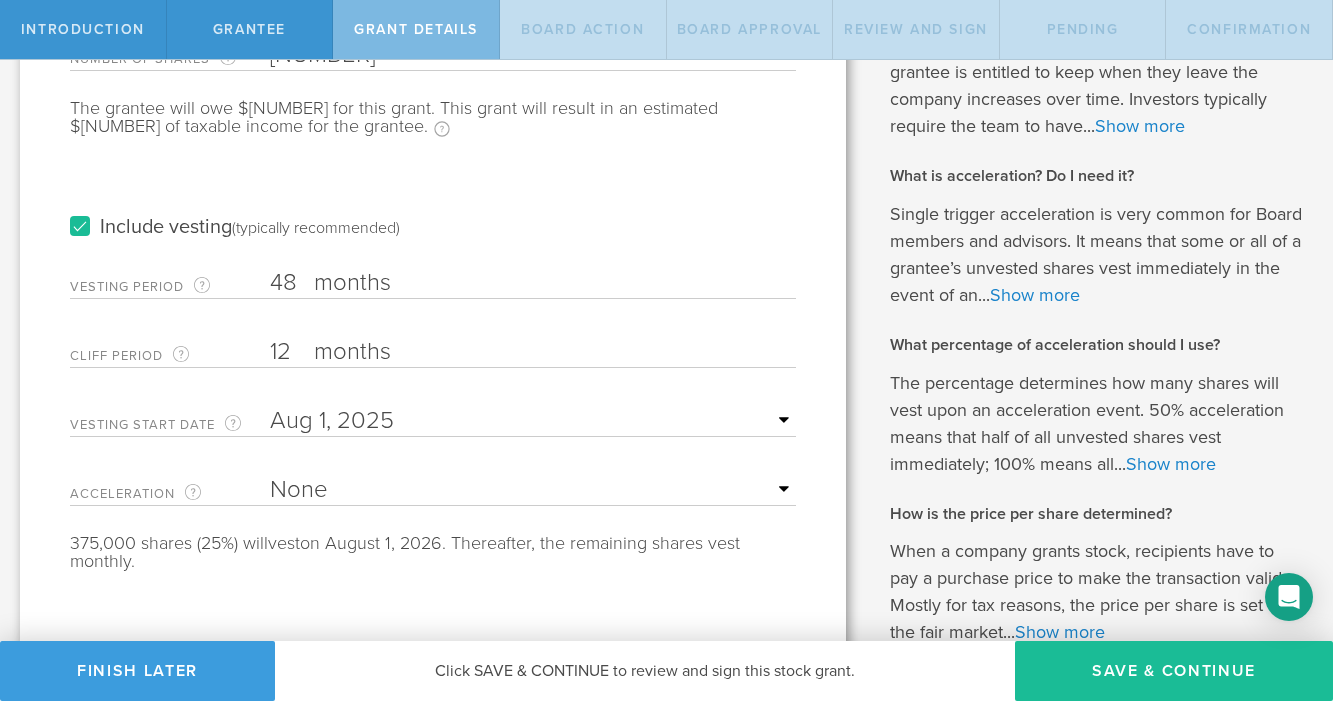click on "12" at bounding box center [533, 352] 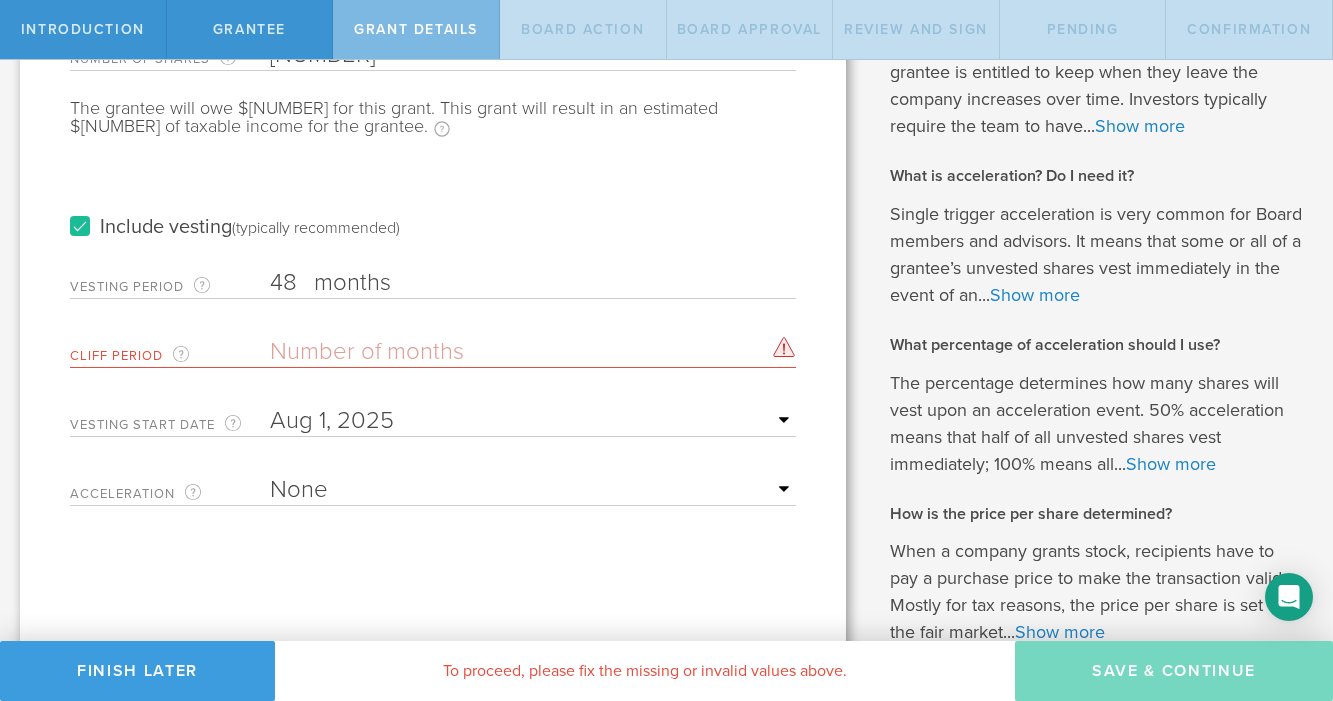 click on "Cliff Period The initial waiting period before the first set of shares vests. Thereafter, the remaining shares will vest monthly." at bounding box center [533, 352] 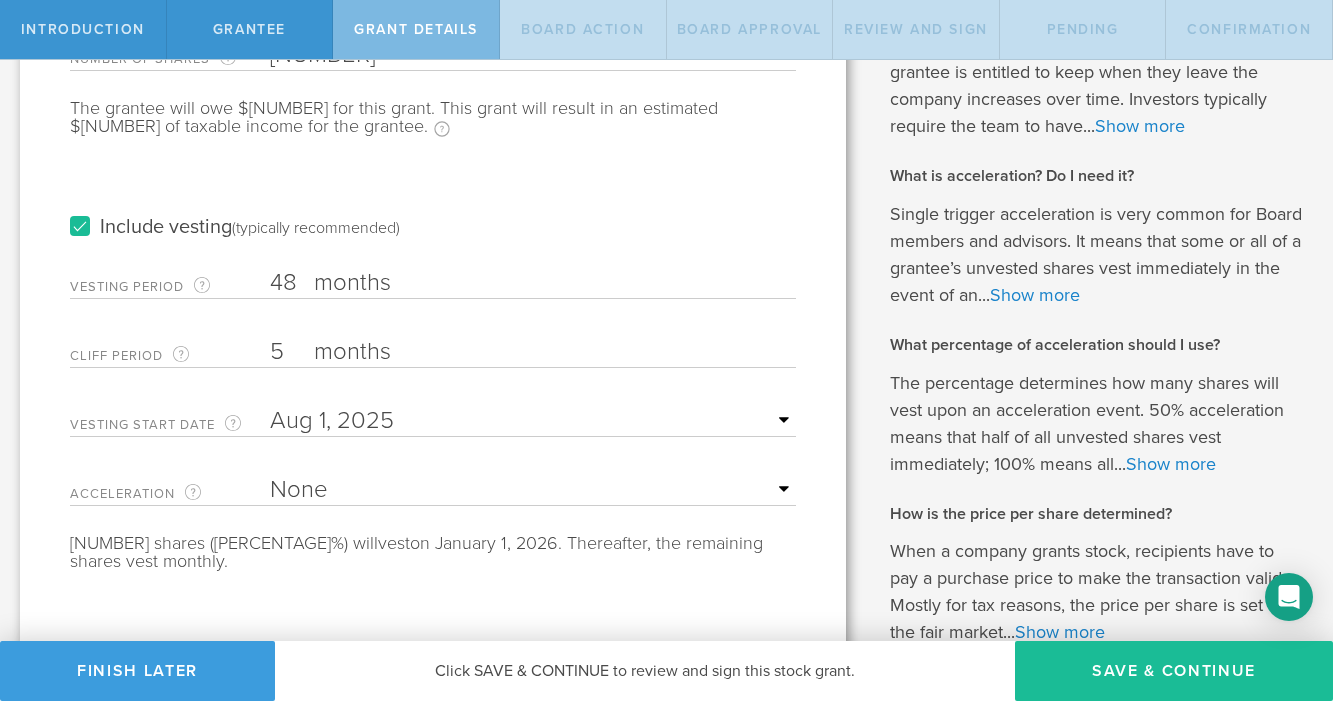 scroll, scrollTop: 358, scrollLeft: 0, axis: vertical 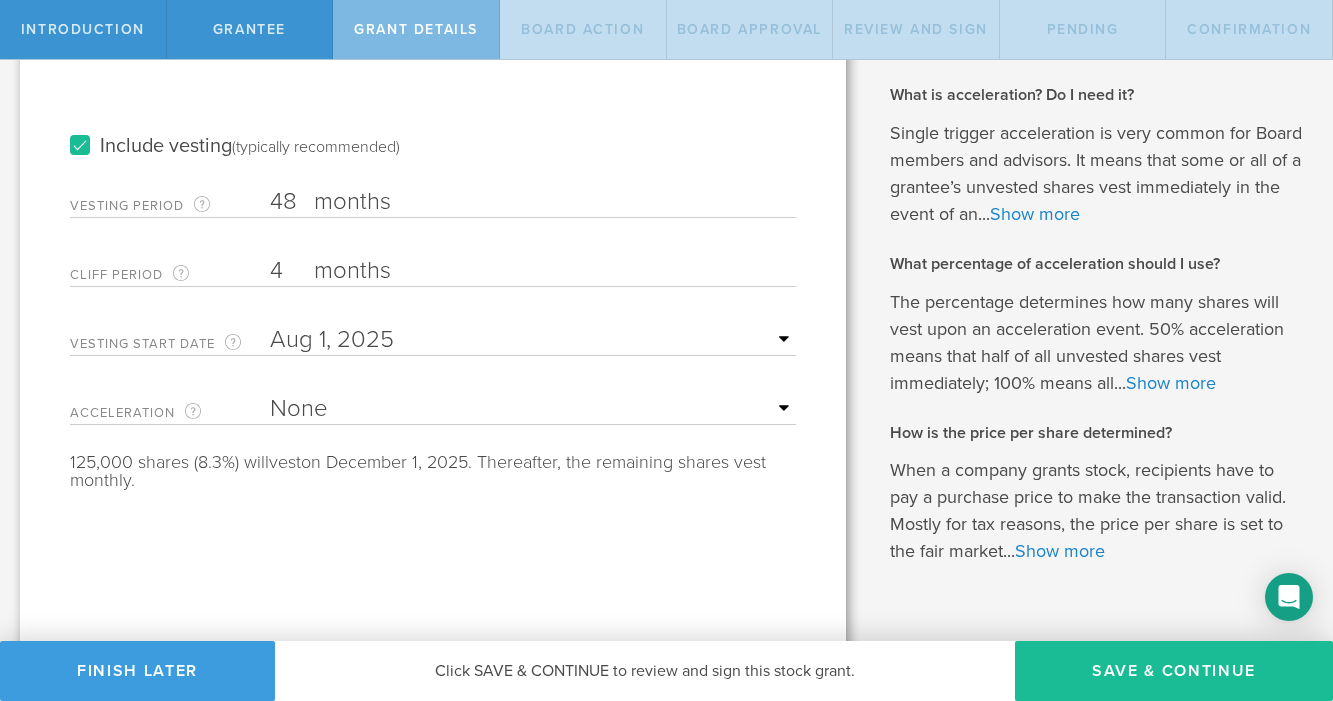 type on "4" 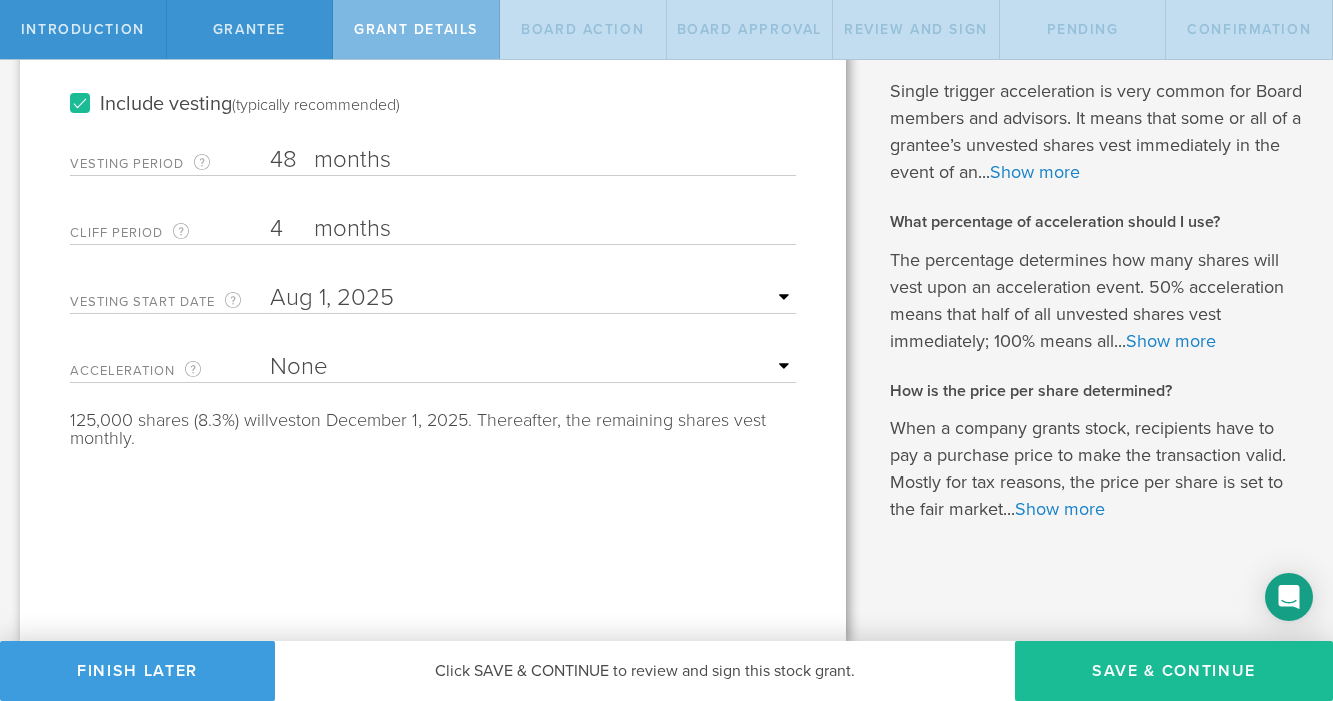 scroll, scrollTop: 398, scrollLeft: 0, axis: vertical 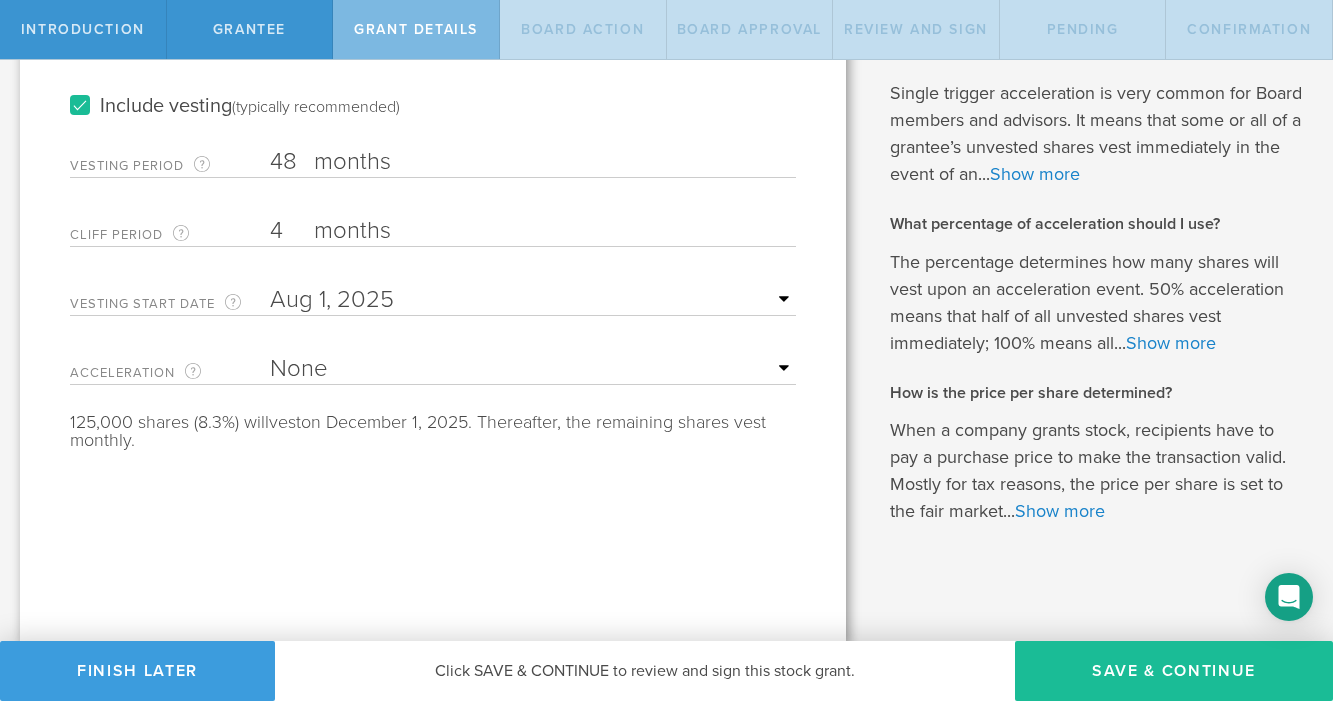 click on "Tell us the stock grant details. You have  4,000,000 available shares Available shares is the number of authorized shares minus any fully issued shares and any pending shares that have been sent for signature.  with a par value of  $0.00001 per share Number of Shares The total amount of stock the company is granting to this recipient. 1,500,000 Please enter a valid number of shares. Number of shares must be at least 1. Number of shares cannot exceed the number of Common Stock shares available. The grantee will owe $15 for this grant.
This grant will result in an estimated $0 of taxable income for the grantee. Taxable income estimate assumes grantee will pay for the grant in cash and file an 83(b) election. Include vesting  (typically recommended) Vesting Period The total number of months until vesting is complete. 48 months The vesting period must be at least 1 month and at most 10 years. Cliff Period 4 months Please enter a valid cliff vesting period. Vesting Start Date" at bounding box center (433, 162) 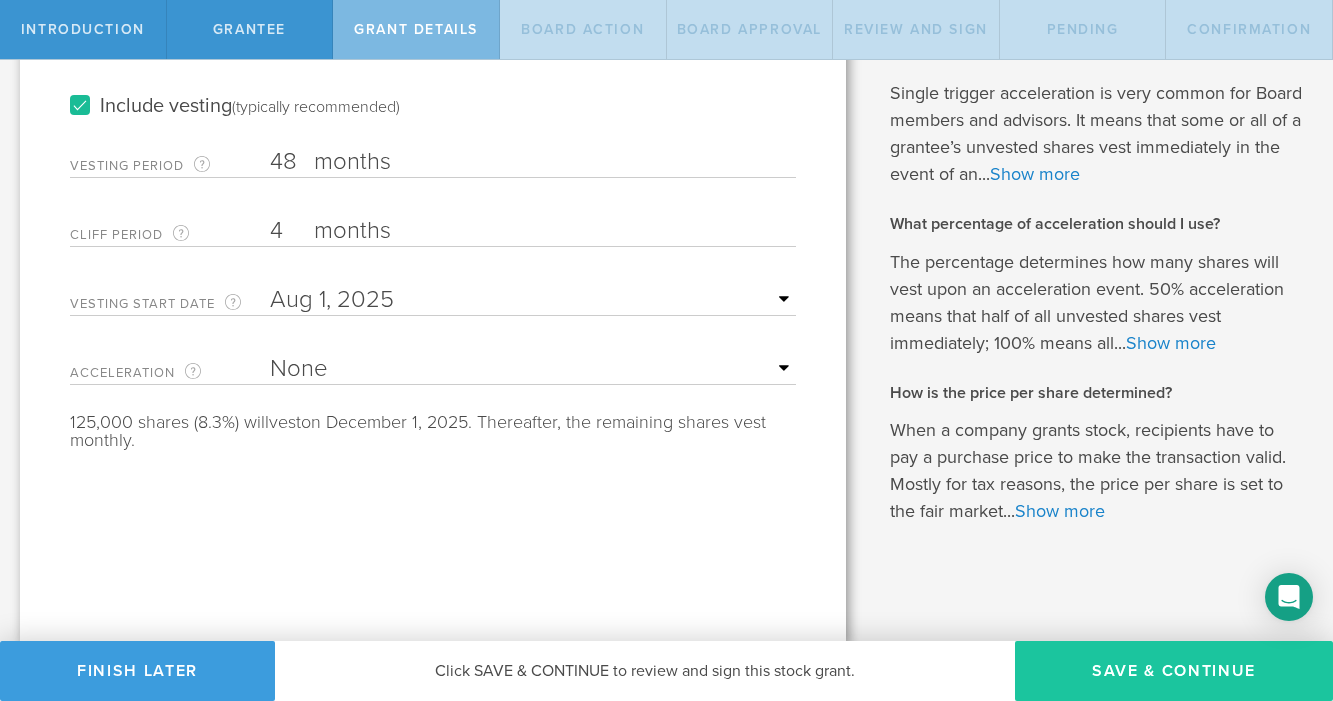 click on "Save & Continue" at bounding box center (1174, 671) 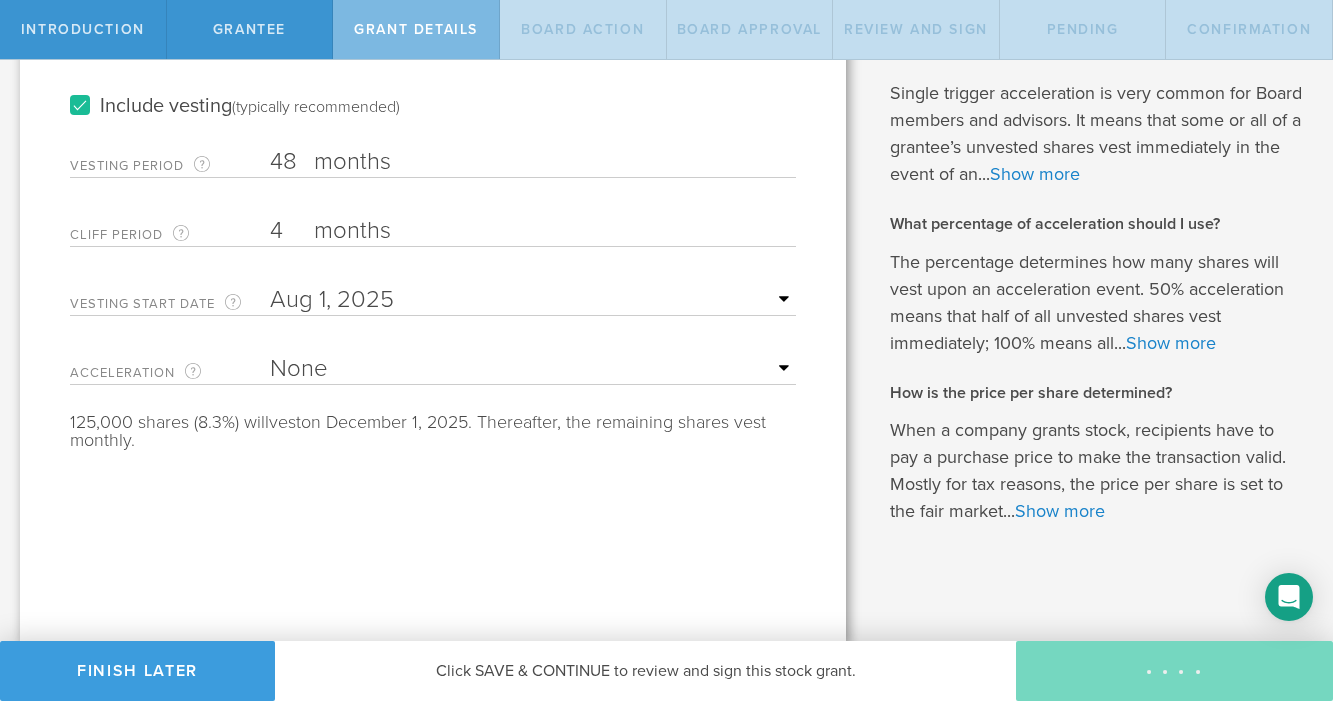 scroll, scrollTop: 0, scrollLeft: 0, axis: both 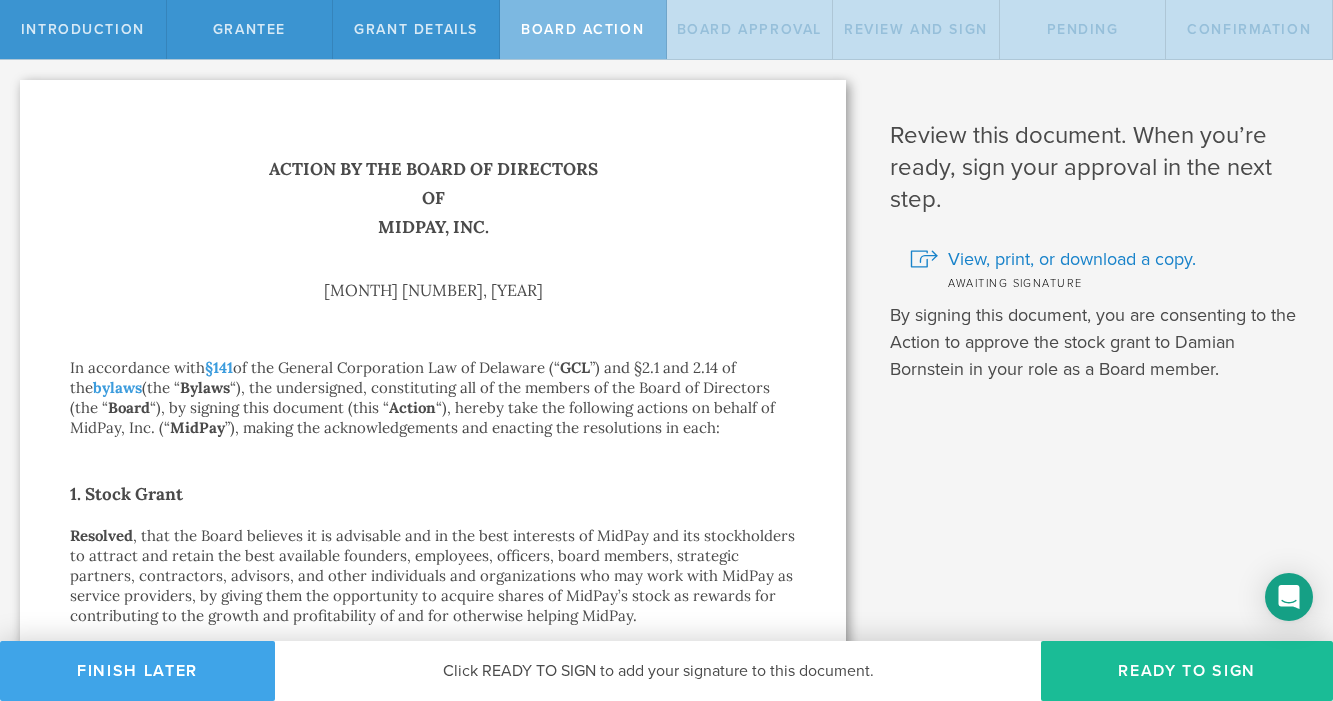 click on "Finish Later" at bounding box center (137, 671) 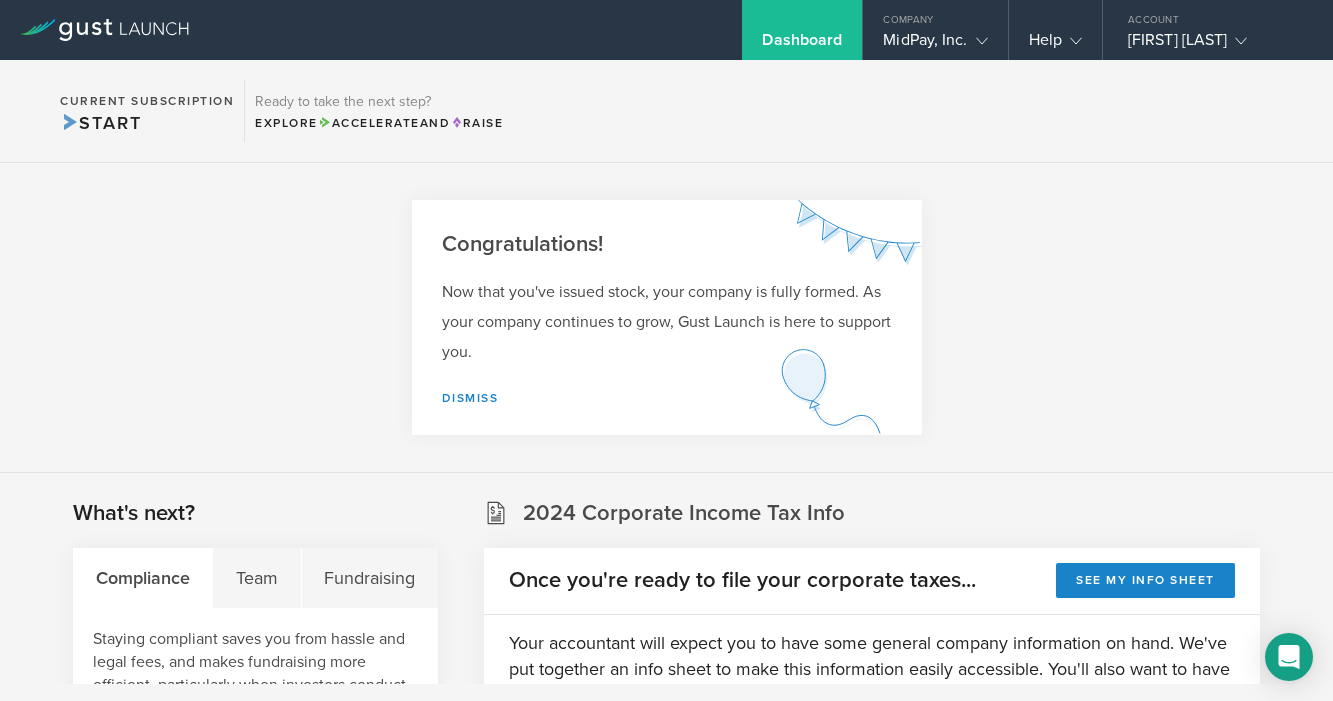 scroll, scrollTop: 0, scrollLeft: 0, axis: both 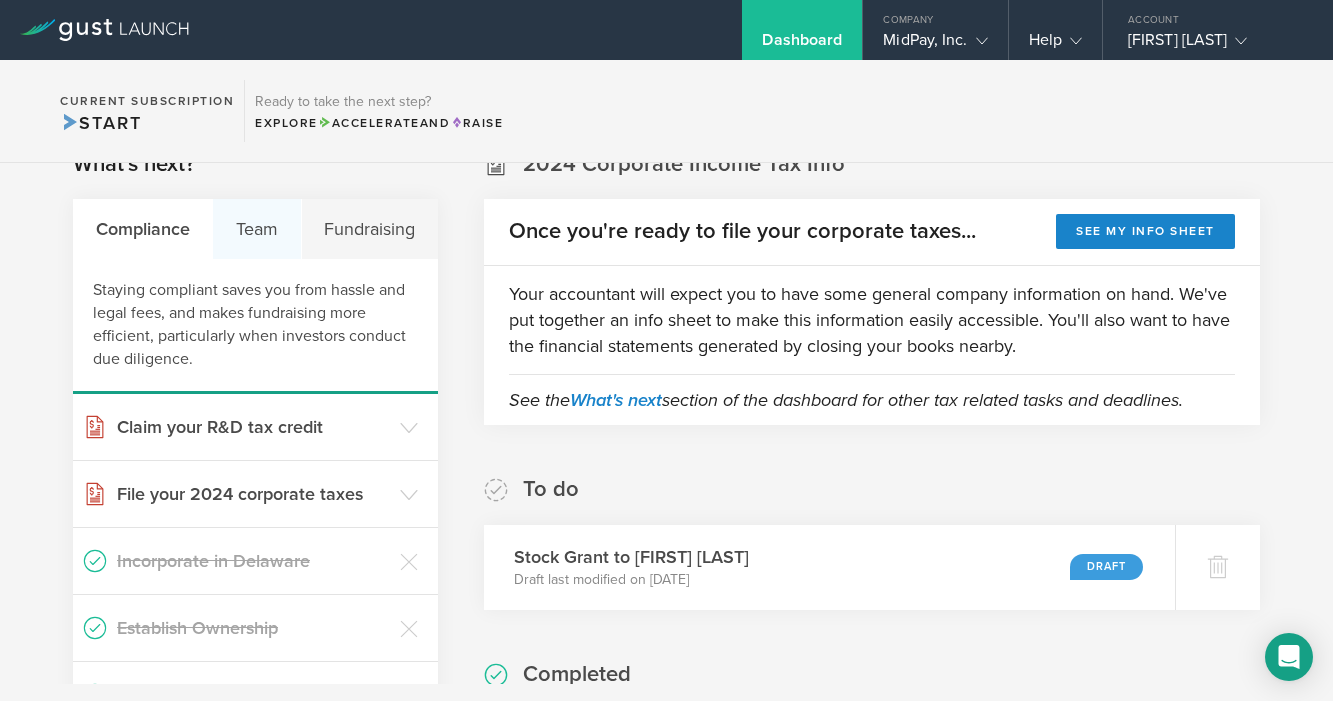 click on "Team" at bounding box center [257, 229] 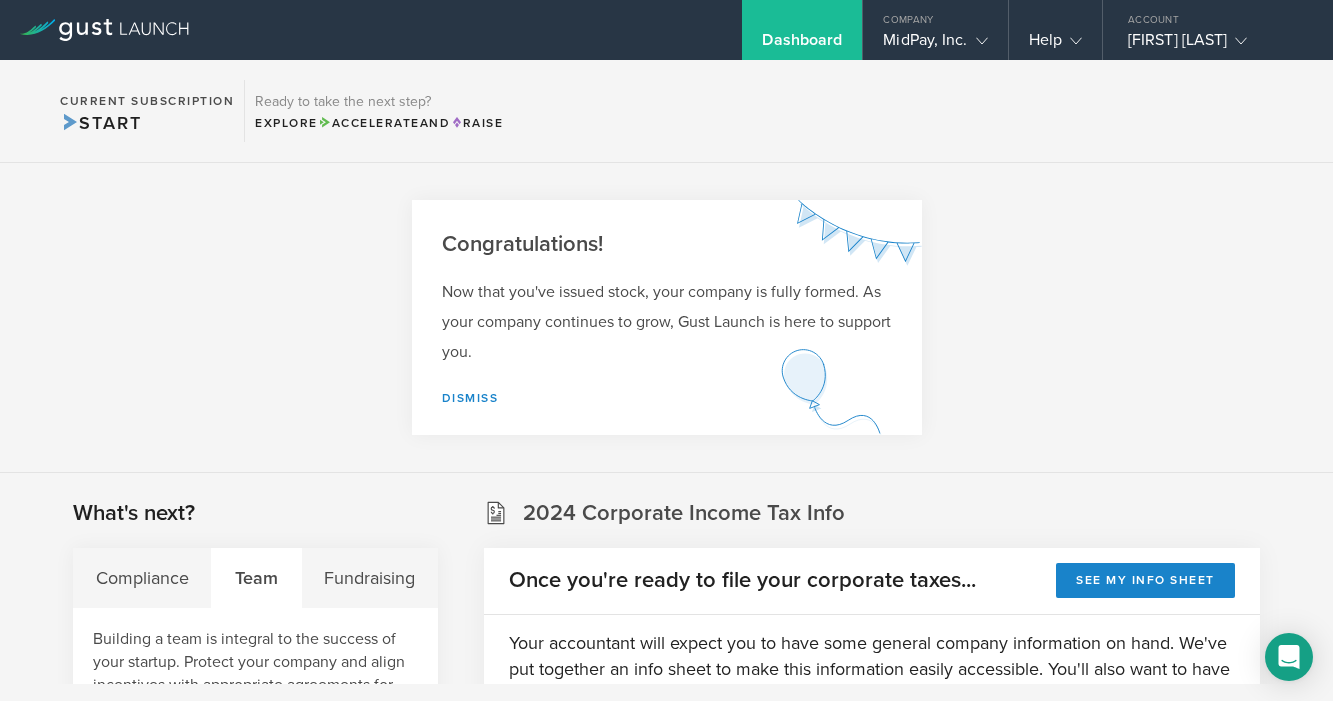 scroll, scrollTop: 0, scrollLeft: 0, axis: both 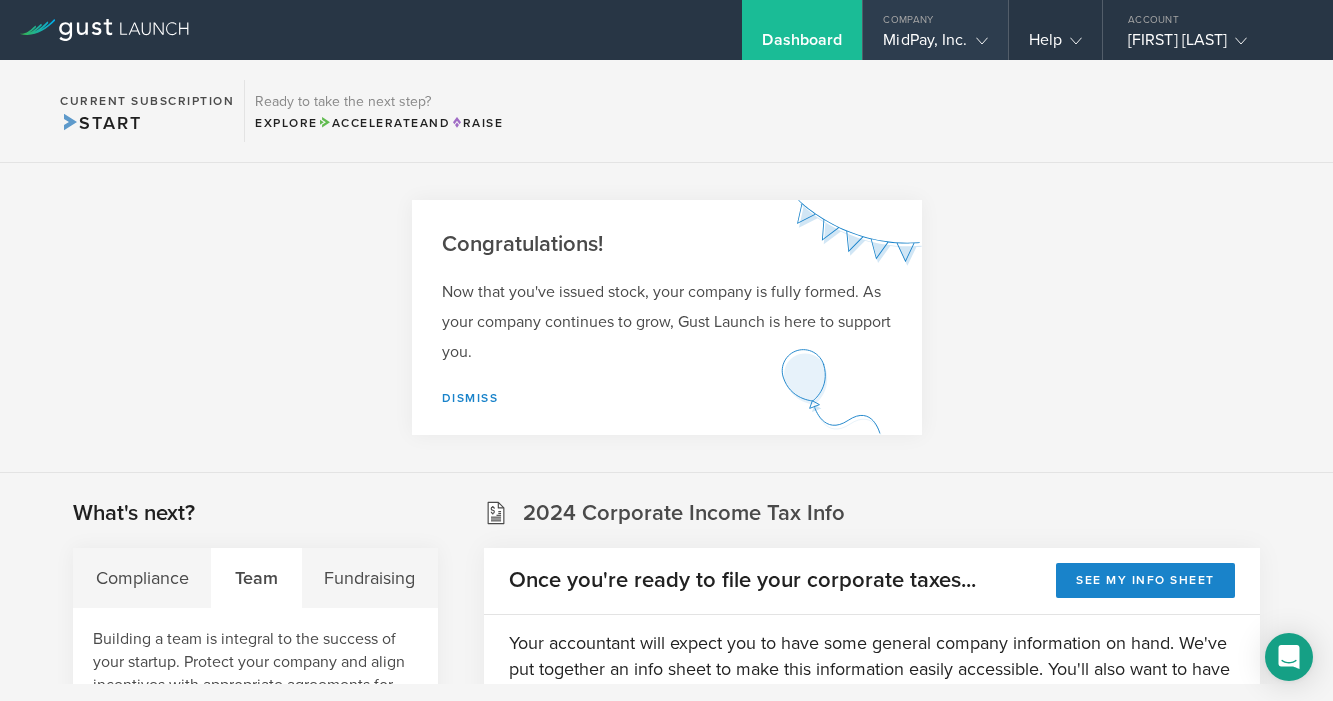 click at bounding box center [978, 40] 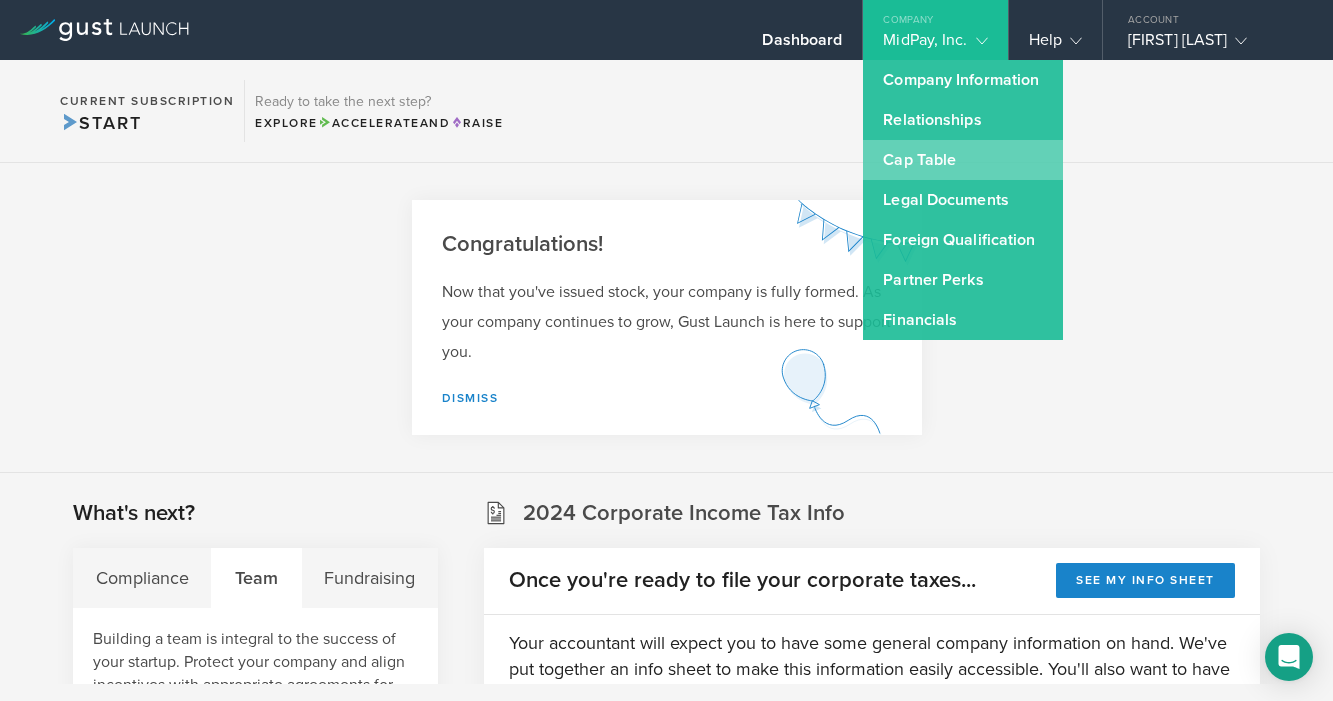 click on "Cap Table" at bounding box center [963, 160] 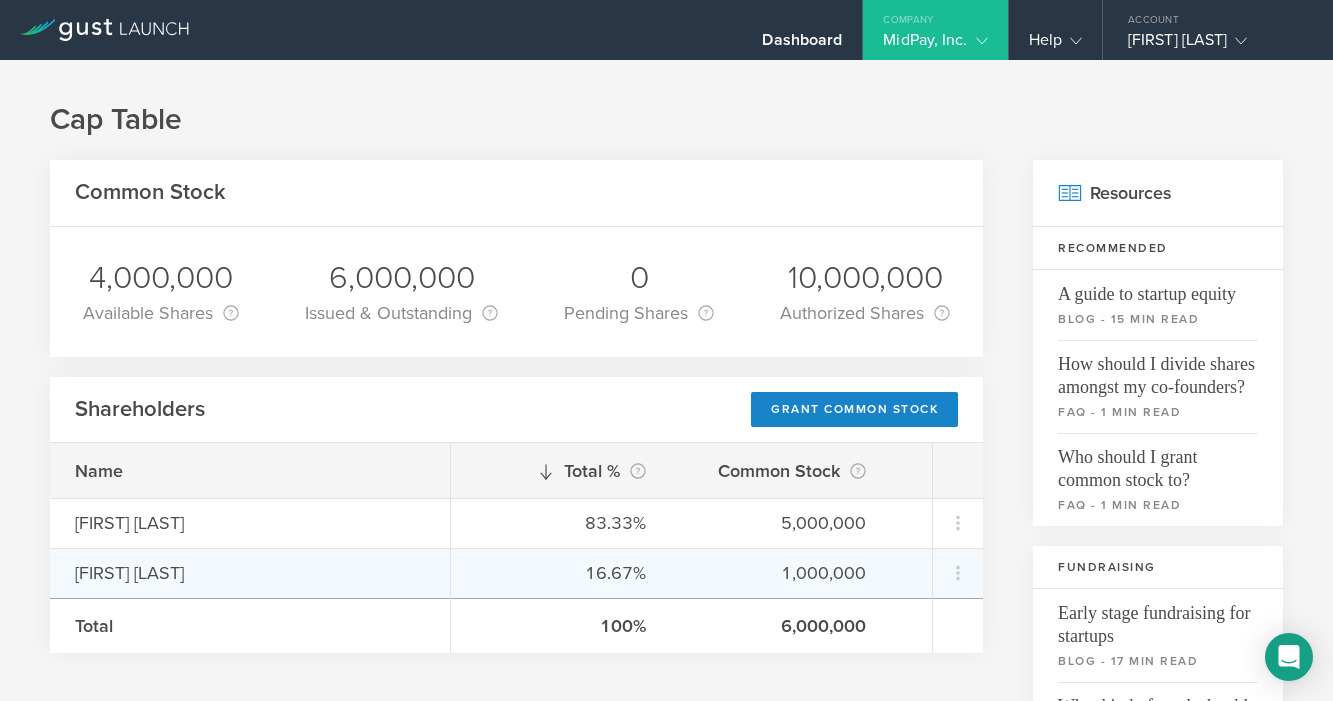 click on "[NAME]" at bounding box center (250, 573) 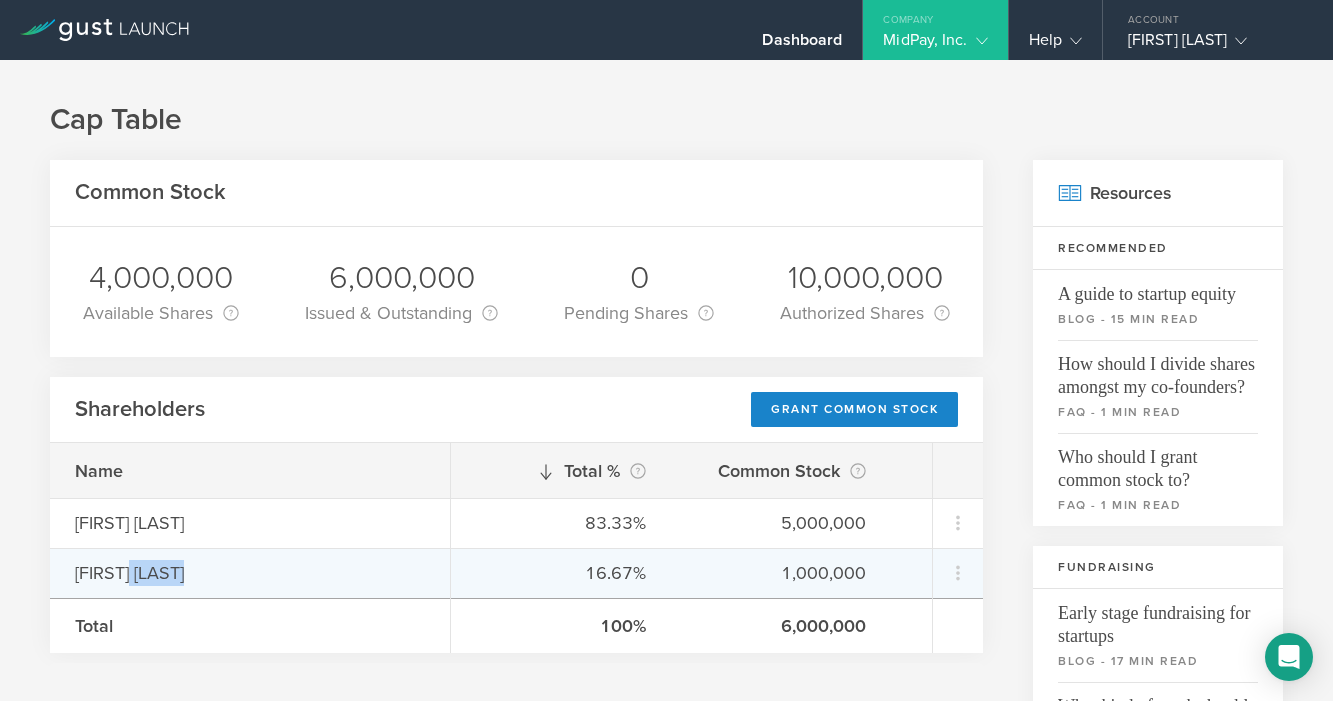 click on "[NAME]" at bounding box center [250, 573] 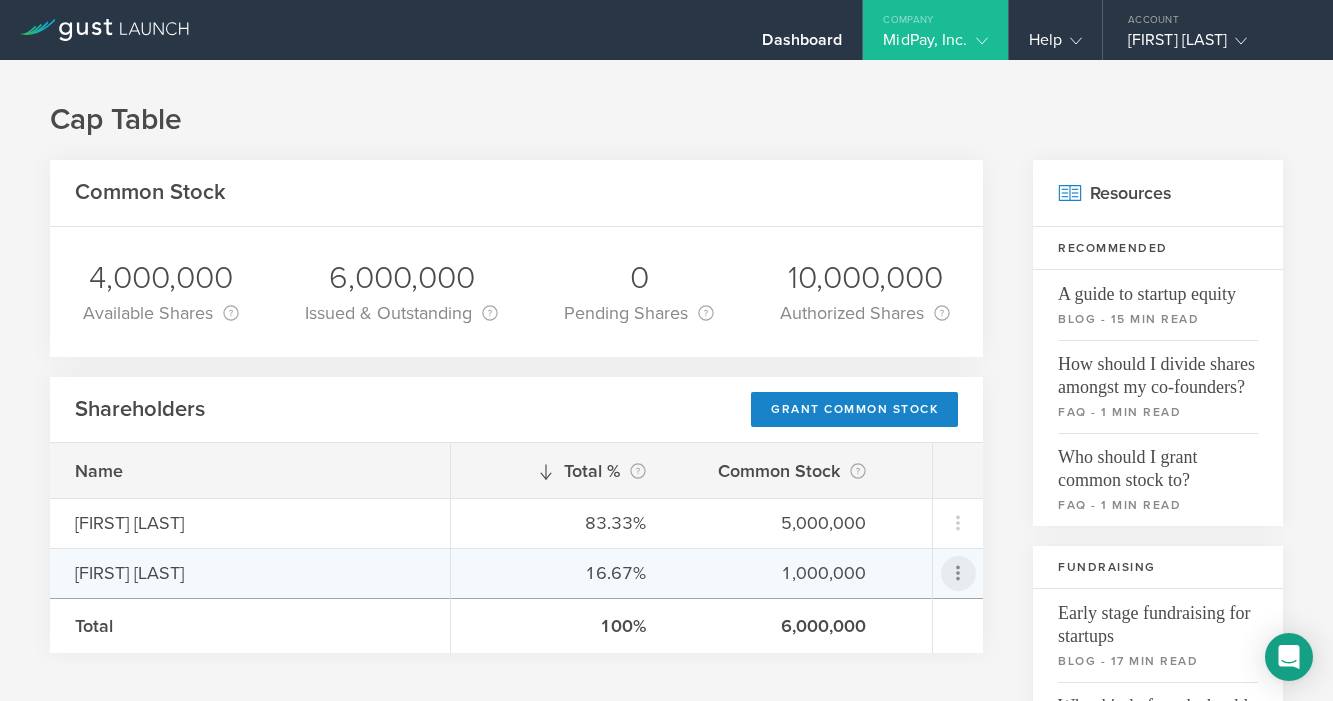 click 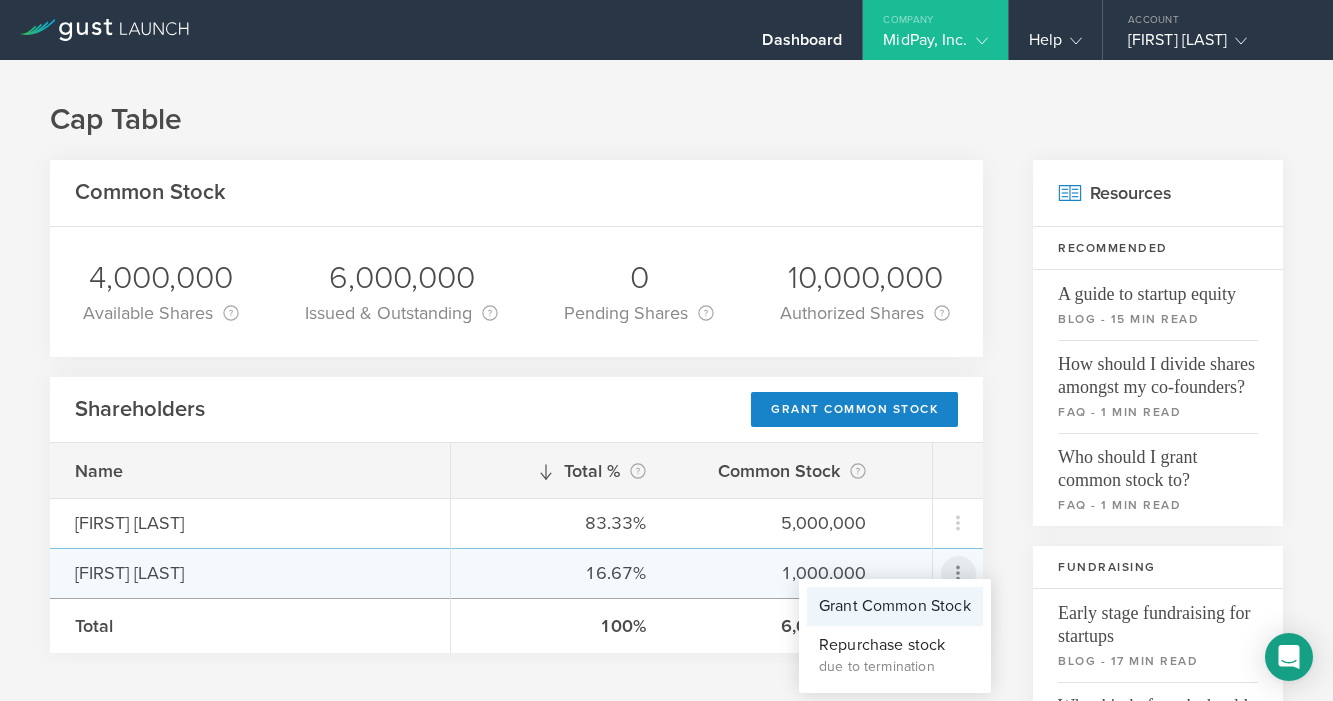 scroll, scrollTop: 0, scrollLeft: 0, axis: both 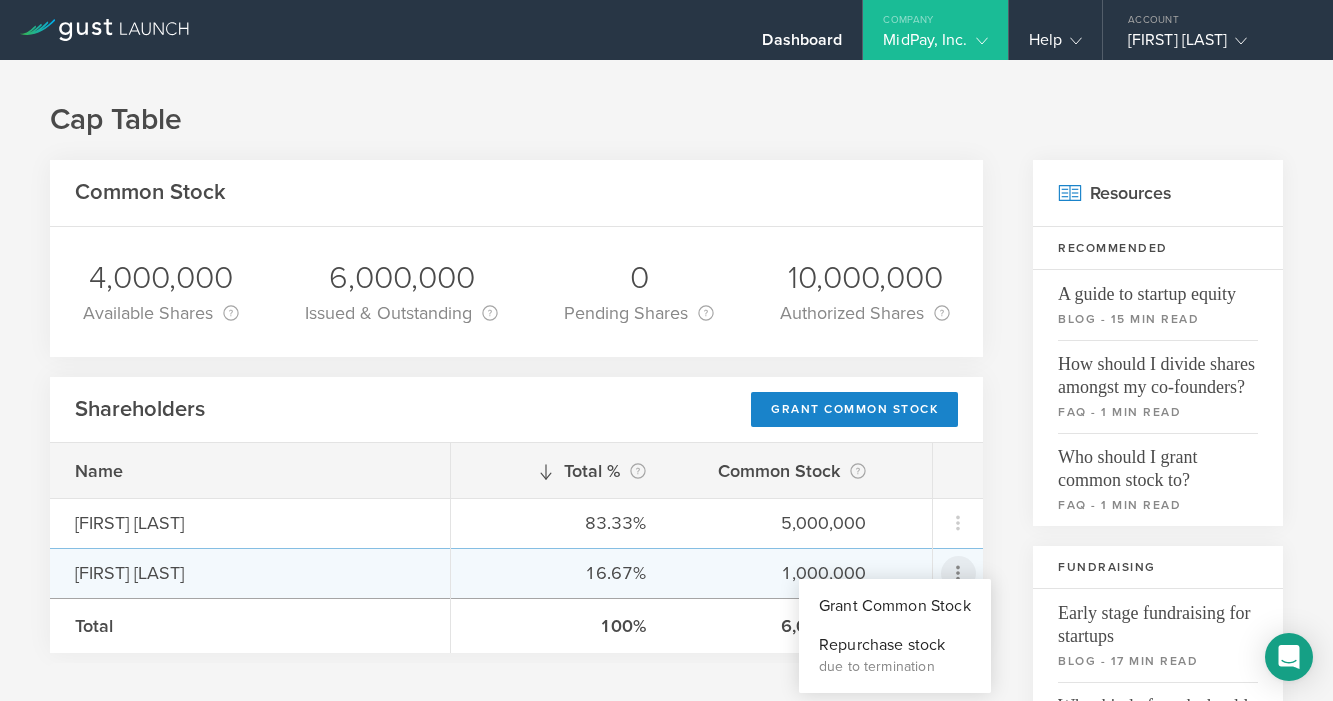 click at bounding box center [666, 350] 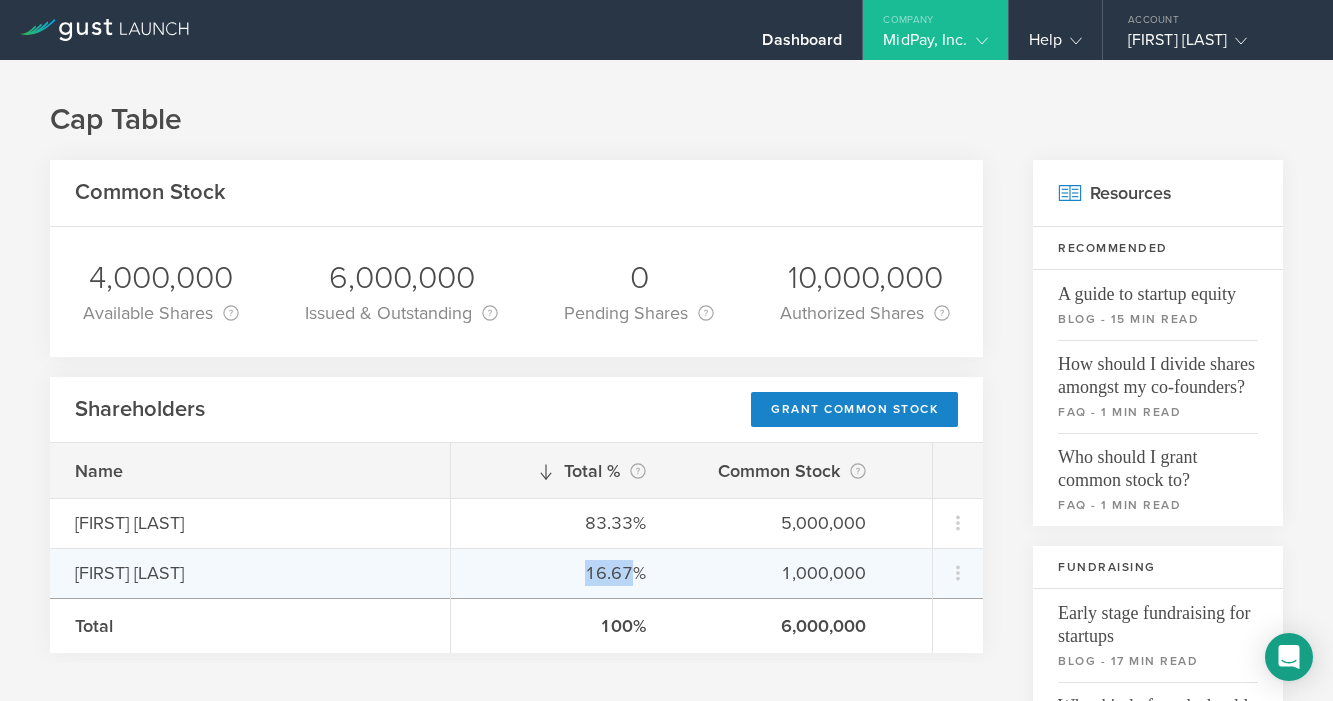 click on "16.67% 1,000,000" at bounding box center [691, 573] 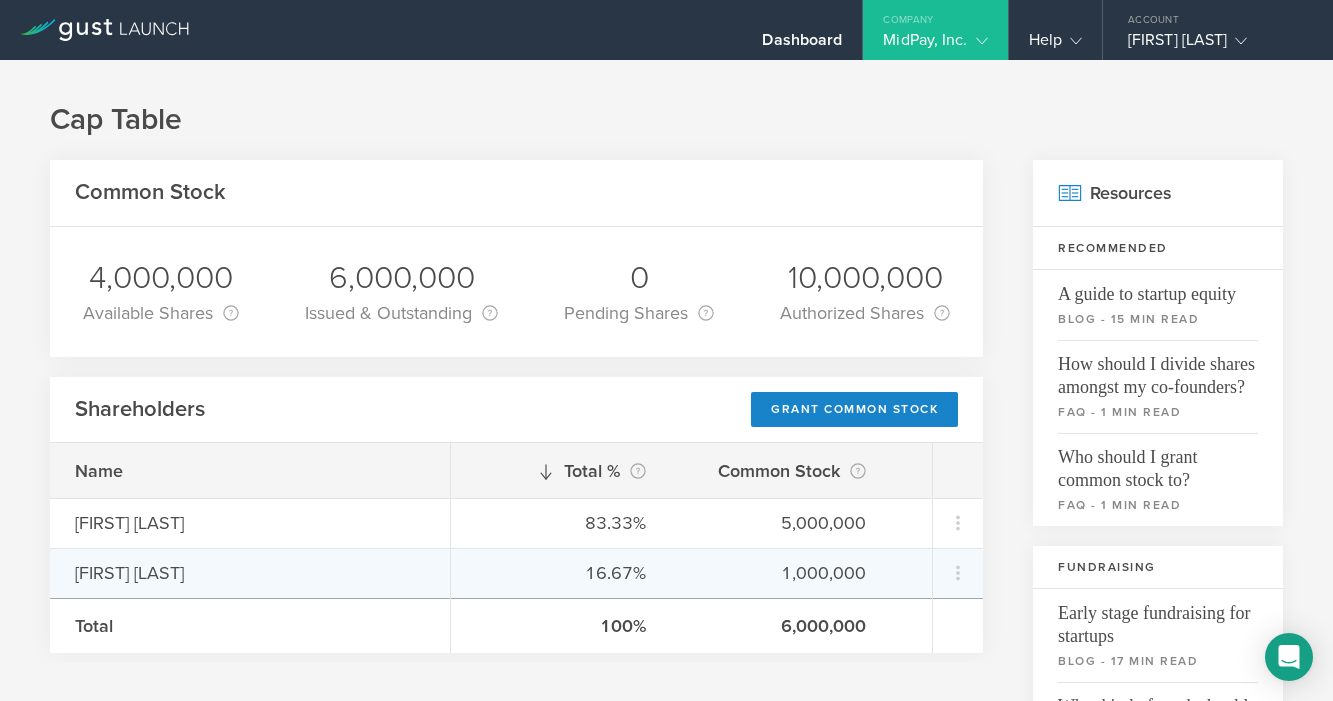 click on "[NAME]" at bounding box center [250, 573] 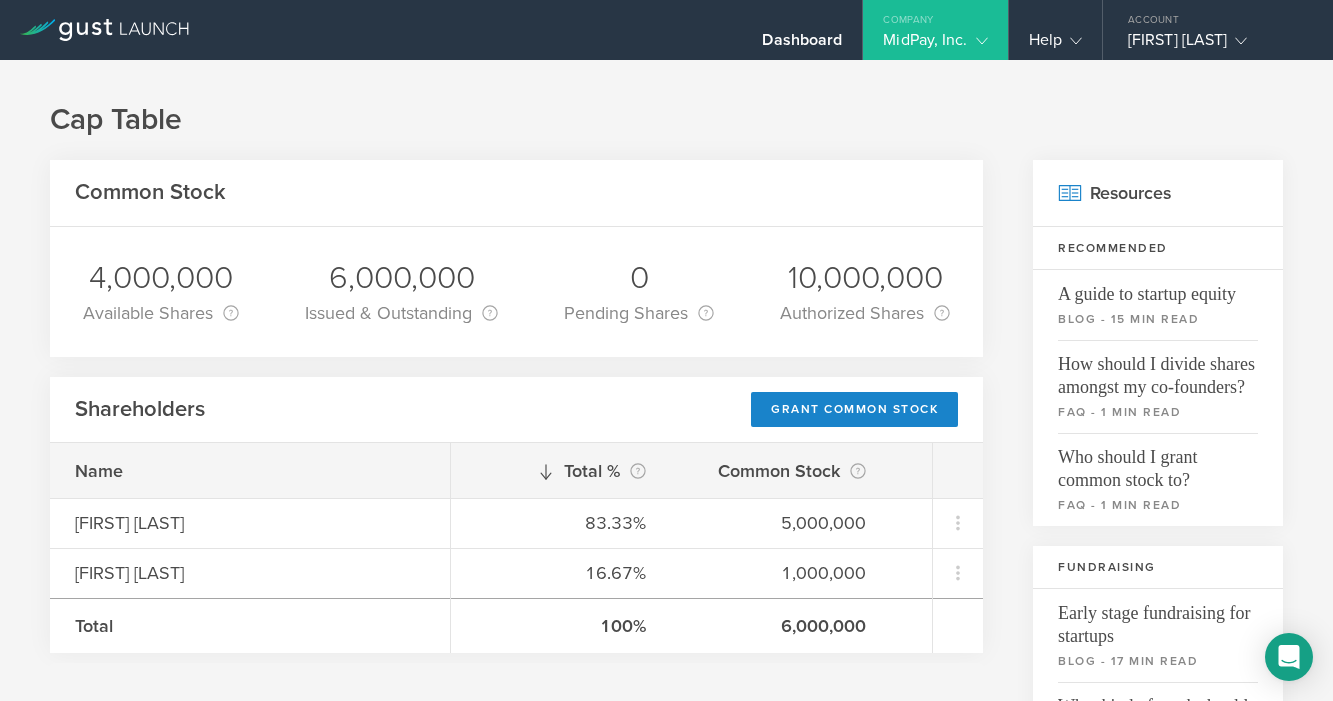 click 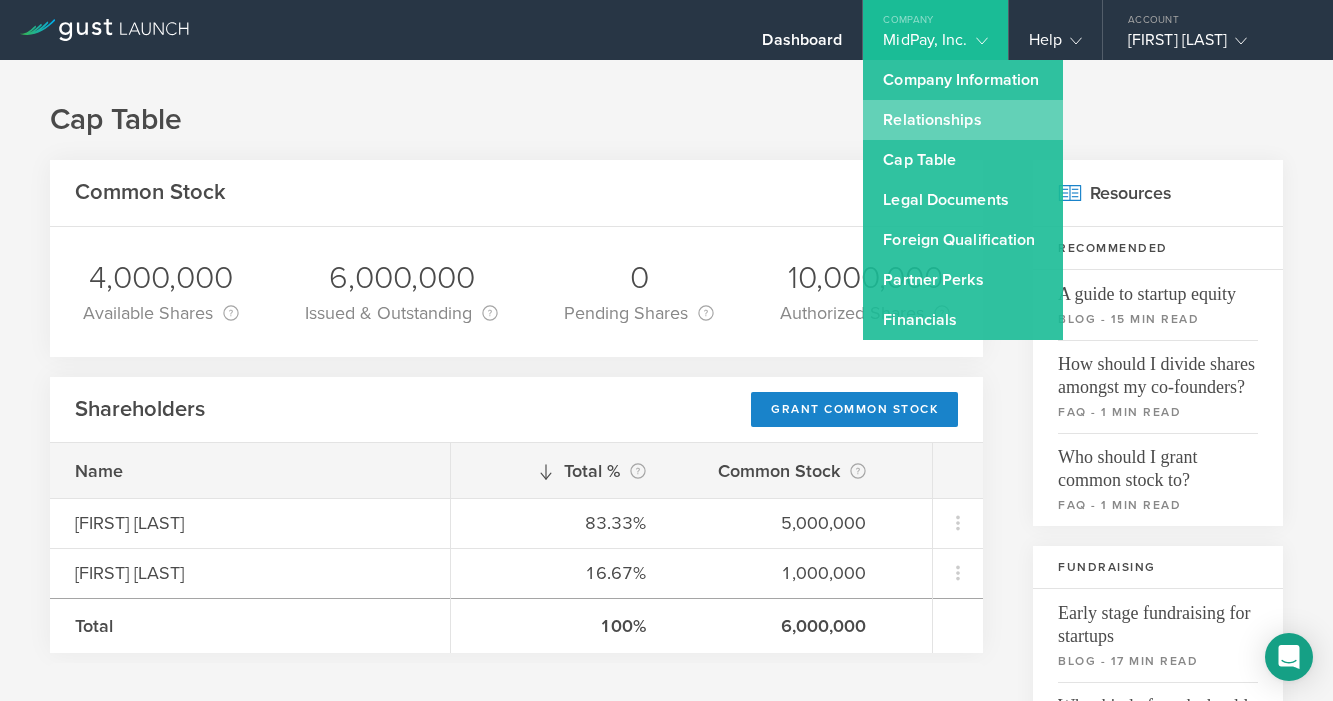 click on "Relationships" at bounding box center (963, 120) 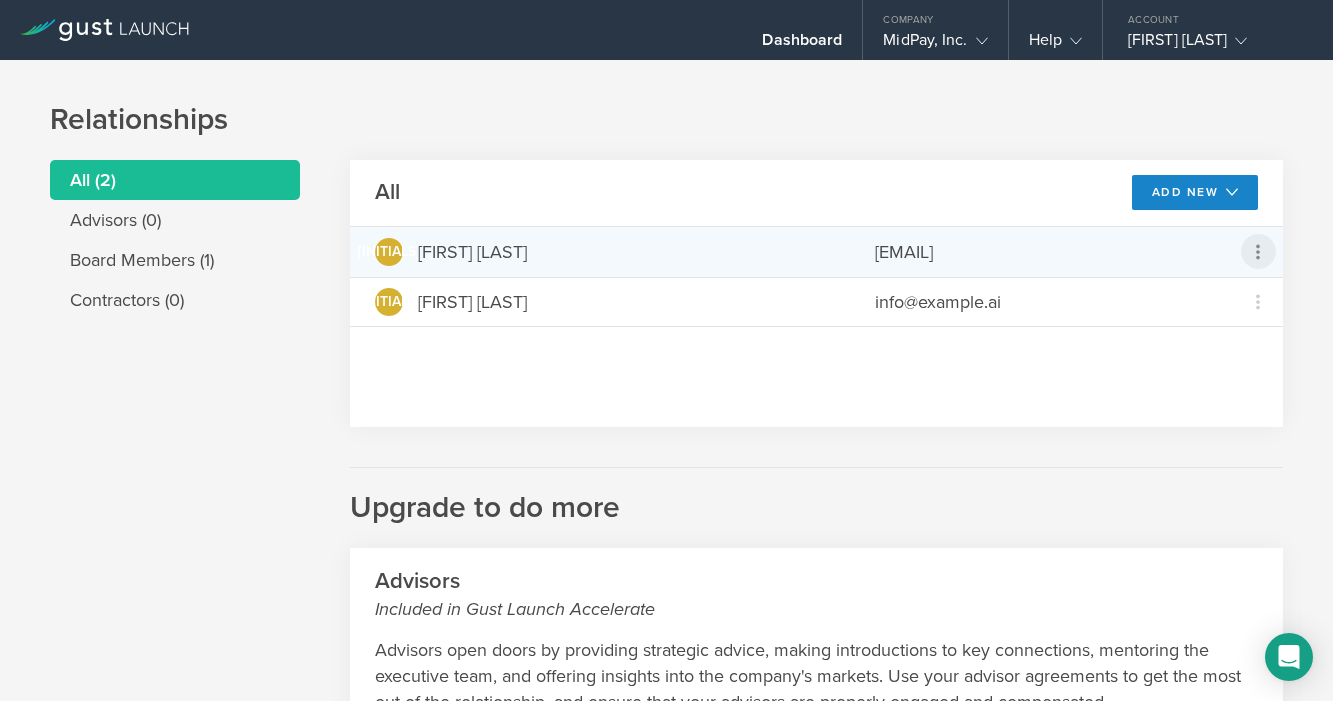 click 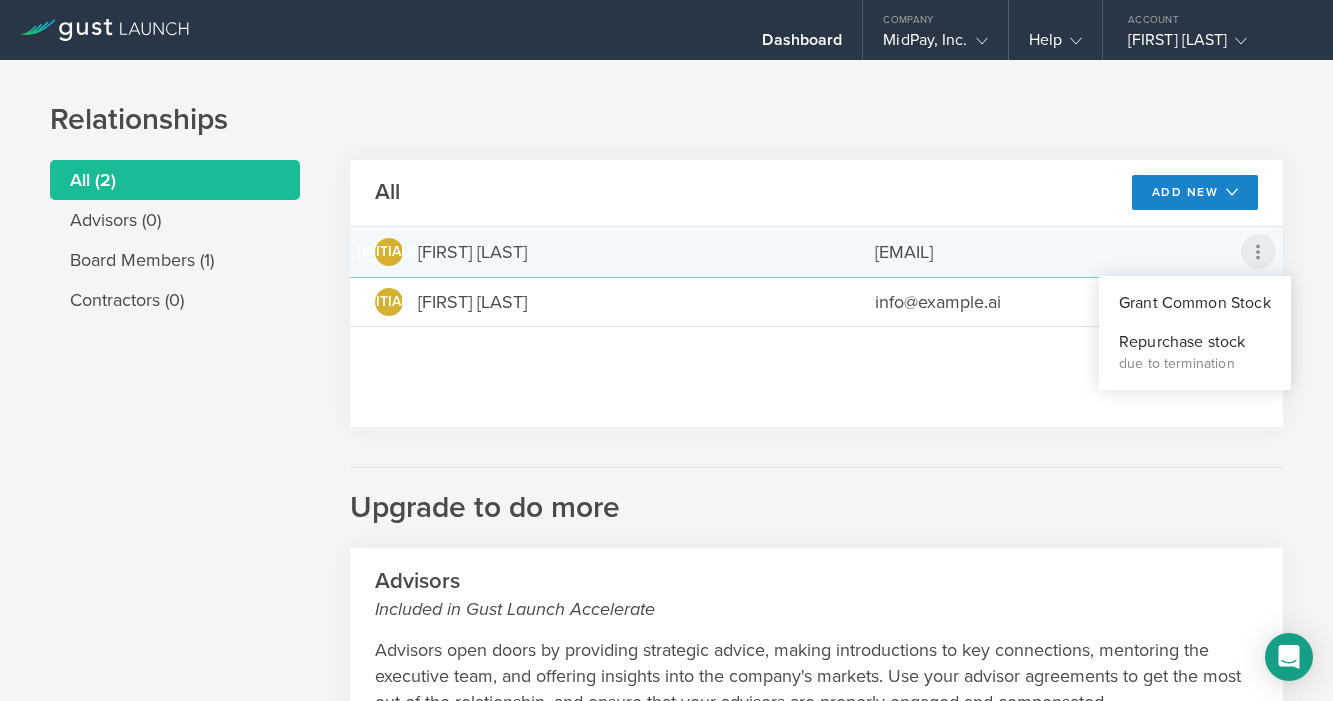 click at bounding box center [666, 350] 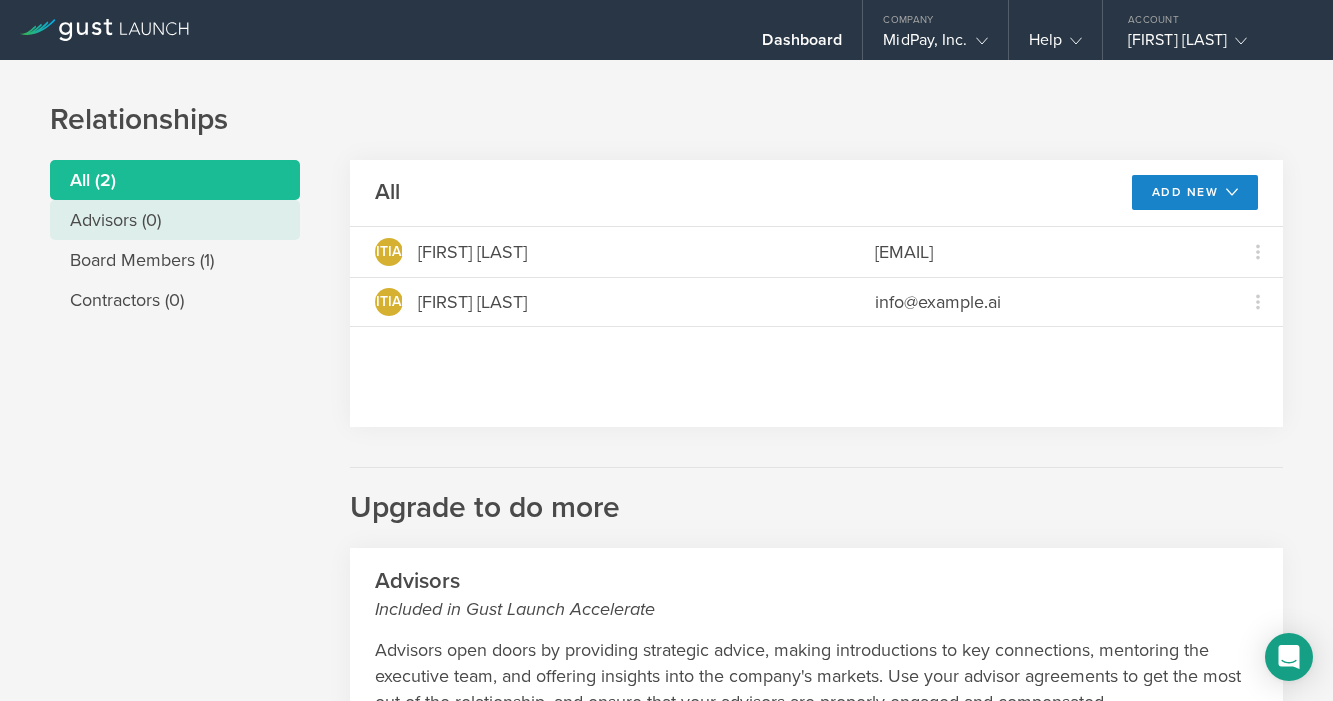 scroll, scrollTop: 0, scrollLeft: 0, axis: both 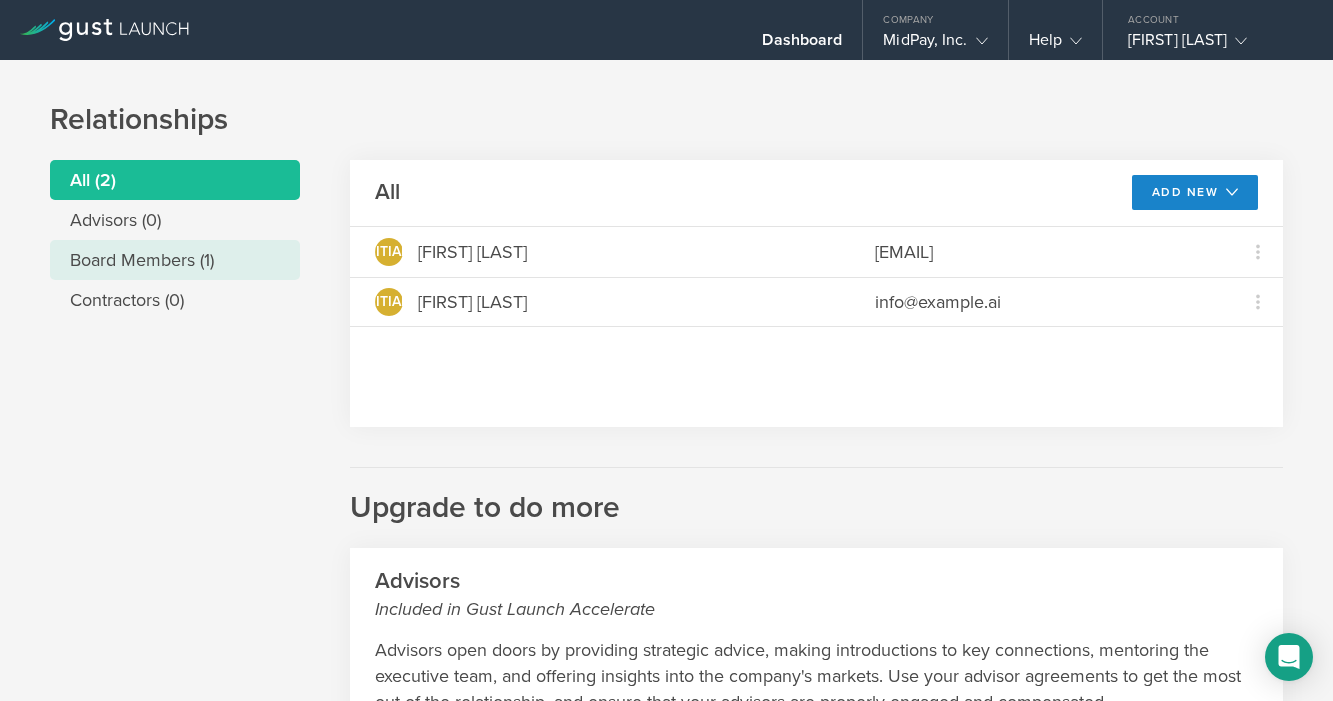 click on "Board Members (1)" at bounding box center [175, 260] 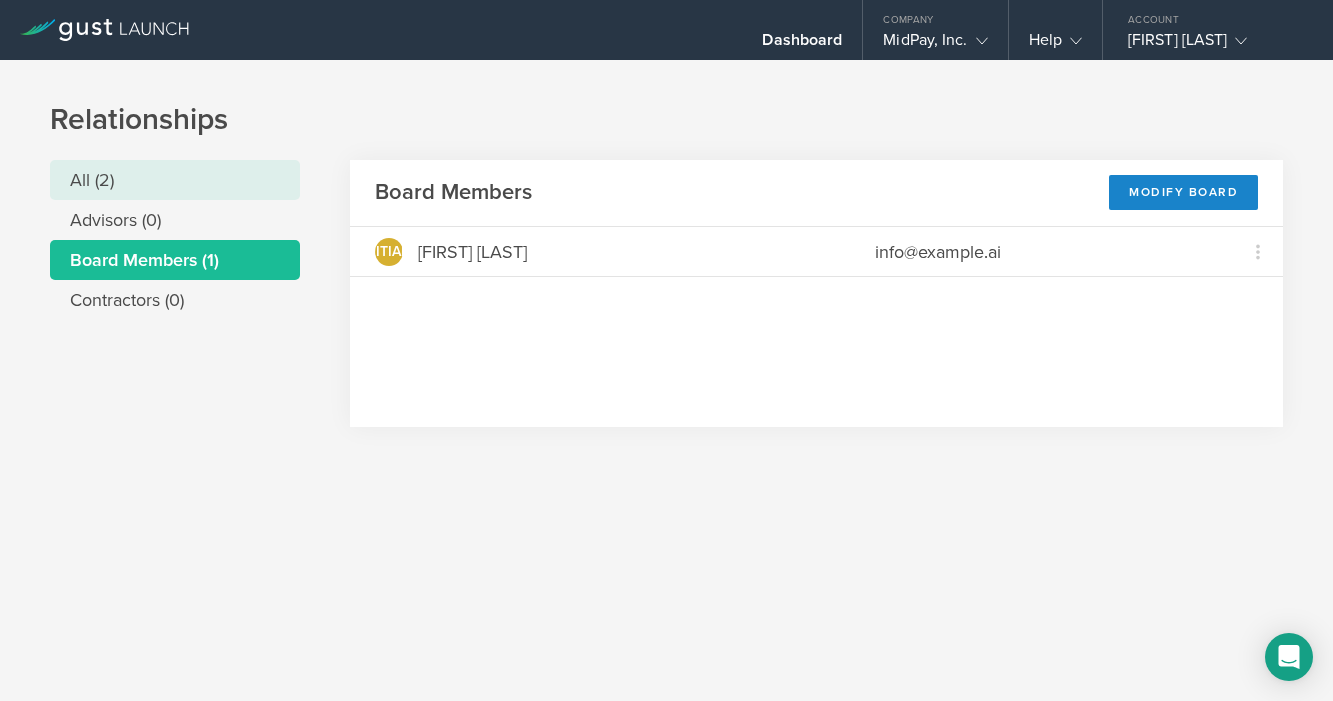 click on "All (2)" at bounding box center [175, 180] 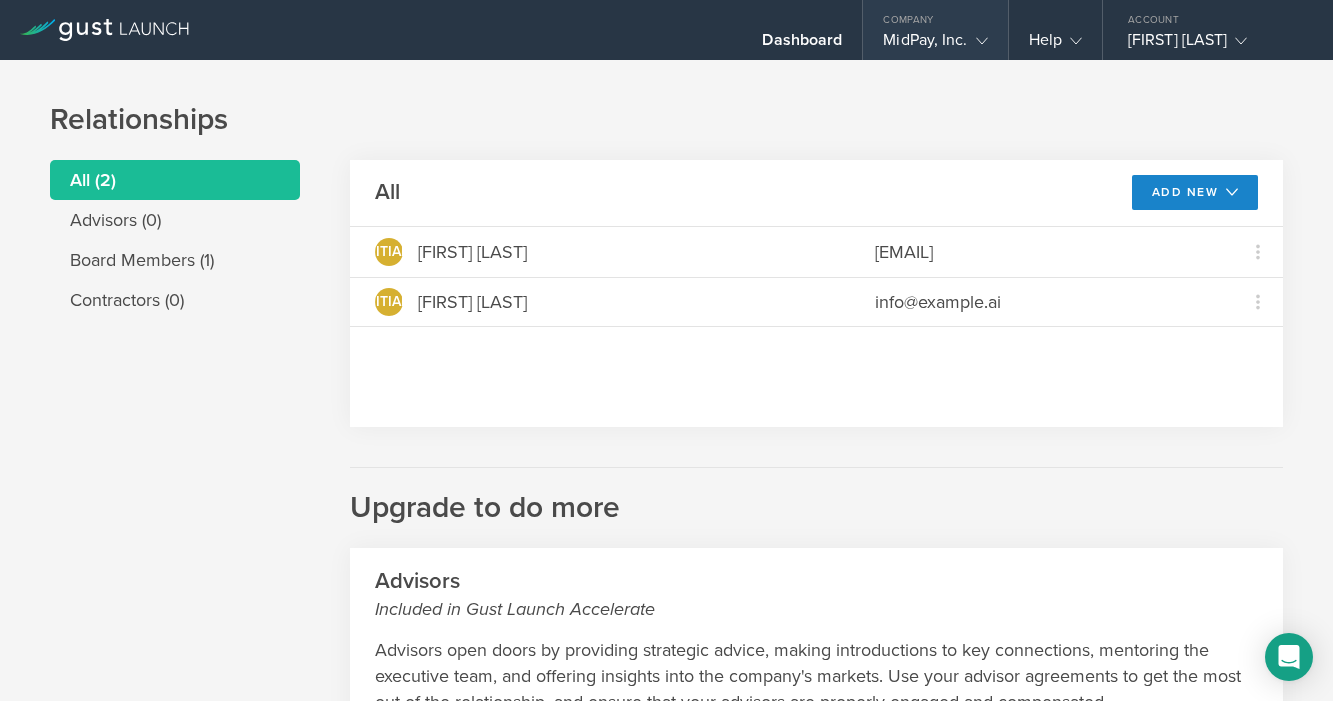 click on "MidPay, Inc." at bounding box center (935, 45) 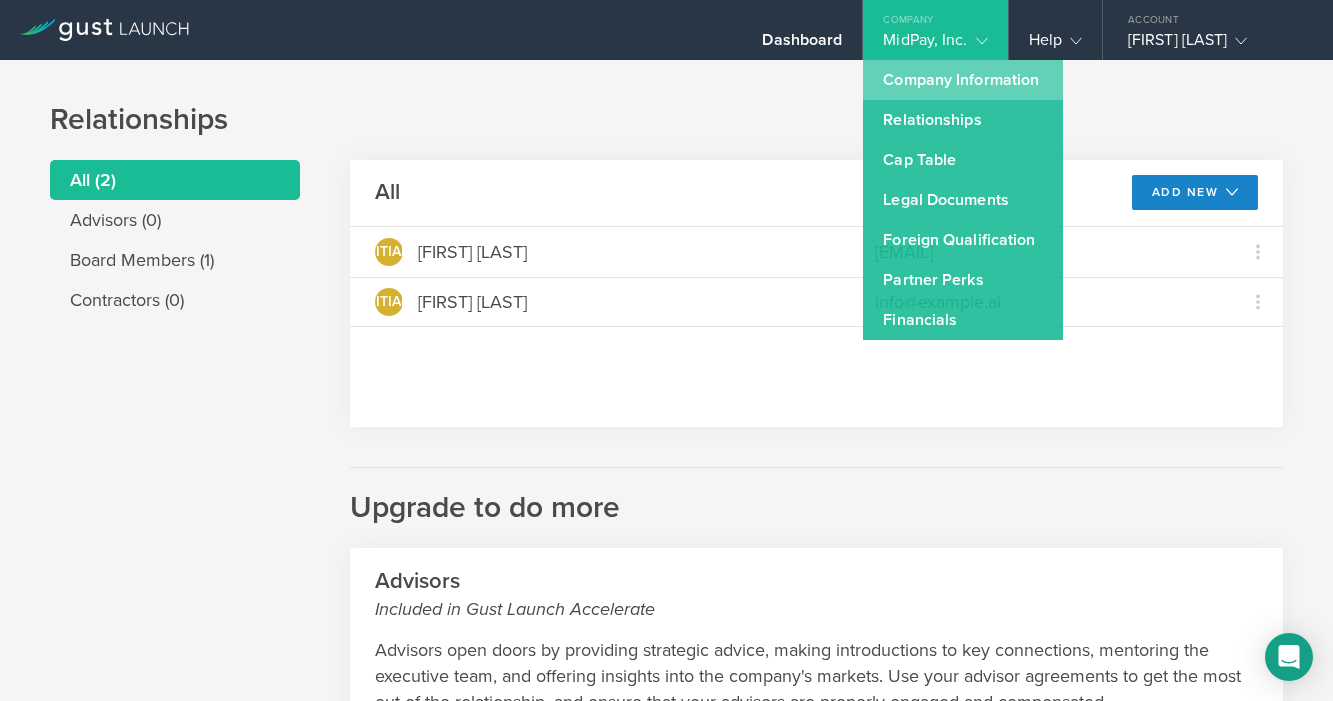click on "Company Information" at bounding box center (963, 80) 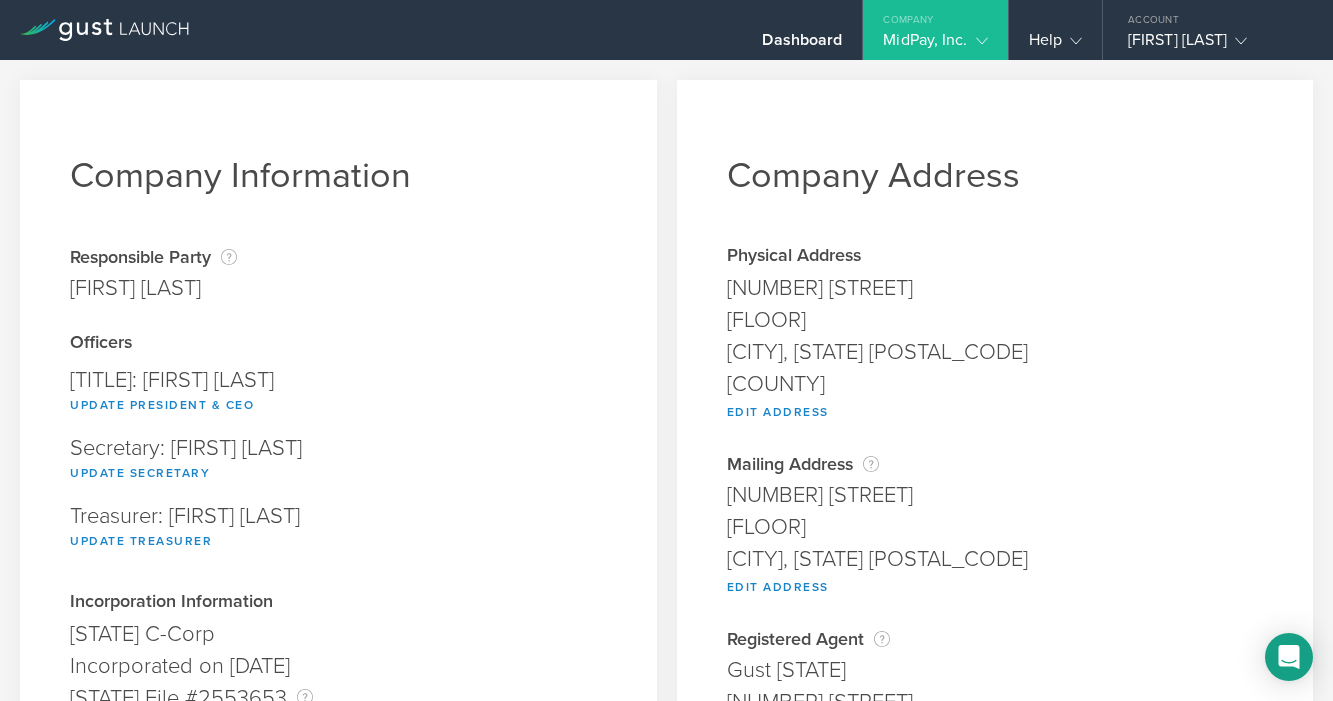 scroll, scrollTop: 0, scrollLeft: 0, axis: both 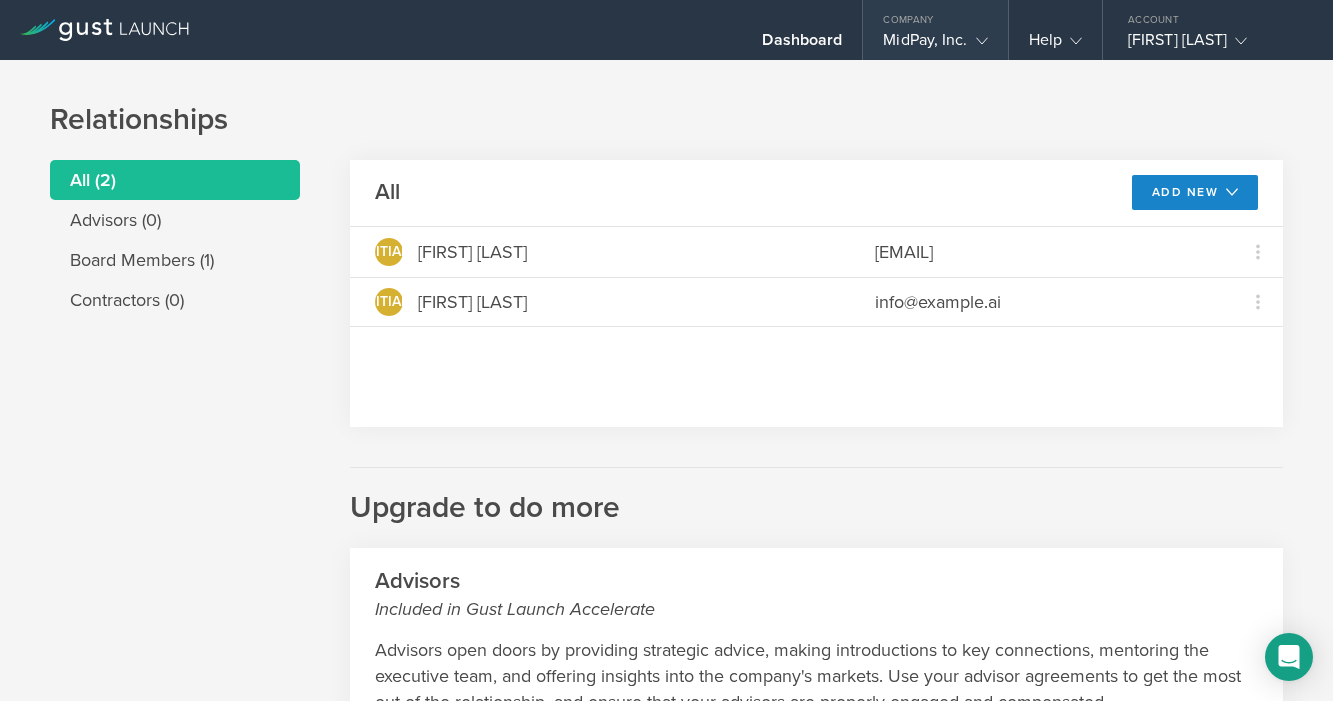 click on "MidPay, Inc." at bounding box center (935, 45) 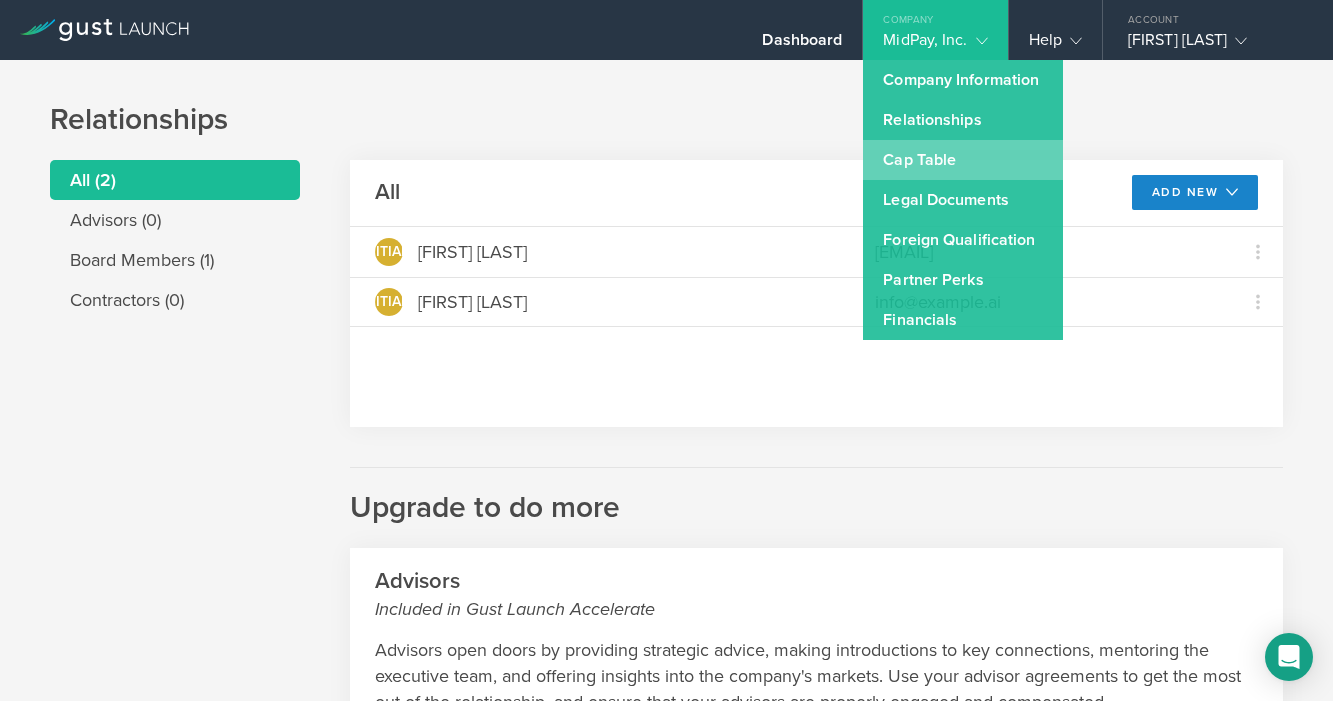 click on "Cap Table" at bounding box center (963, 160) 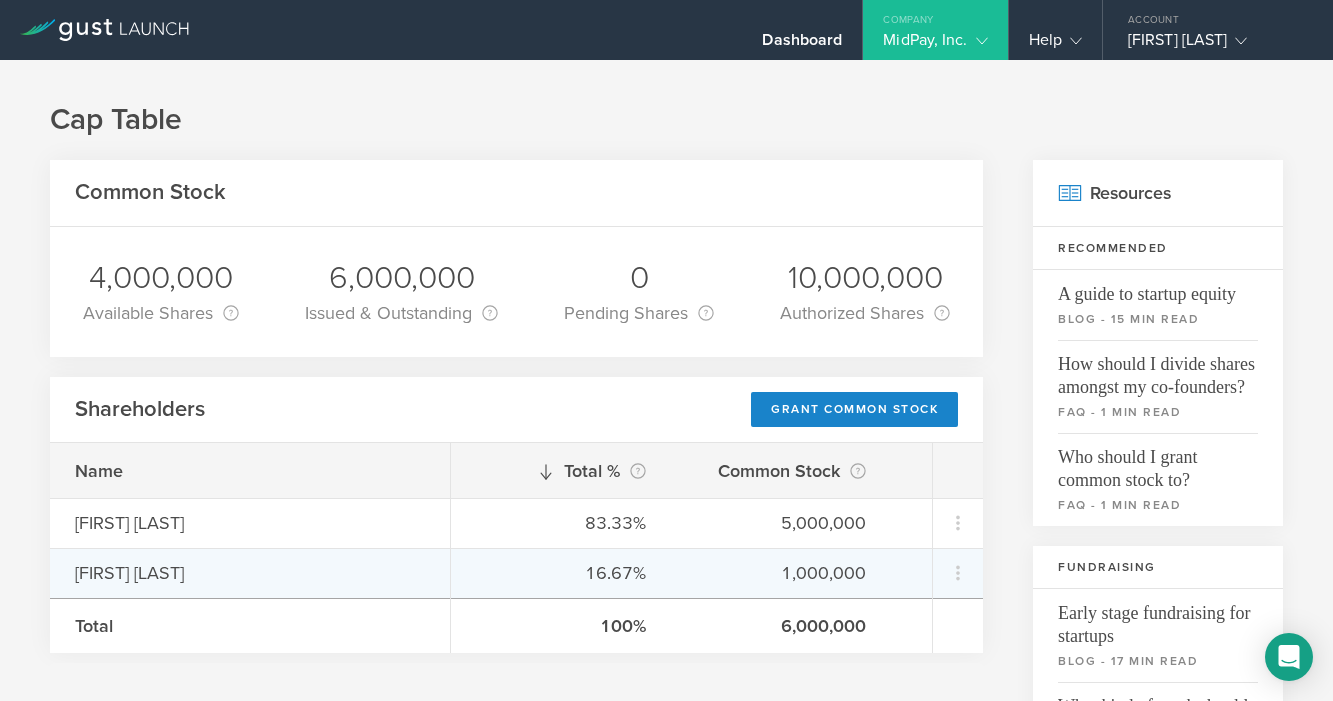 click on "Jeremy Sanders" at bounding box center [250, 573] 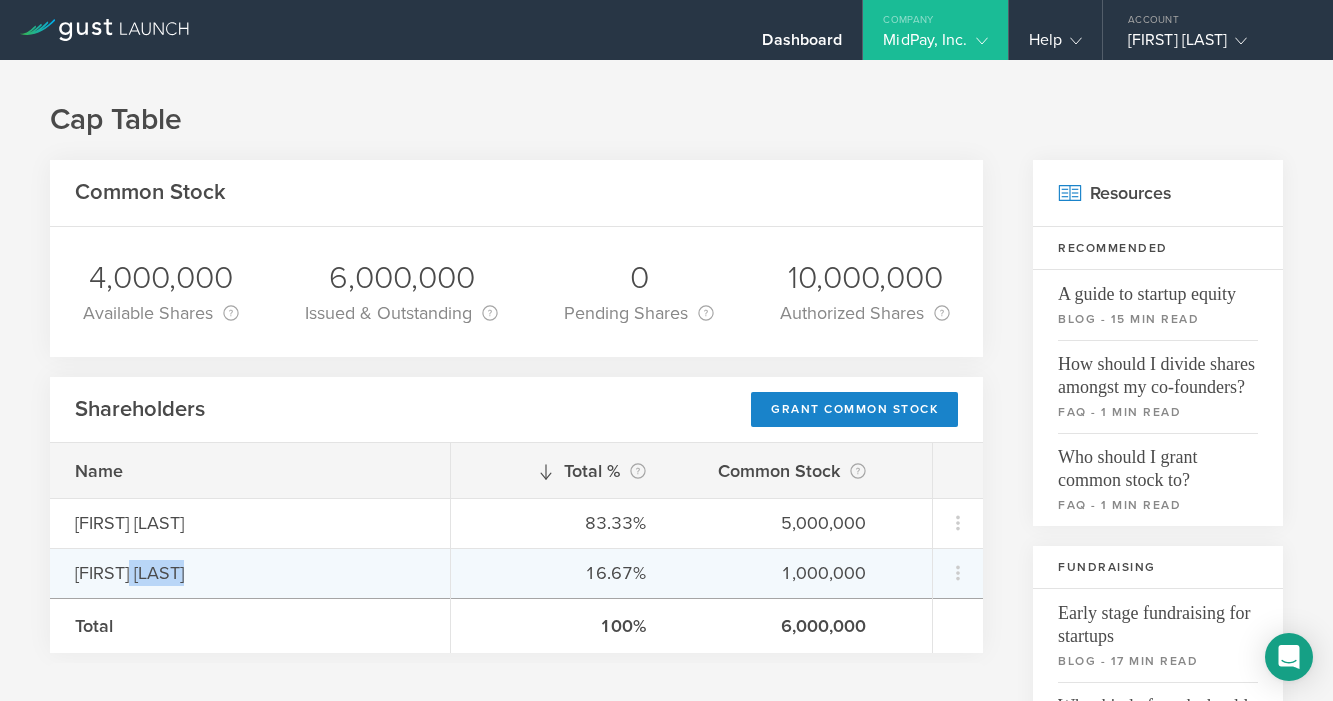 click on "Jeremy Sanders" at bounding box center (250, 573) 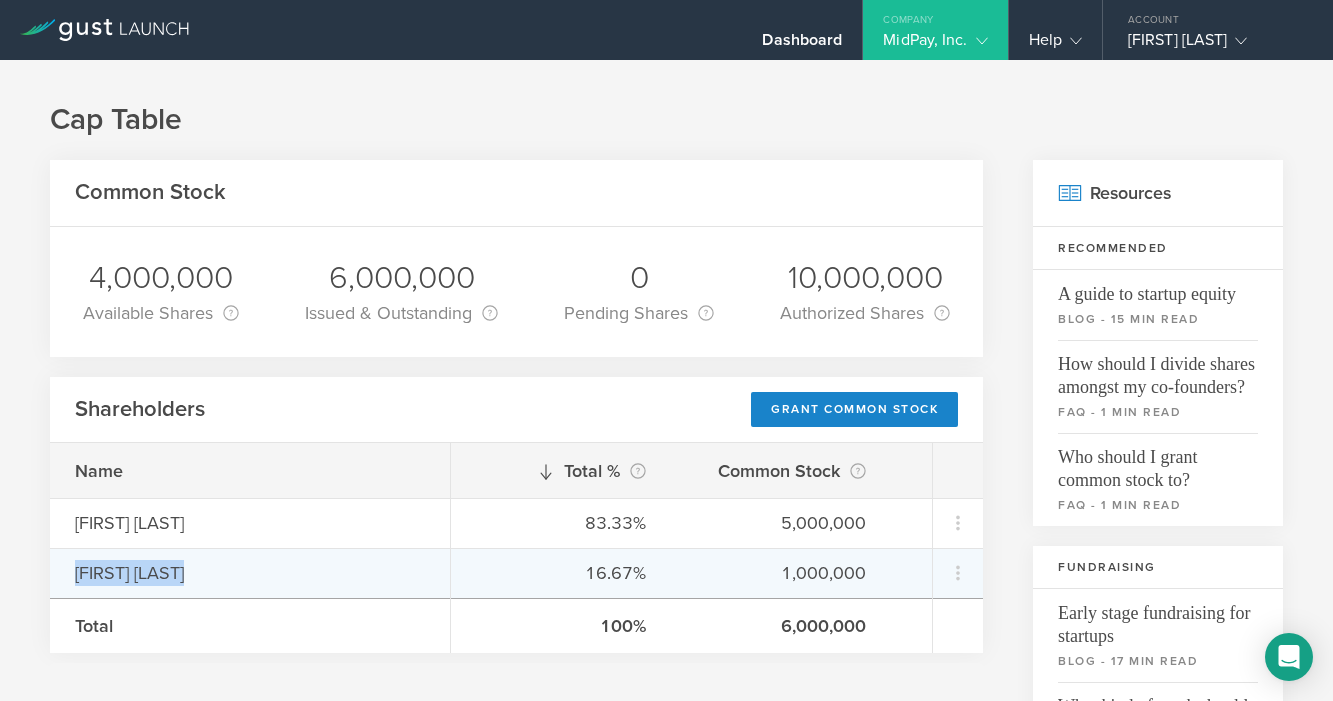 click on "Jeremy Sanders" at bounding box center [250, 573] 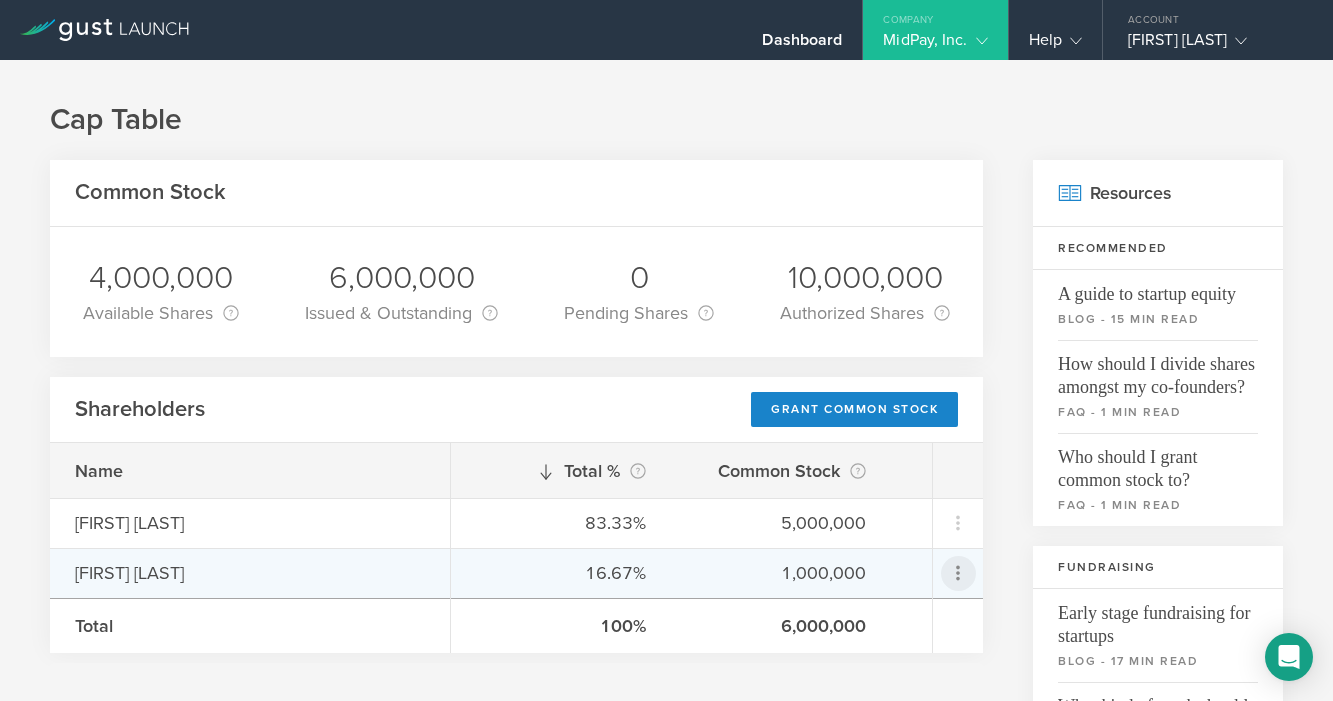 click 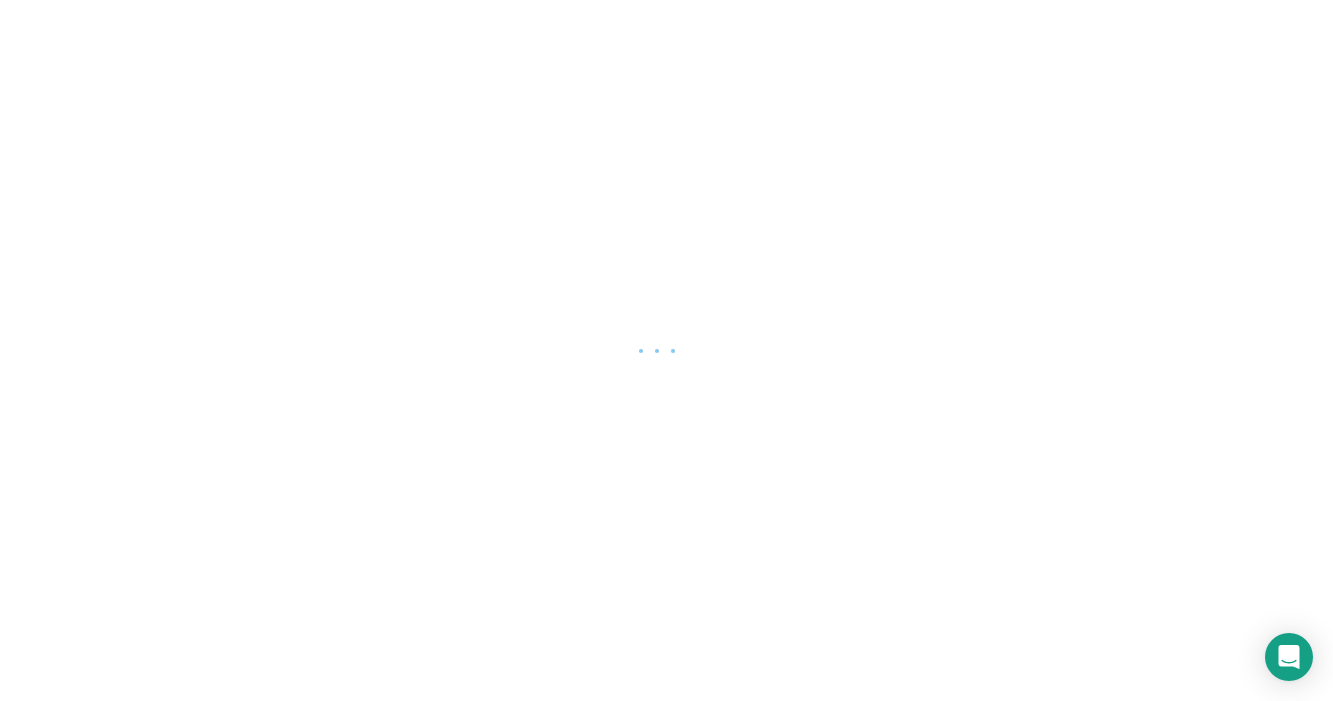 scroll, scrollTop: 0, scrollLeft: 0, axis: both 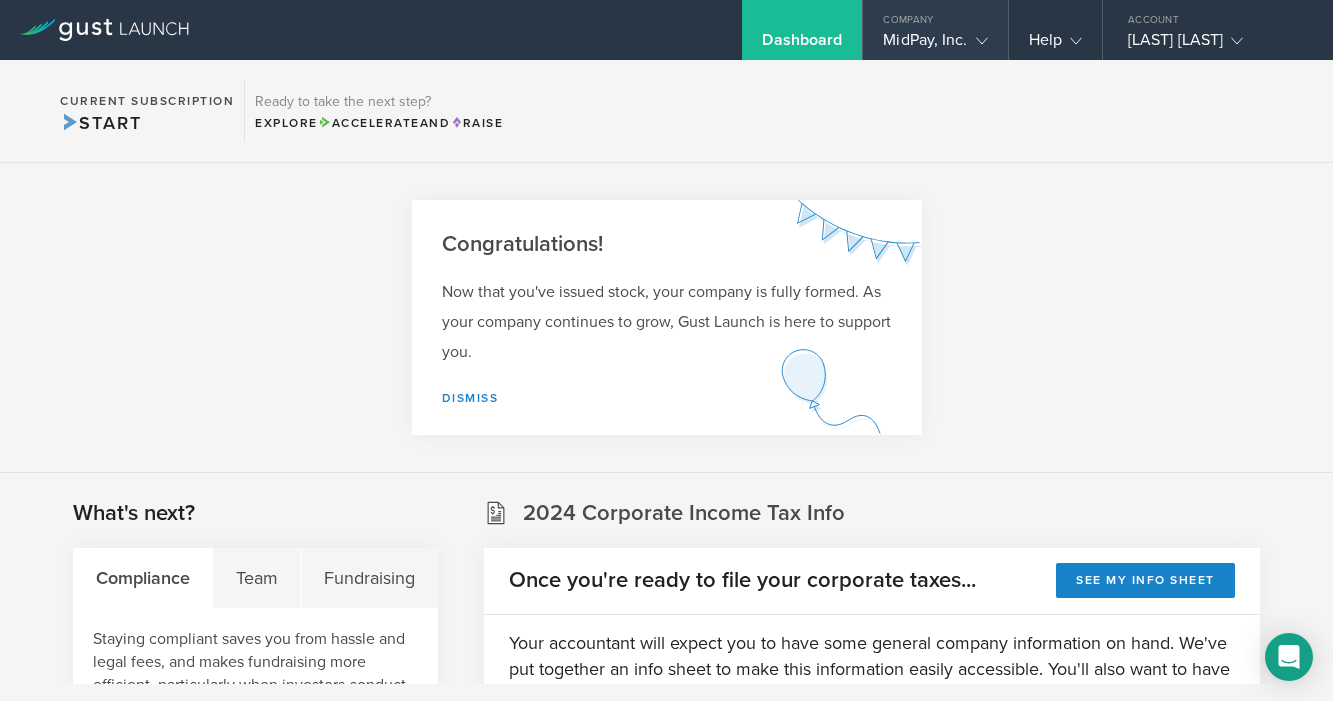 click 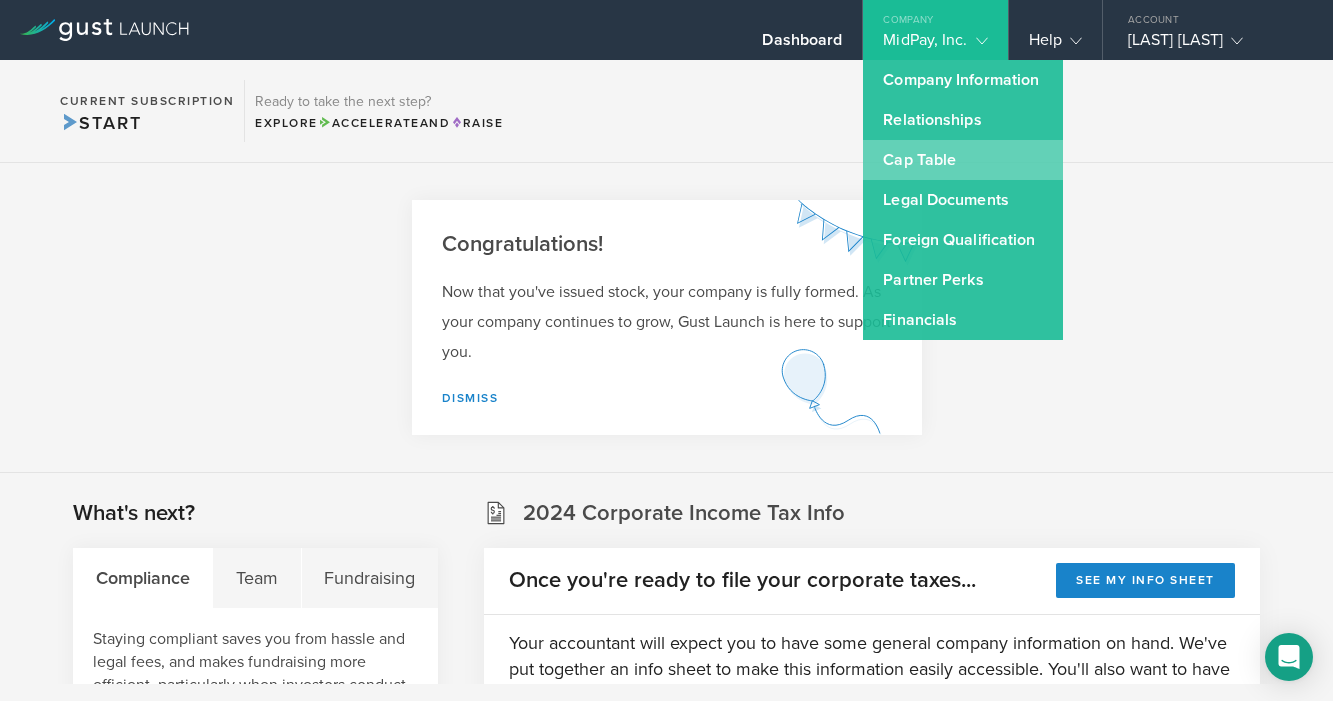 click on "Cap Table" at bounding box center [963, 160] 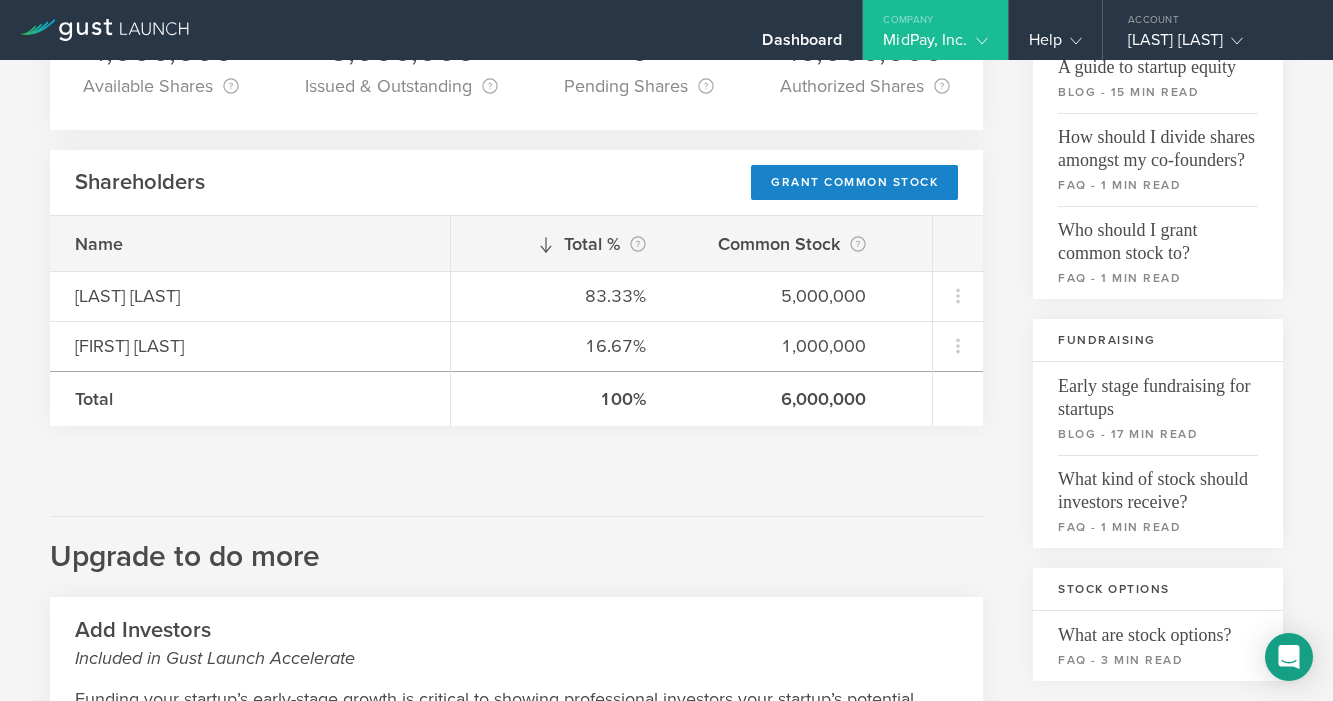 scroll, scrollTop: 232, scrollLeft: 0, axis: vertical 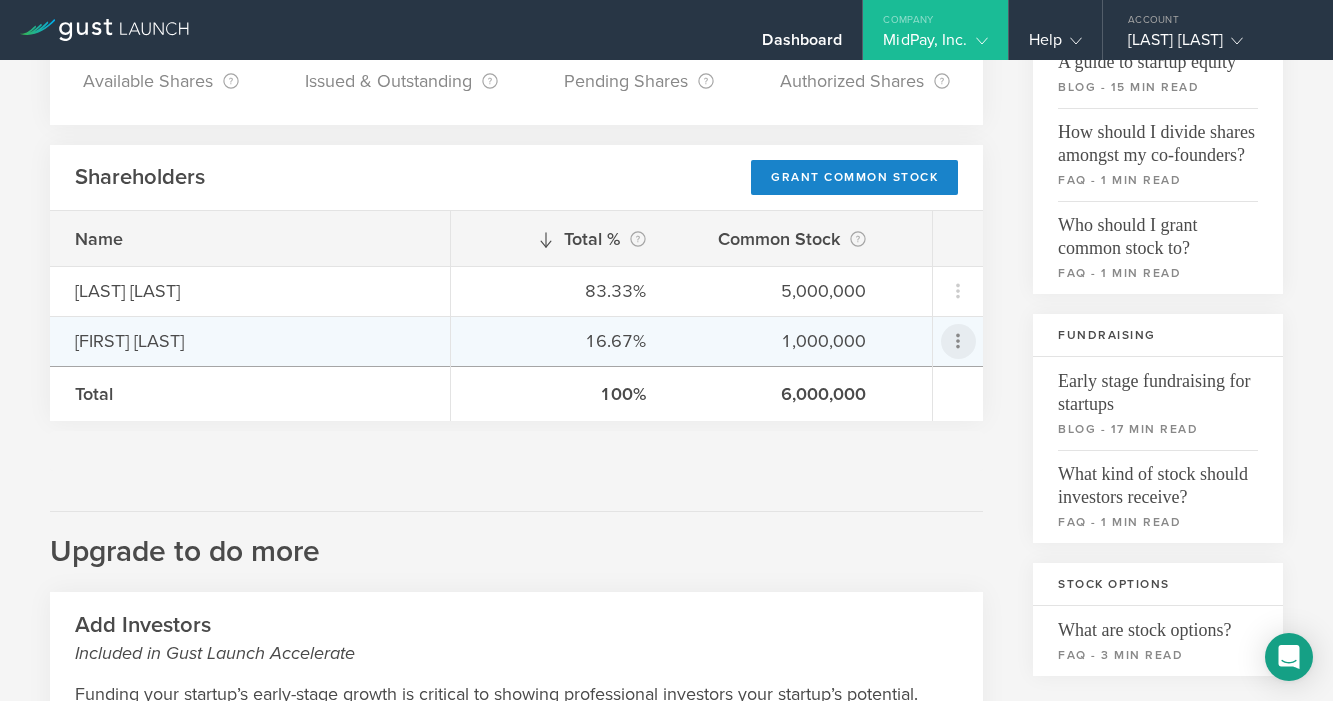 click 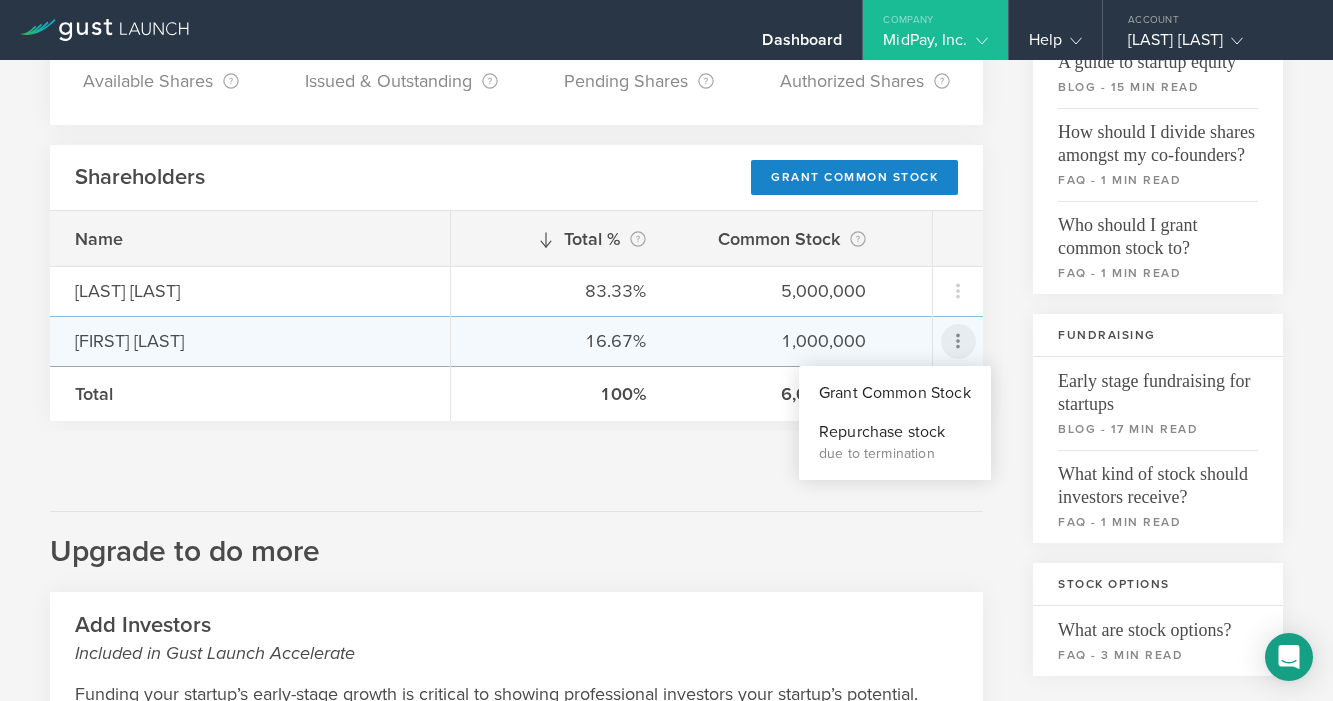 click at bounding box center [666, 350] 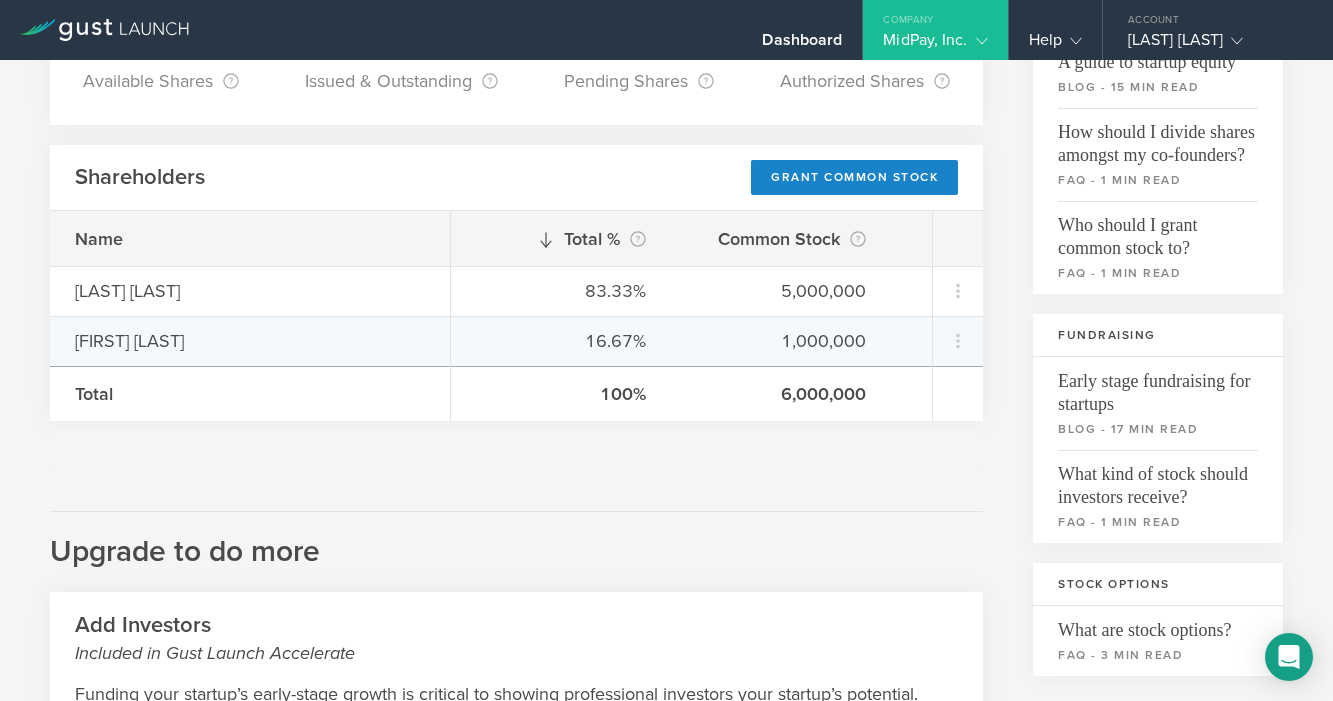click on "Jeremy Sanders" at bounding box center [250, 341] 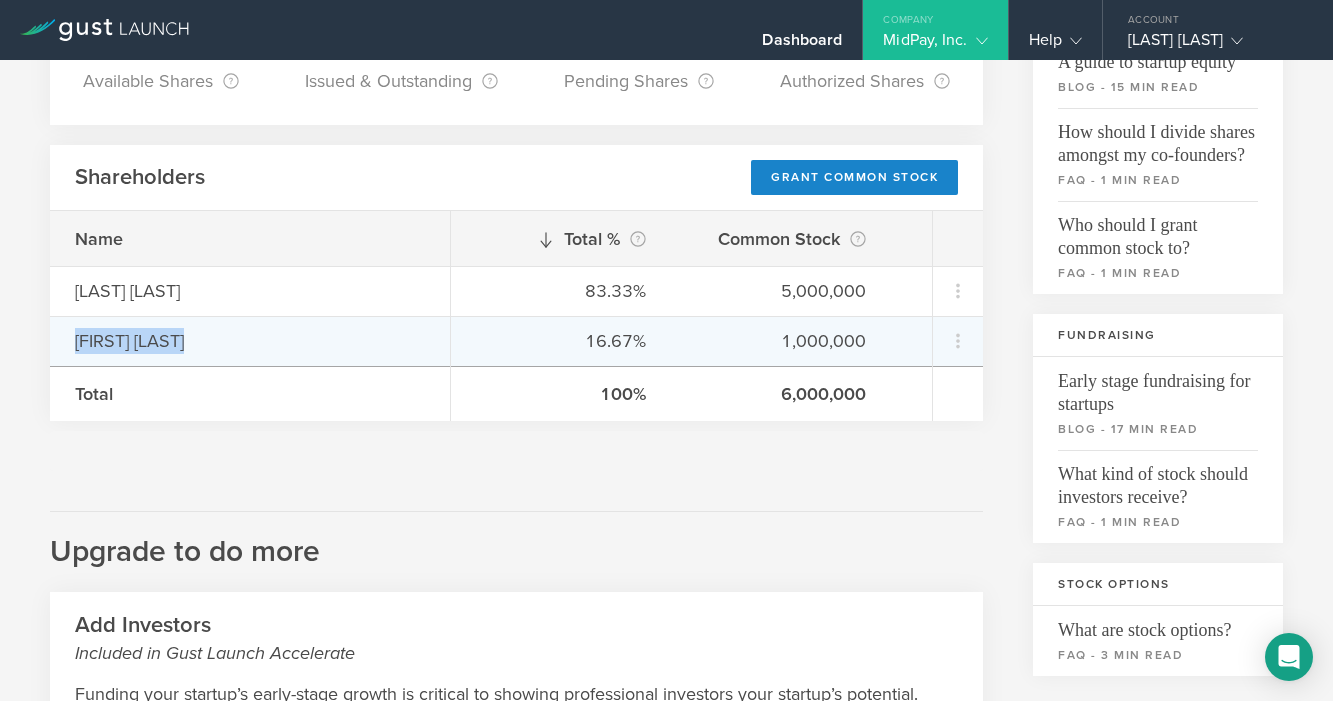click on "Jeremy Sanders" at bounding box center [250, 341] 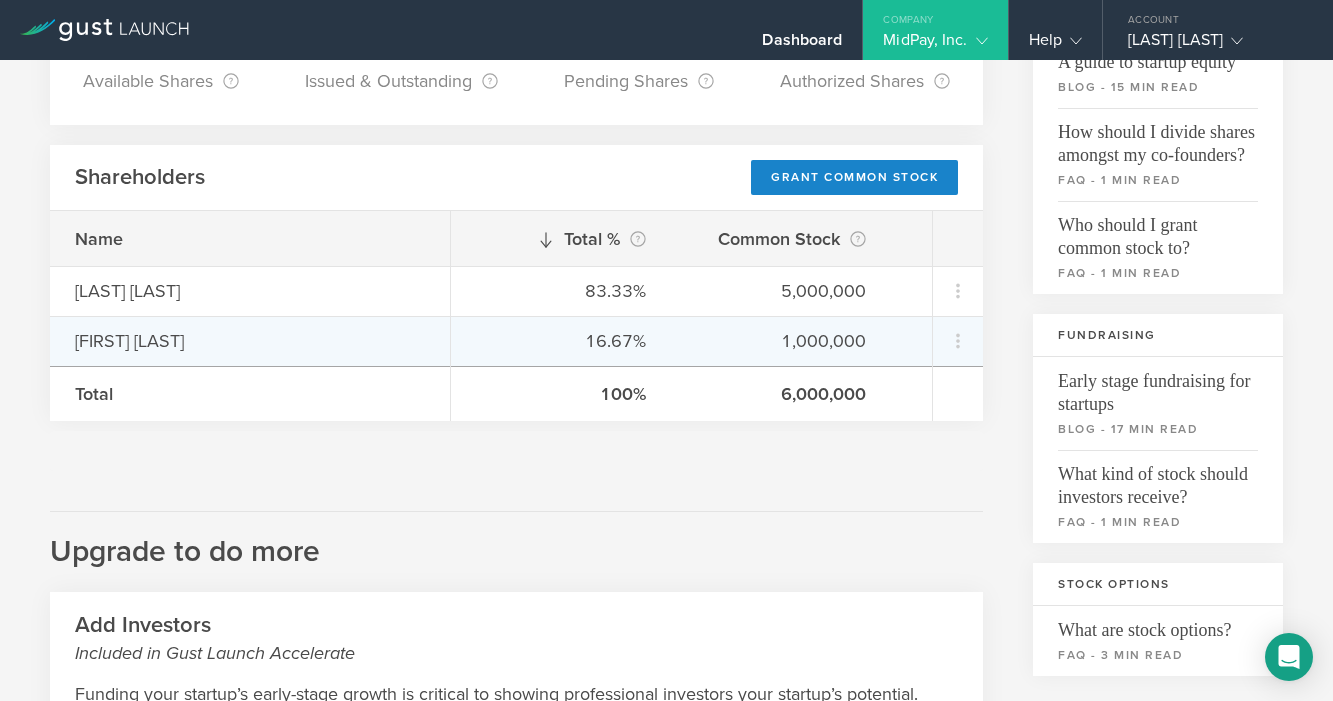 click on "16.67%" at bounding box center (561, 341) 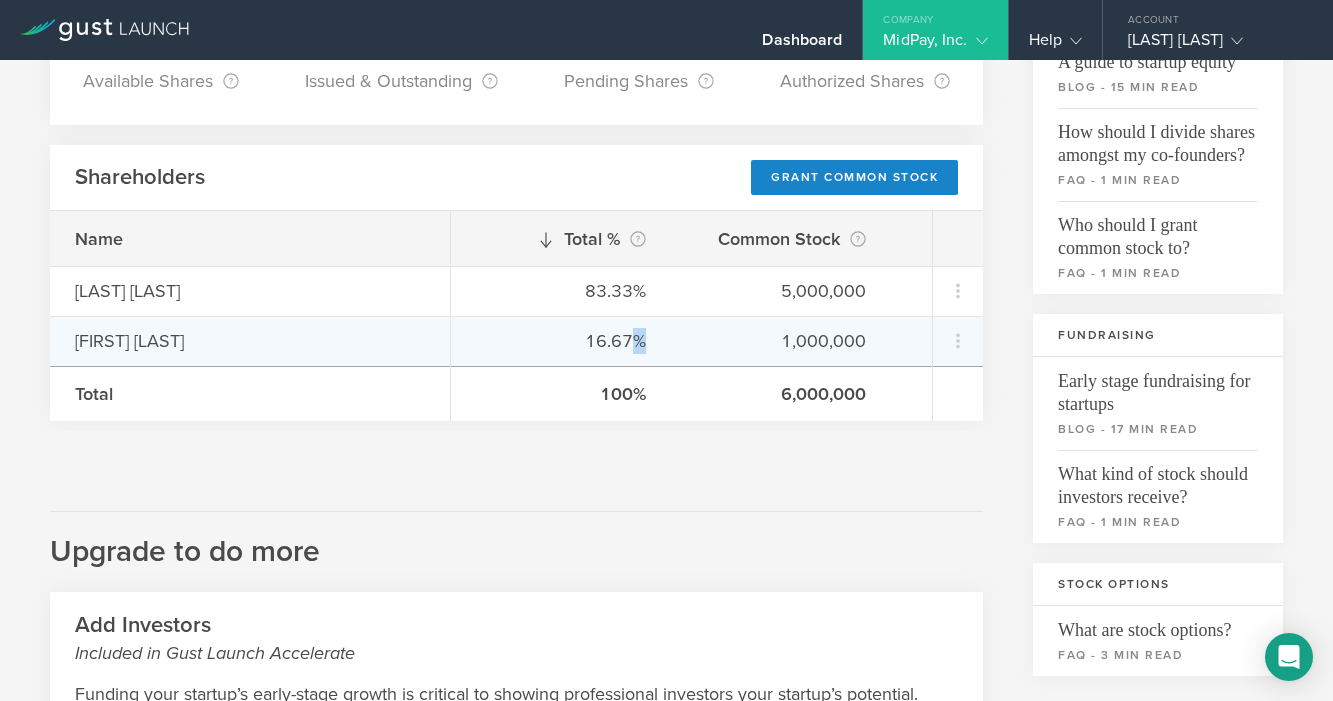 click on "16.67%" at bounding box center (561, 341) 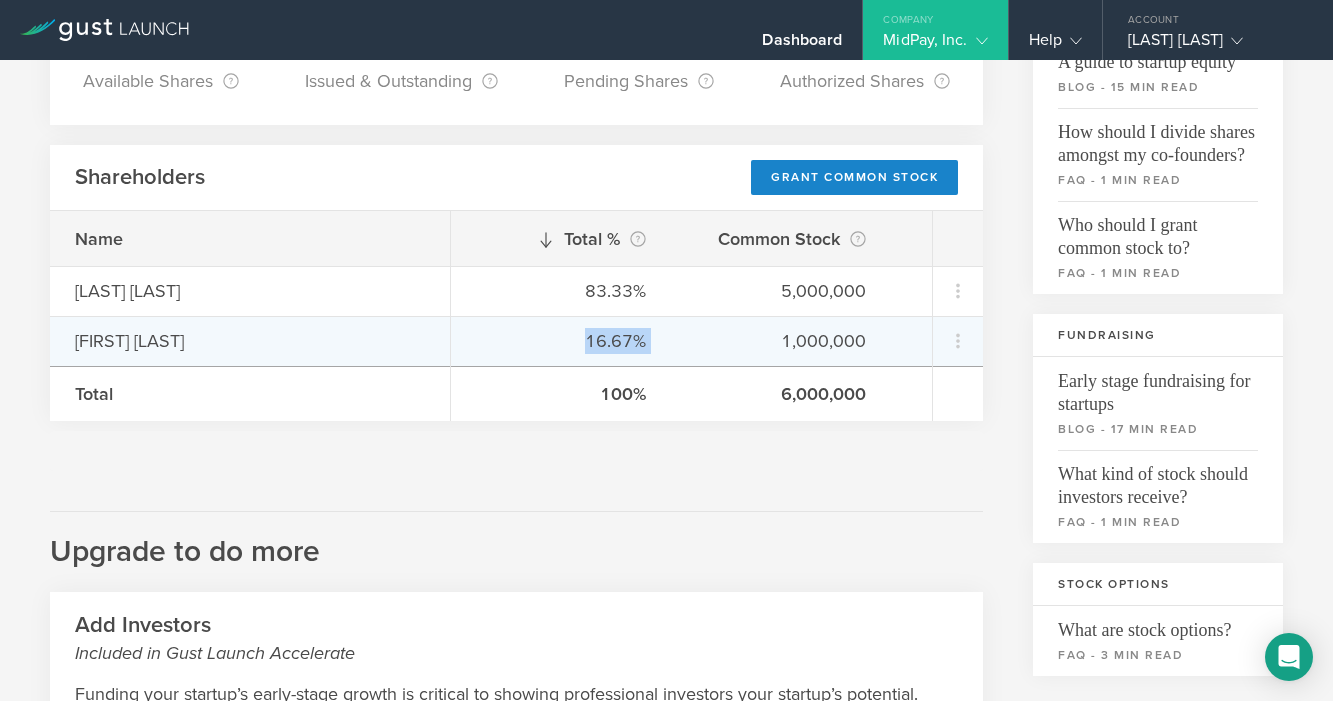 click on "16.67%" at bounding box center [561, 341] 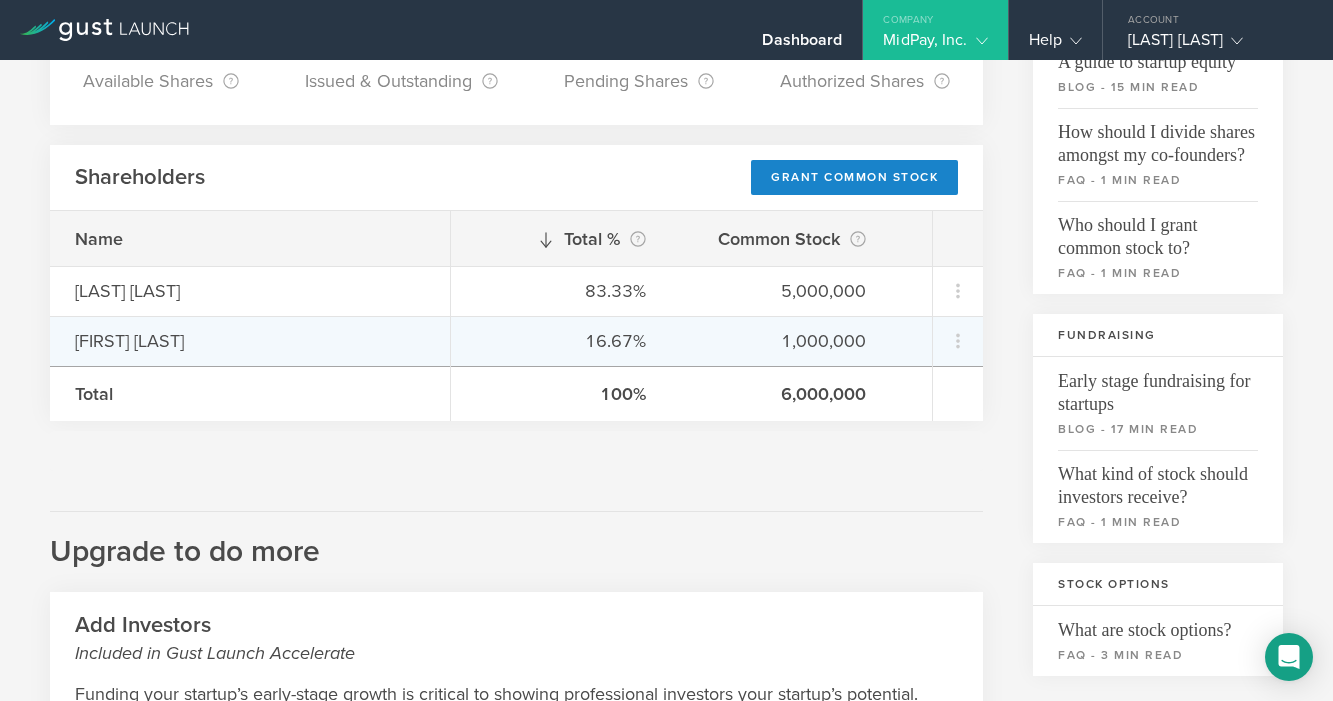 click on "Jeremy Sanders" at bounding box center (250, 341) 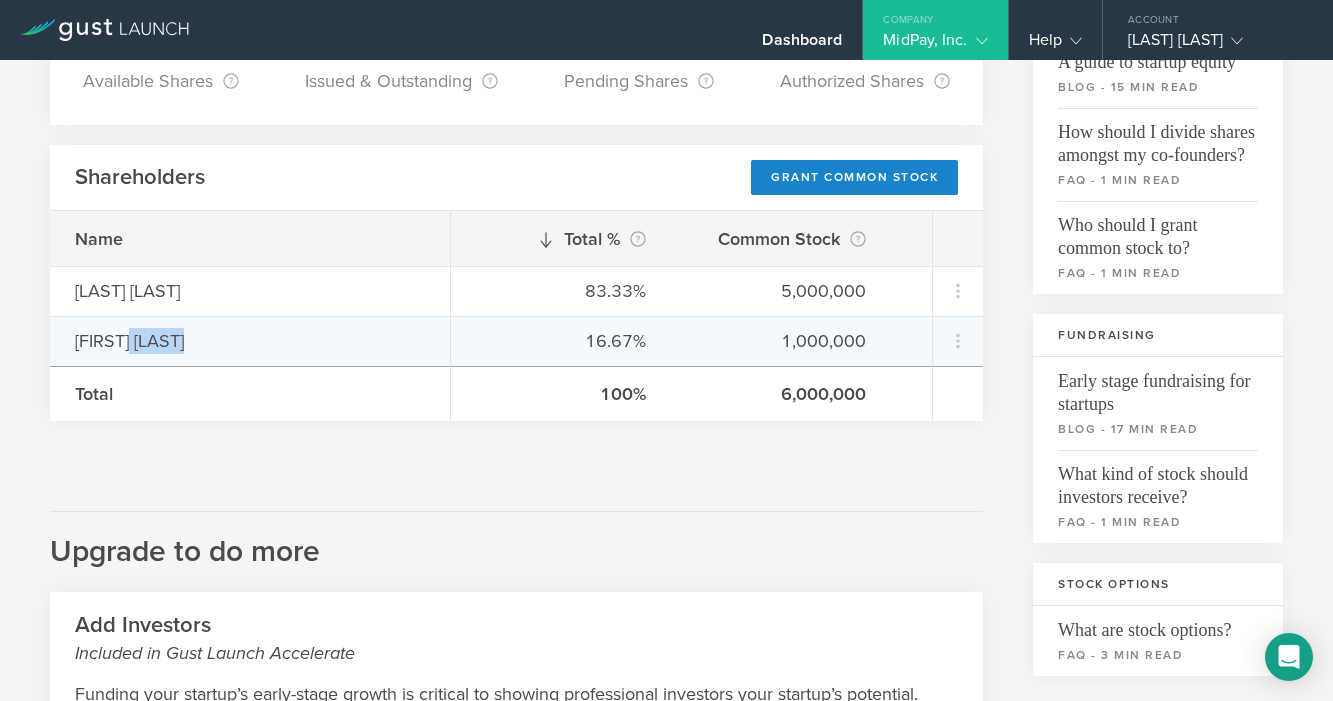 click on "Jeremy Sanders" at bounding box center [250, 341] 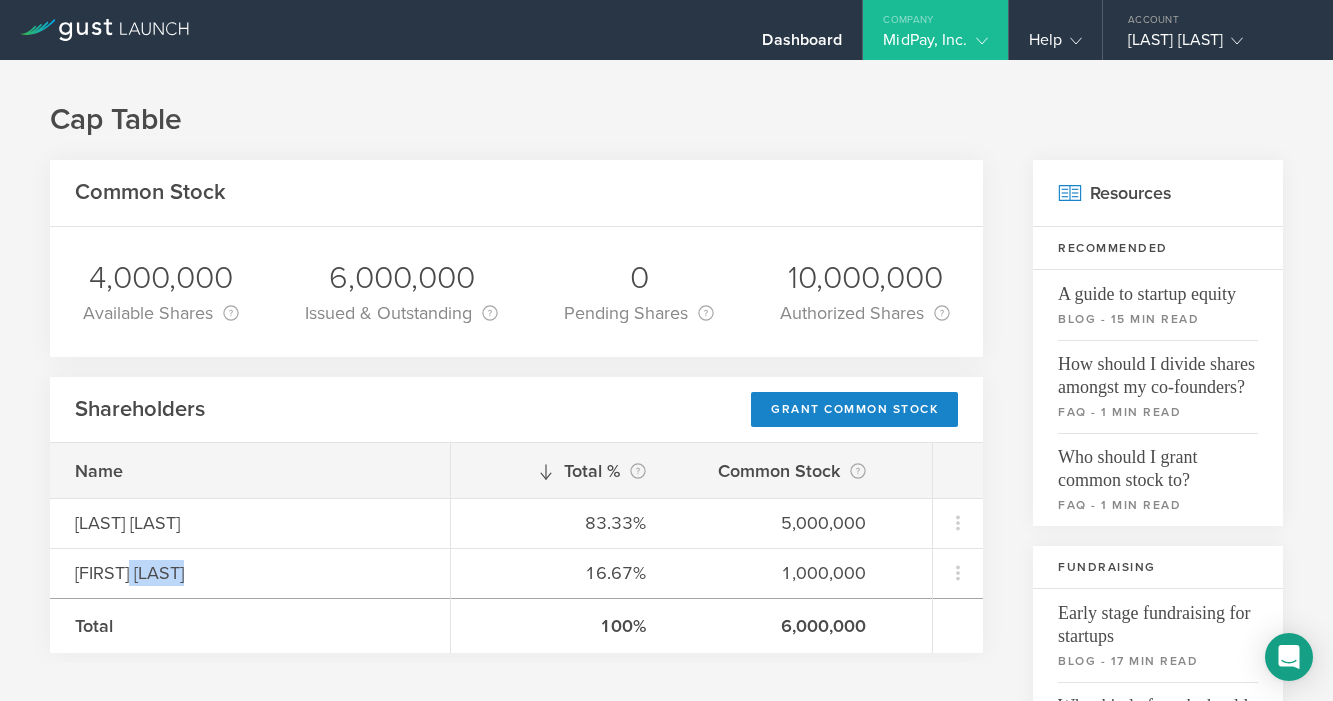 scroll, scrollTop: 0, scrollLeft: 0, axis: both 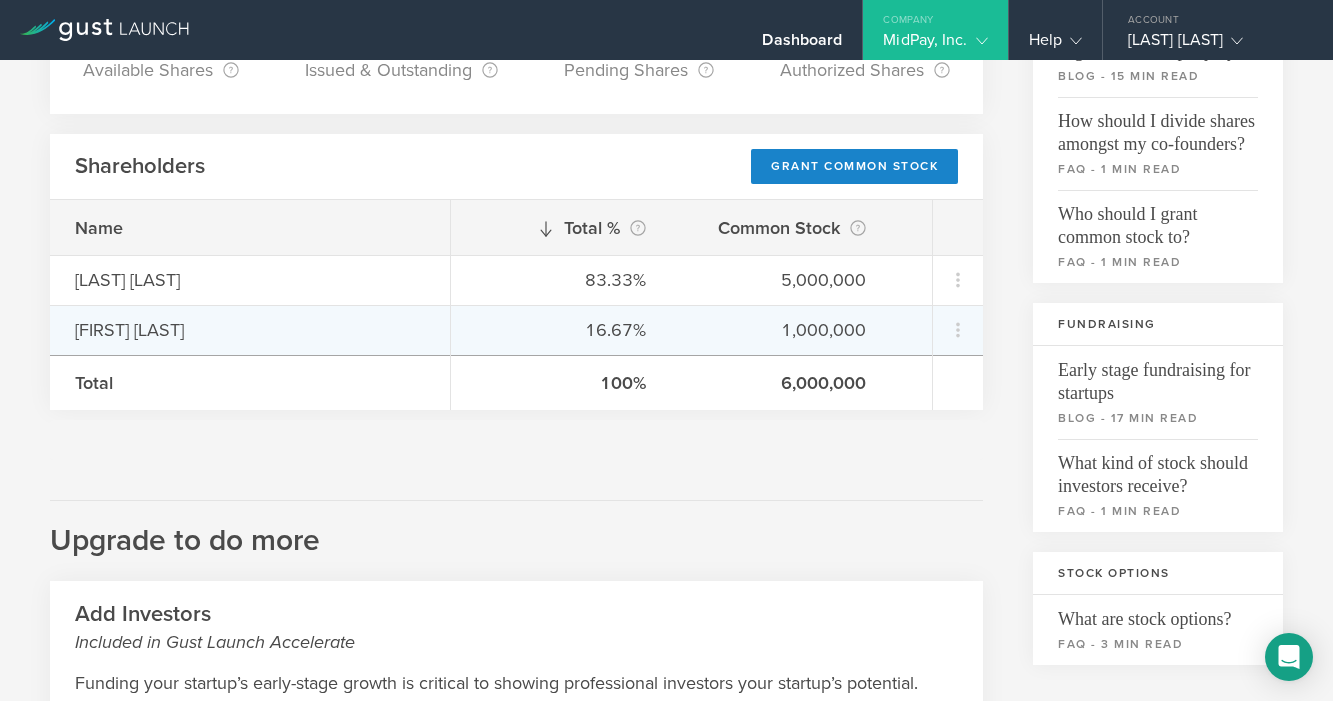 click on "Jeremy Sanders" at bounding box center (250, 330) 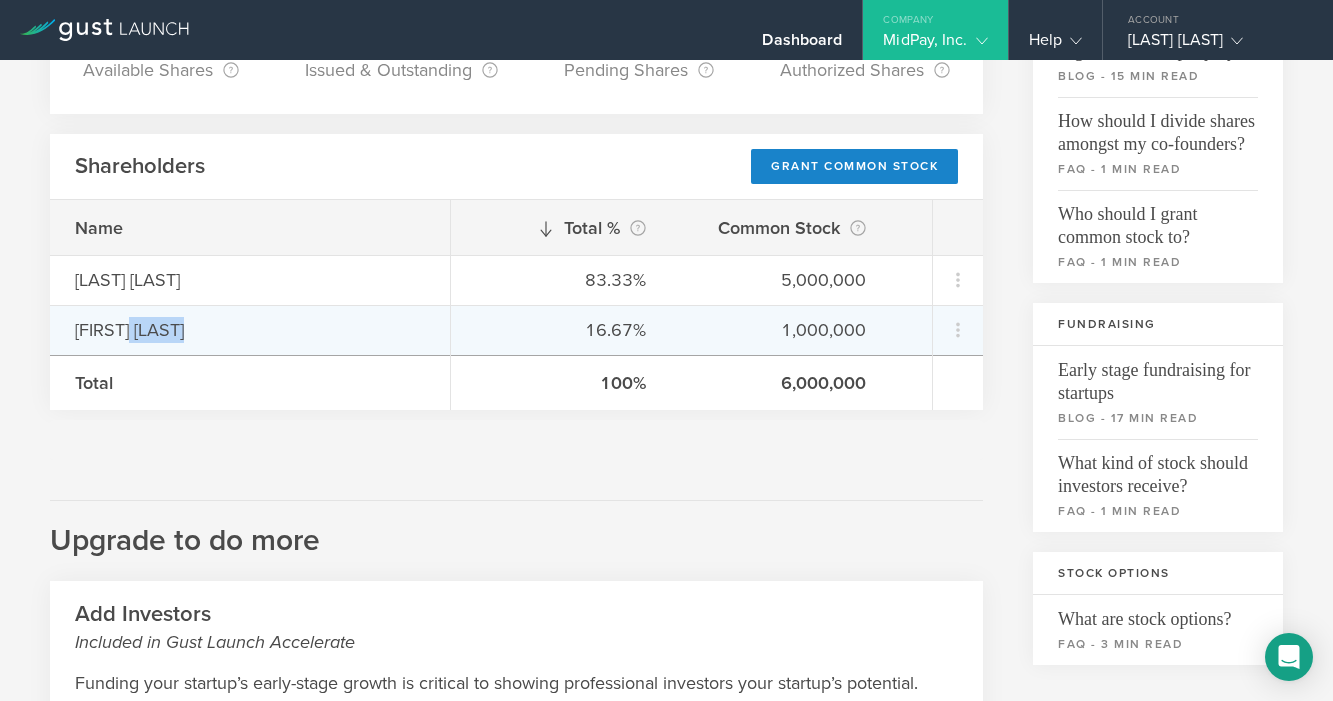 click on "Jeremy Sanders" at bounding box center (250, 330) 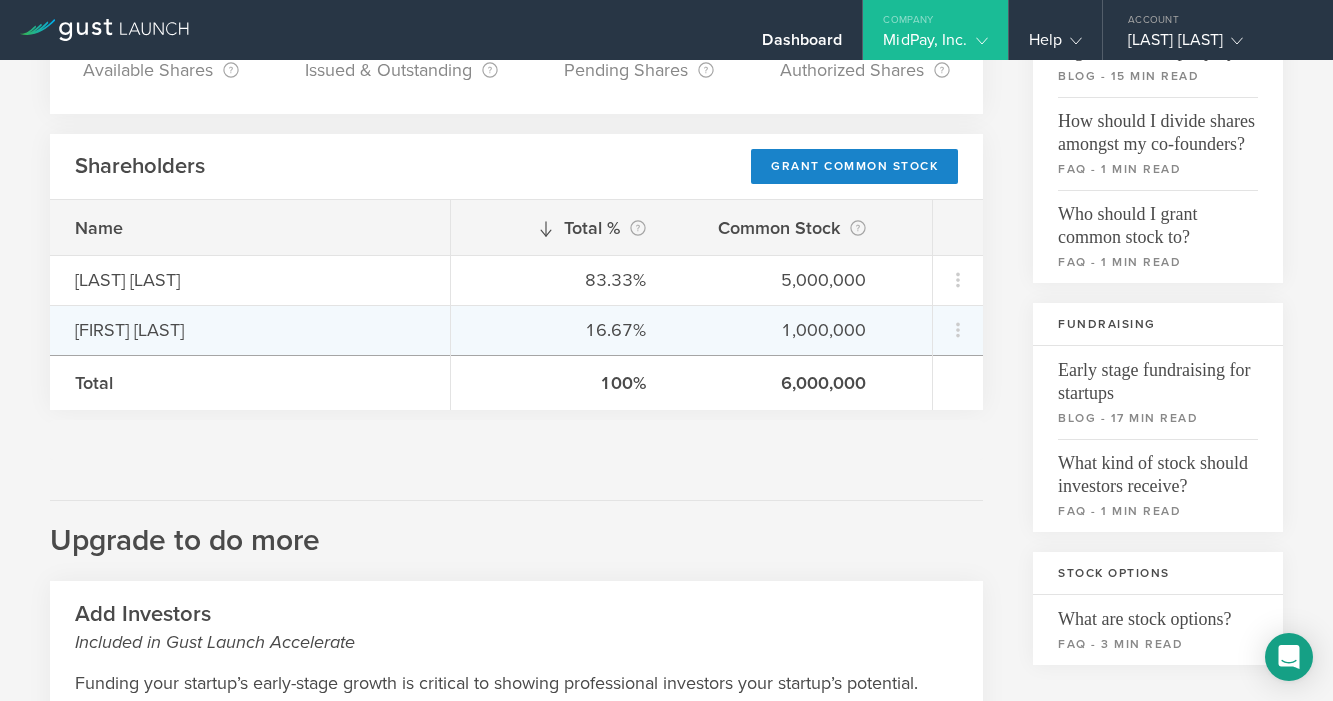click on "Jeremy Sanders" at bounding box center [250, 330] 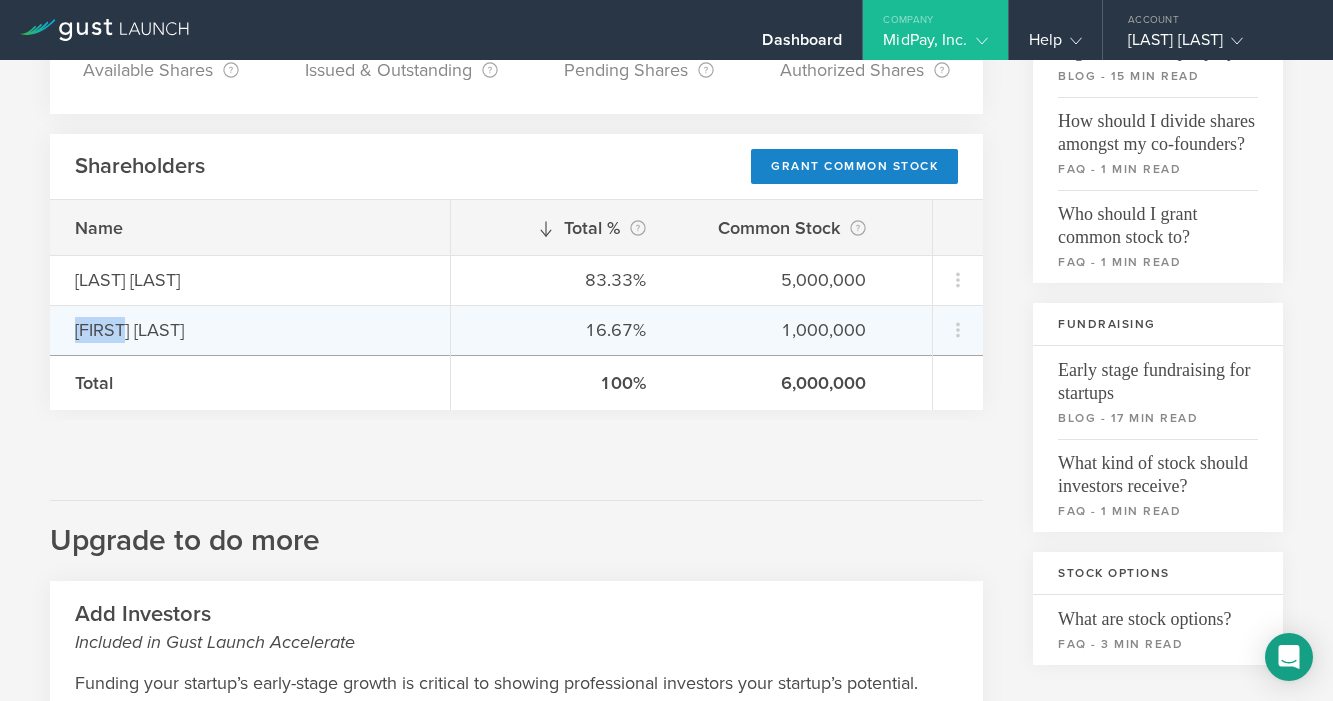 click on "[FIRST] [LAST]" at bounding box center [250, 330] 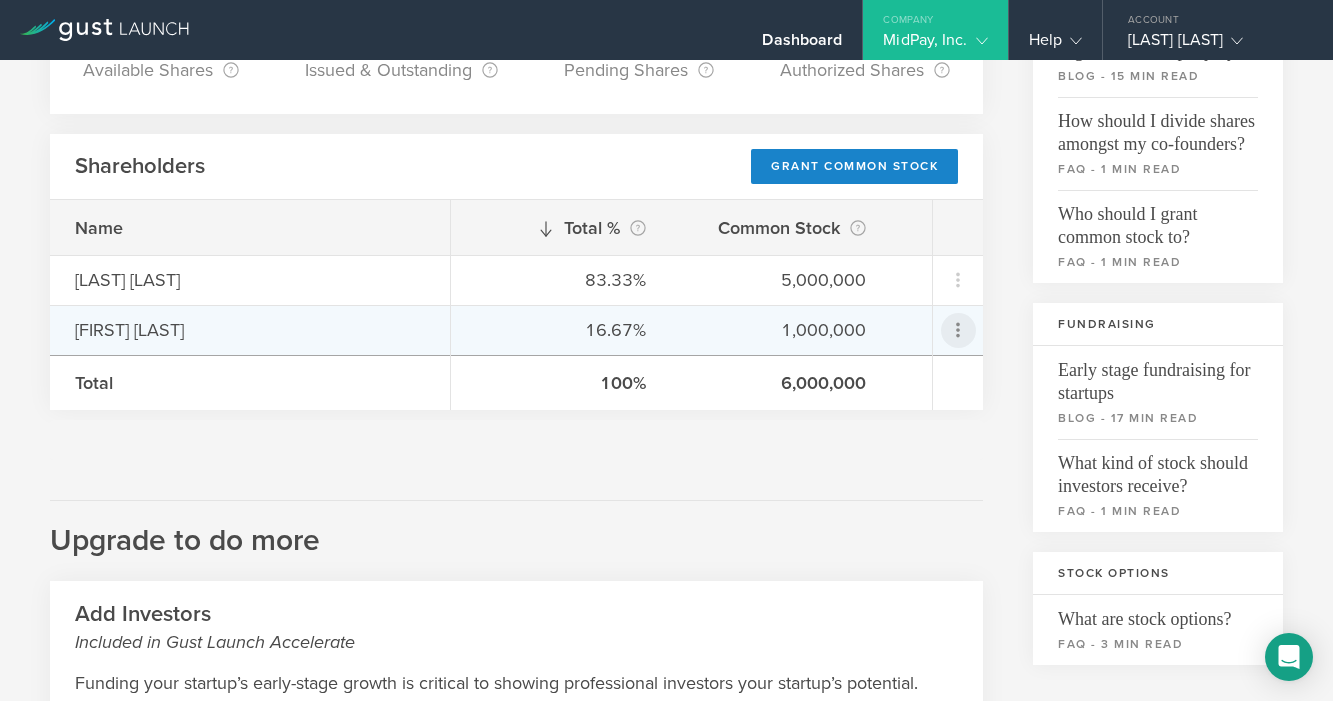 click 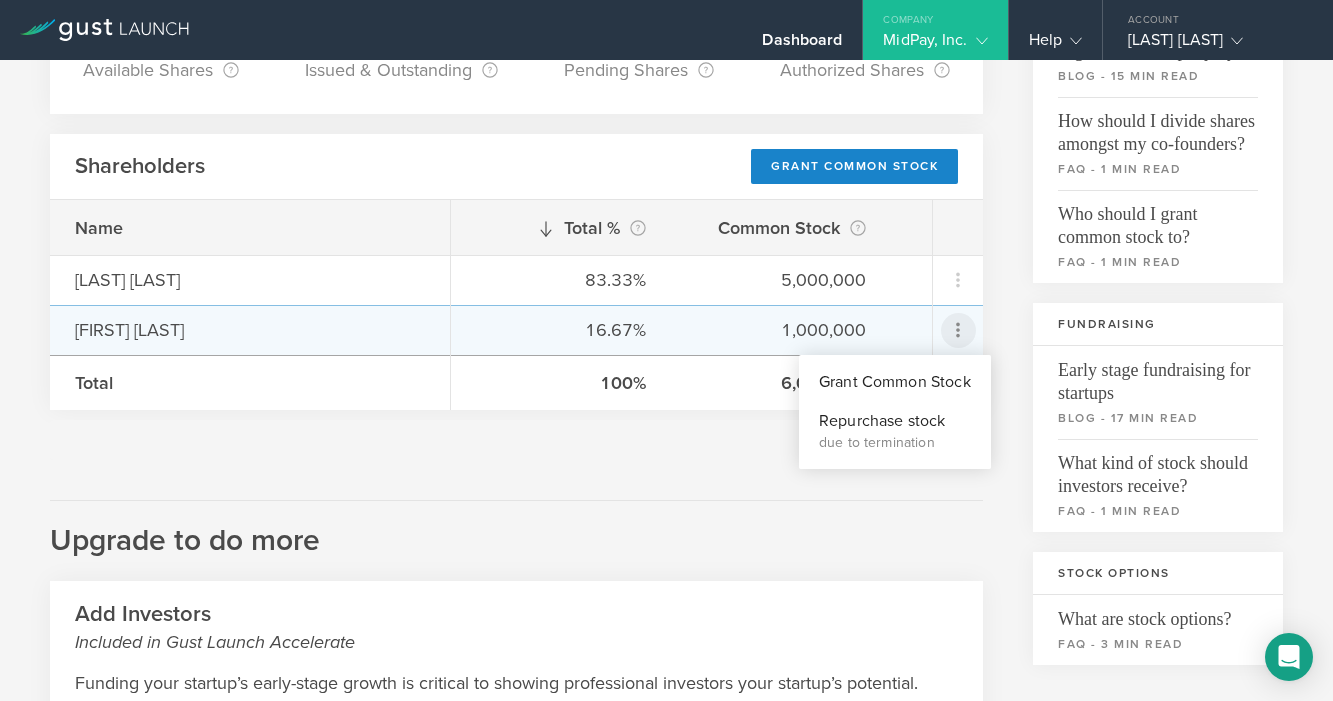 click at bounding box center [666, 350] 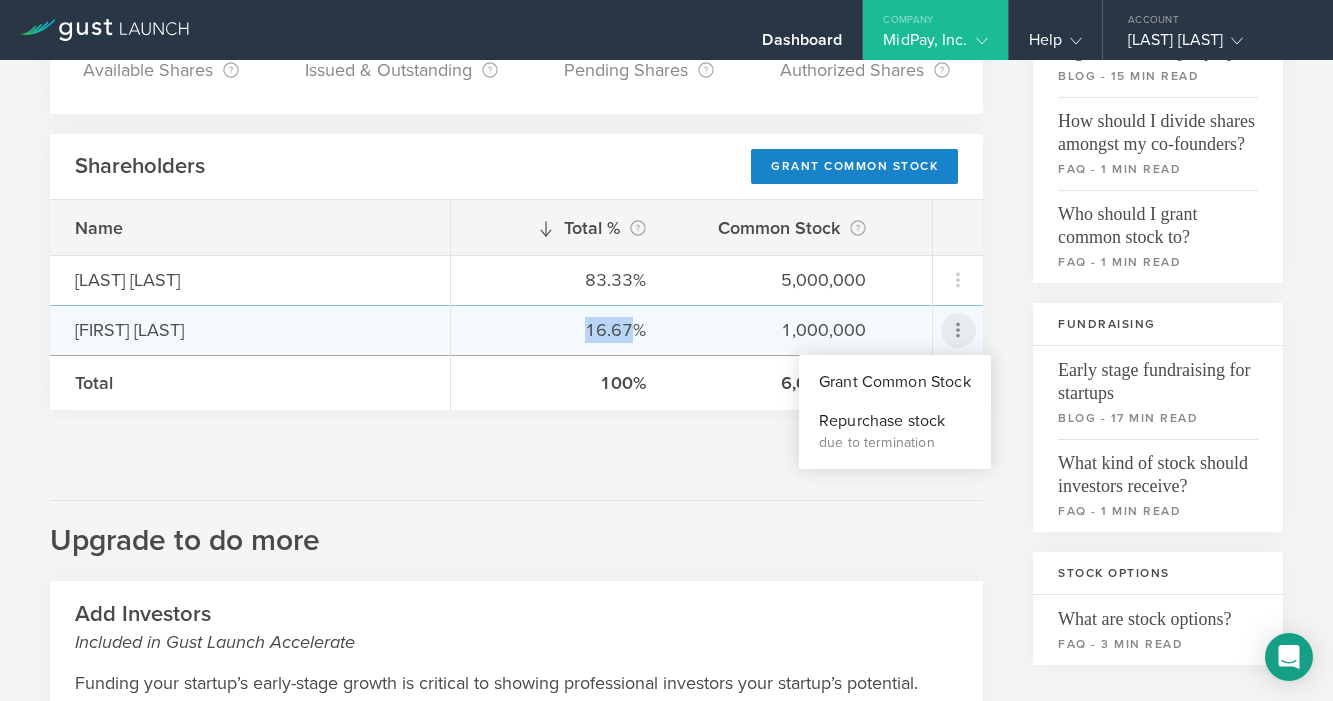 click on "16.67%" at bounding box center [561, 330] 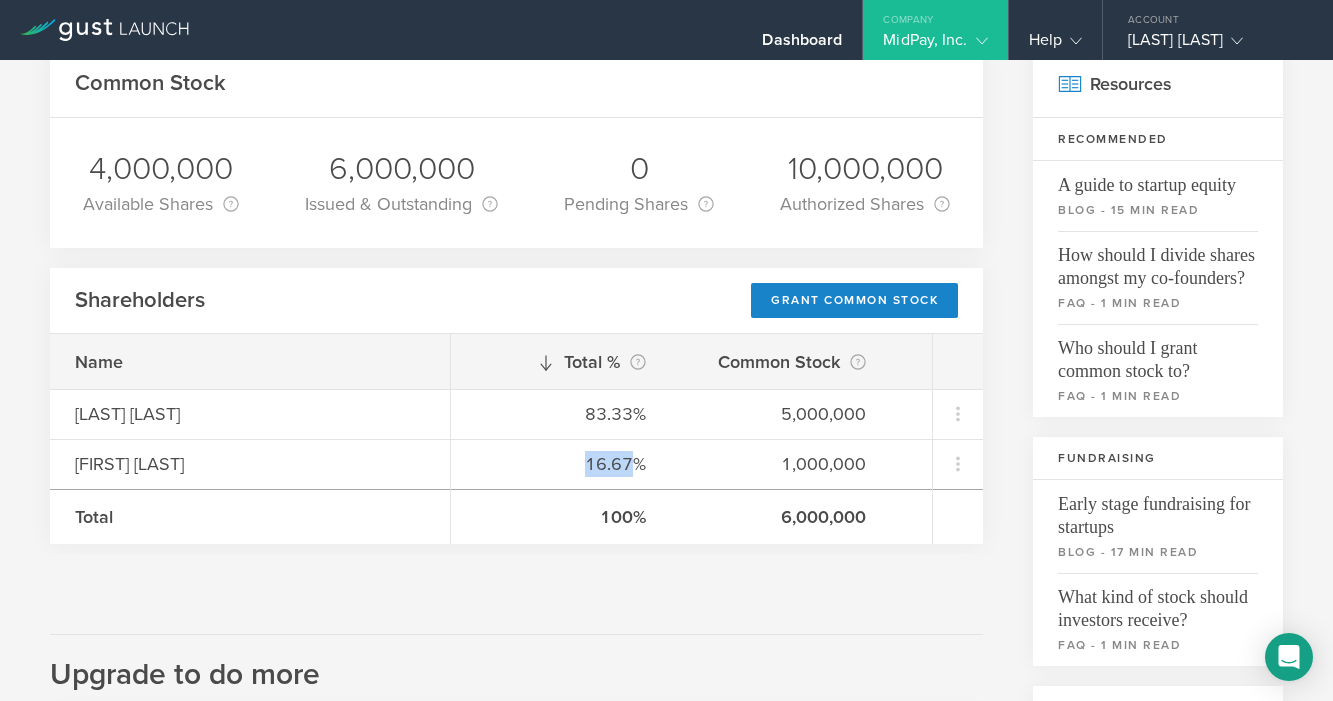 scroll, scrollTop: 128, scrollLeft: 0, axis: vertical 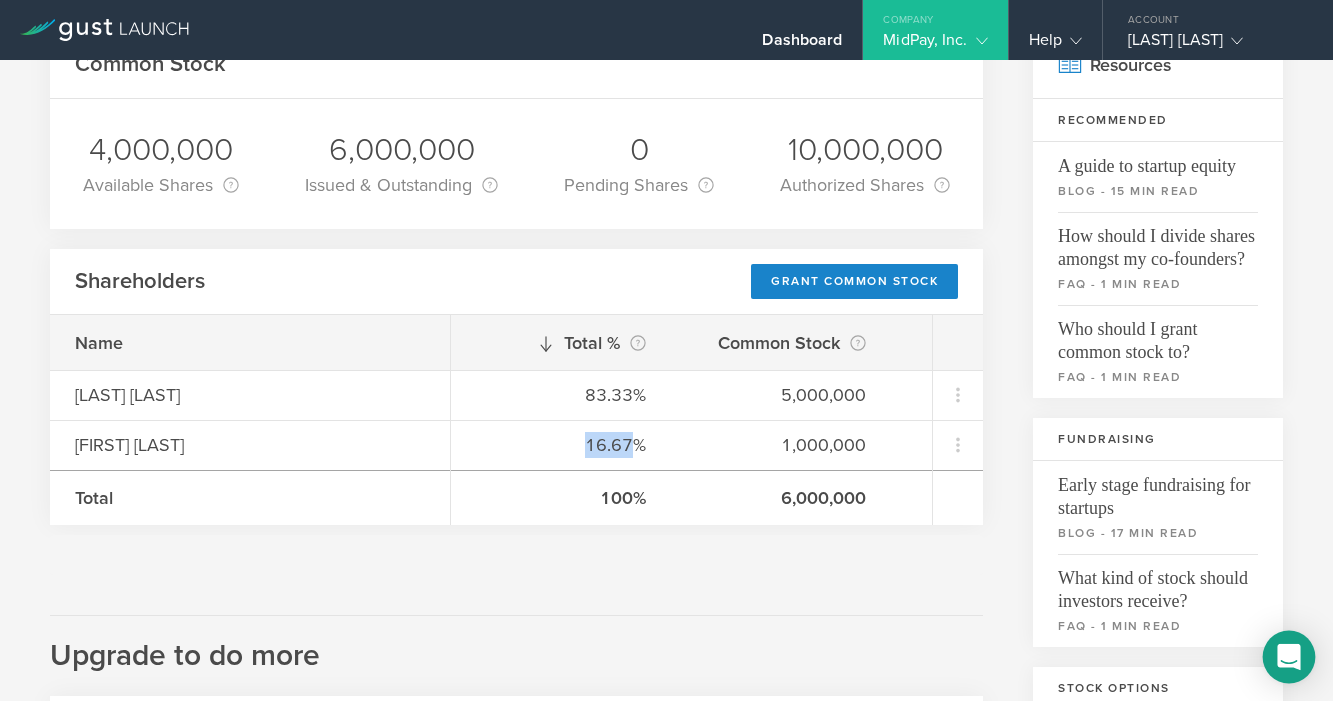 click 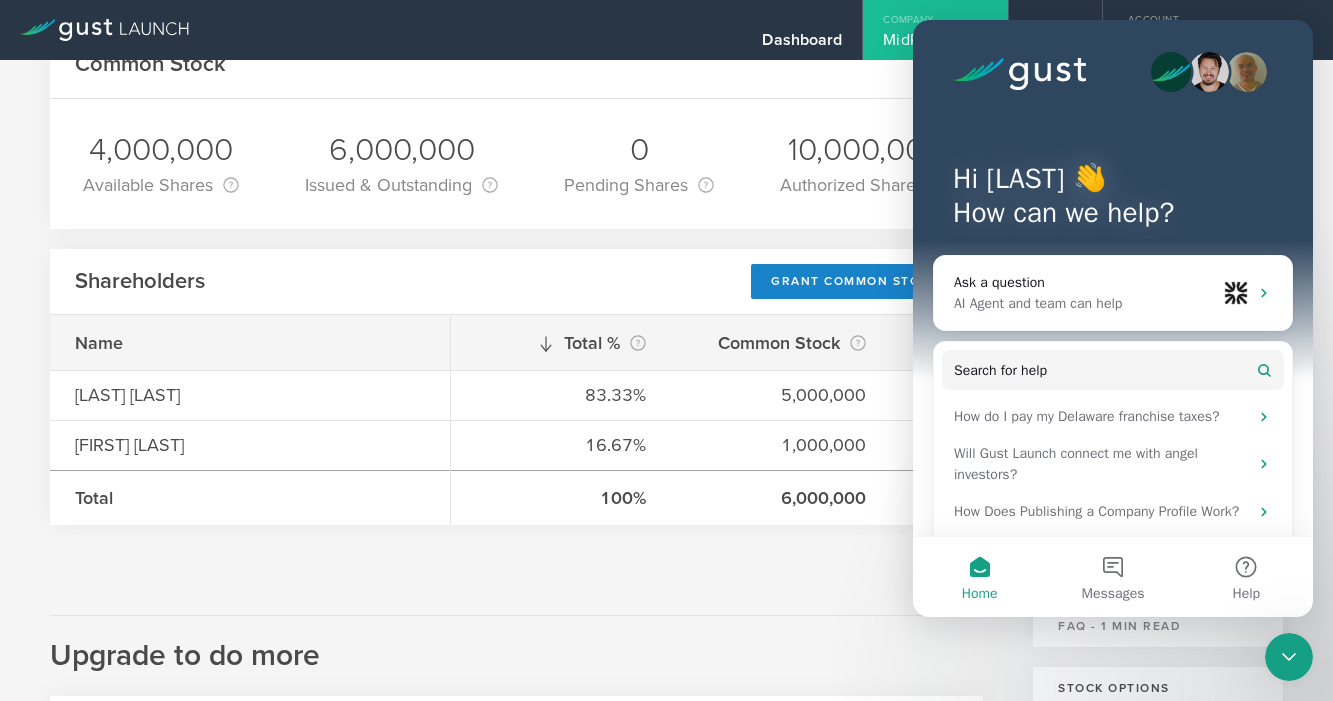 scroll, scrollTop: 0, scrollLeft: 0, axis: both 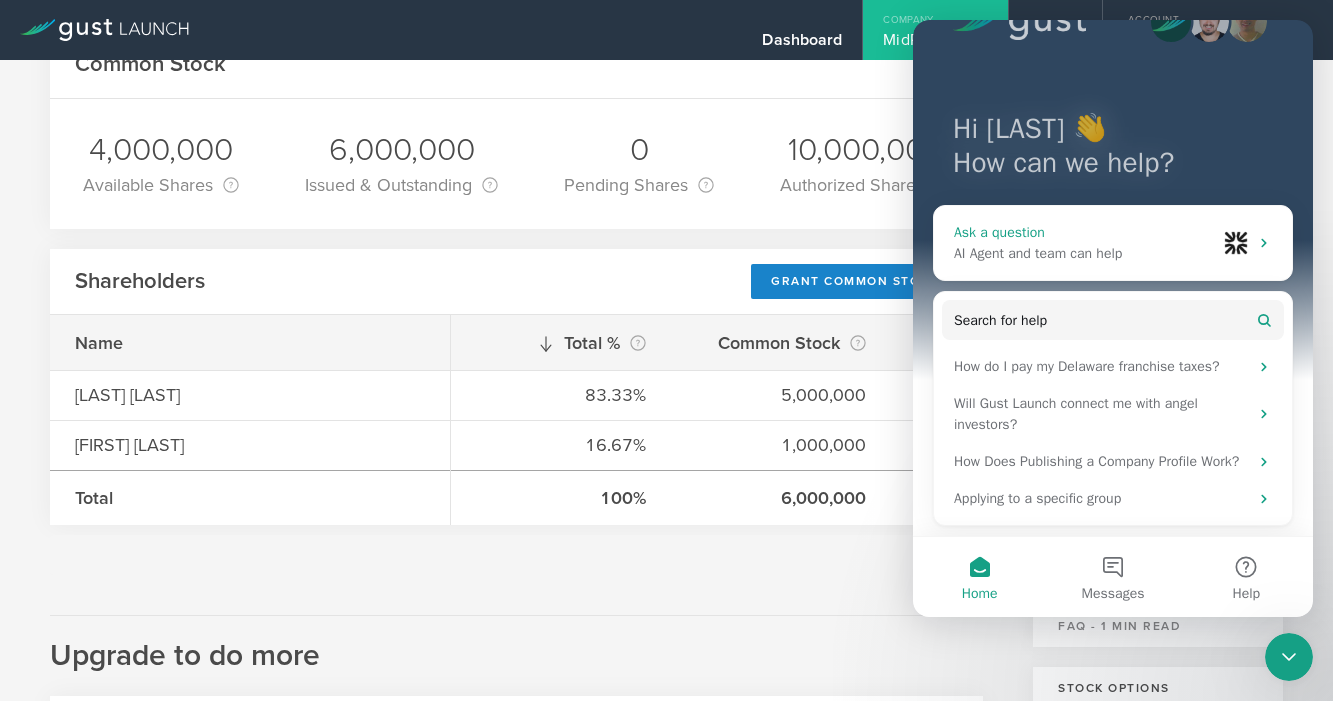 click on "AI Agent and team can help" at bounding box center (1085, 253) 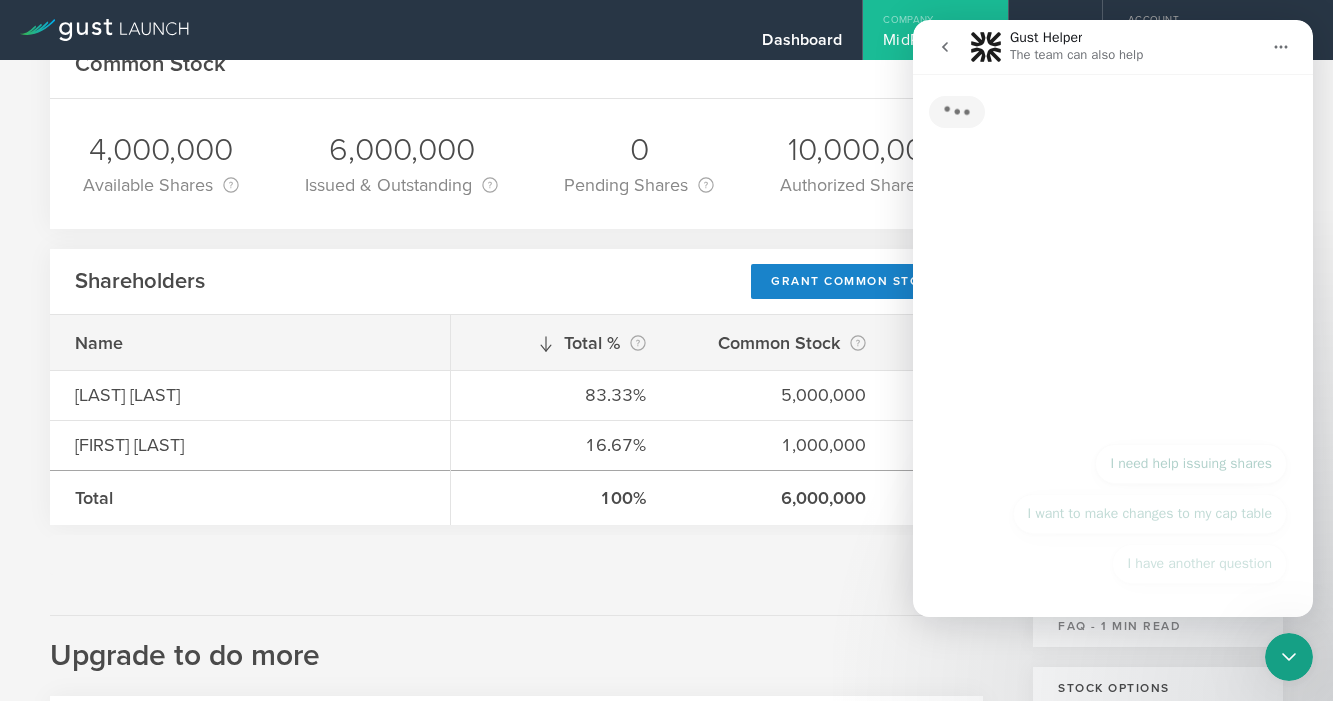 scroll, scrollTop: 0, scrollLeft: 0, axis: both 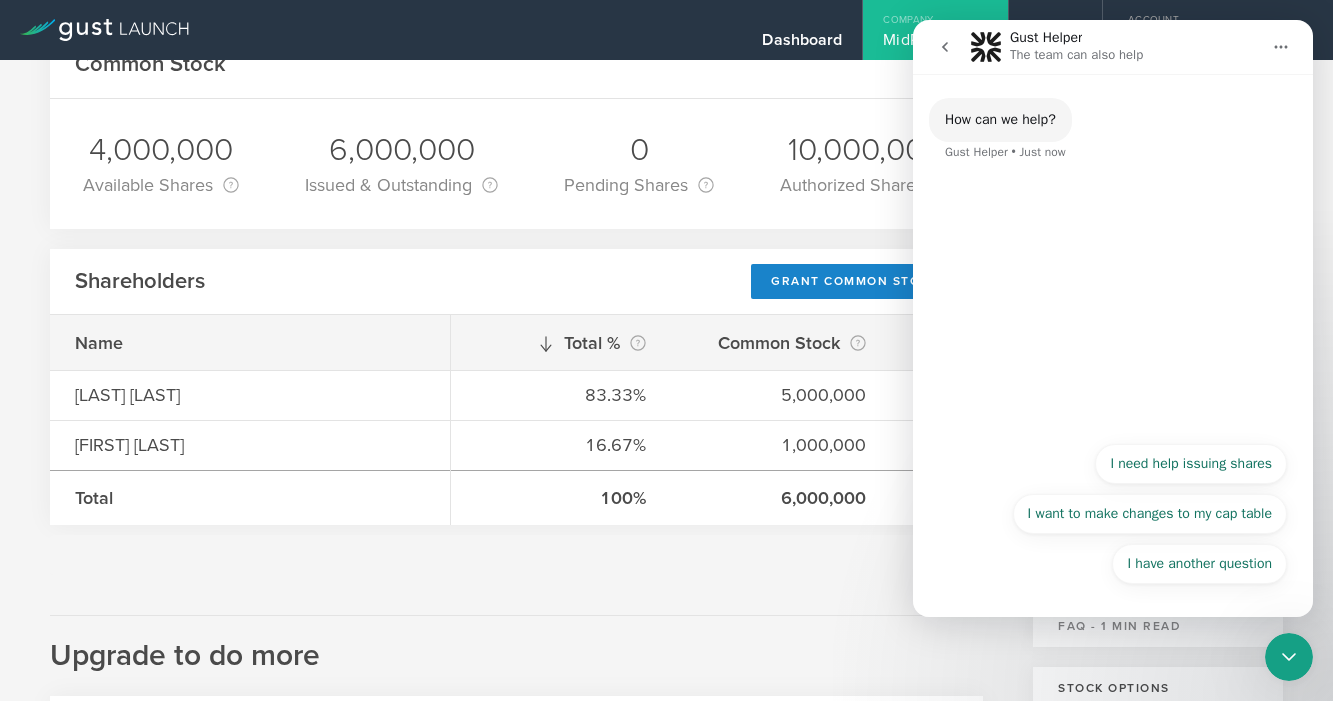 click on "I have another question" at bounding box center (1199, 564) 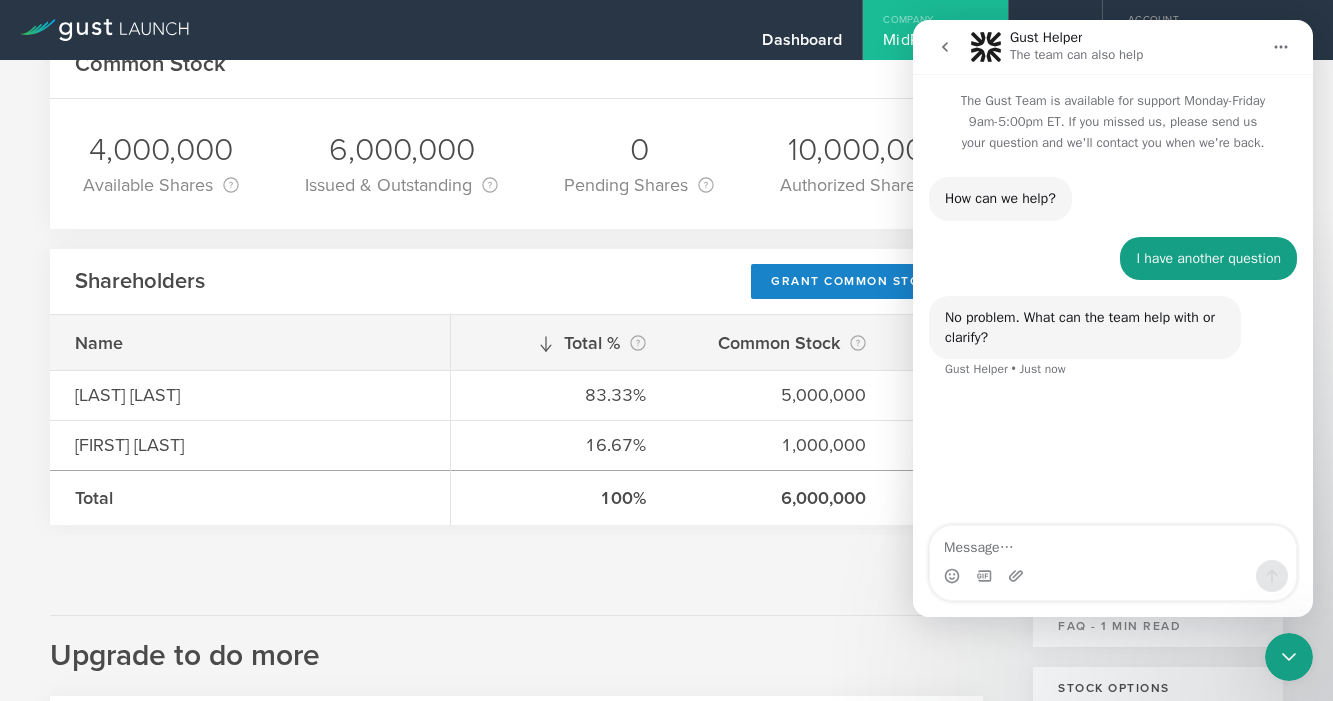 click at bounding box center [1113, 576] 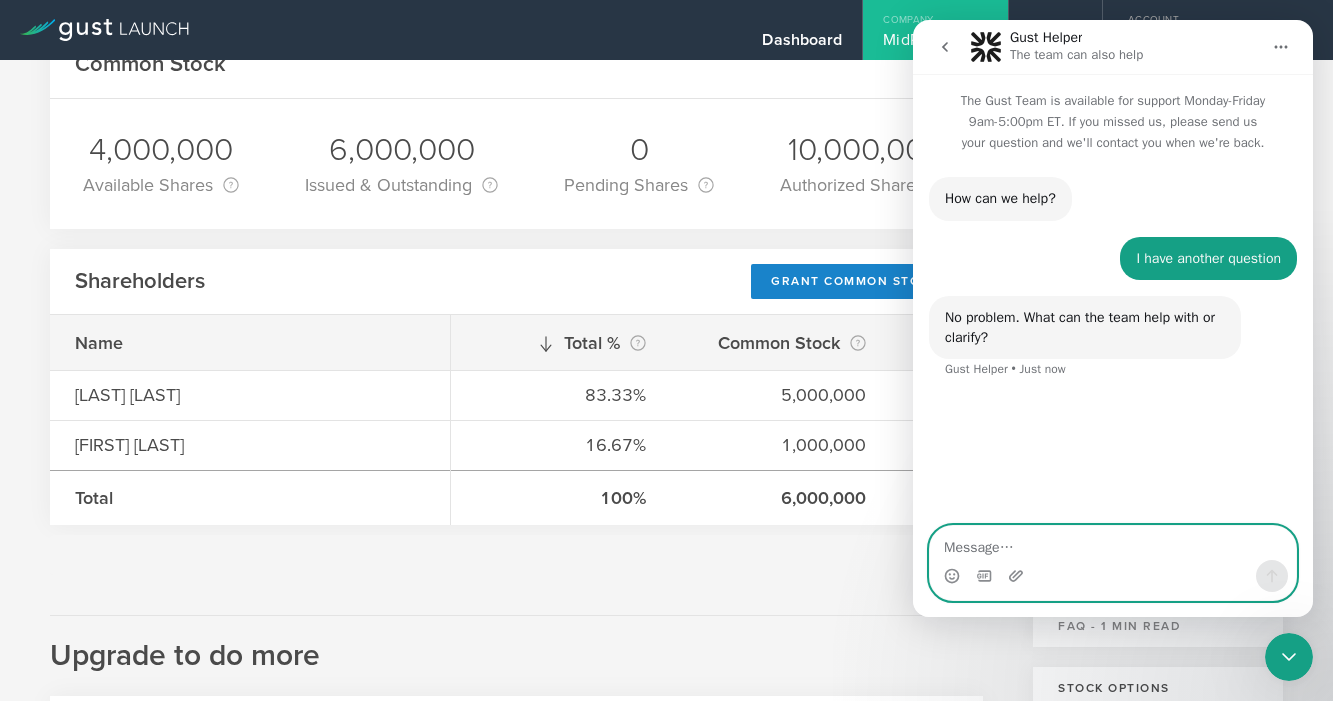 click at bounding box center [1113, 543] 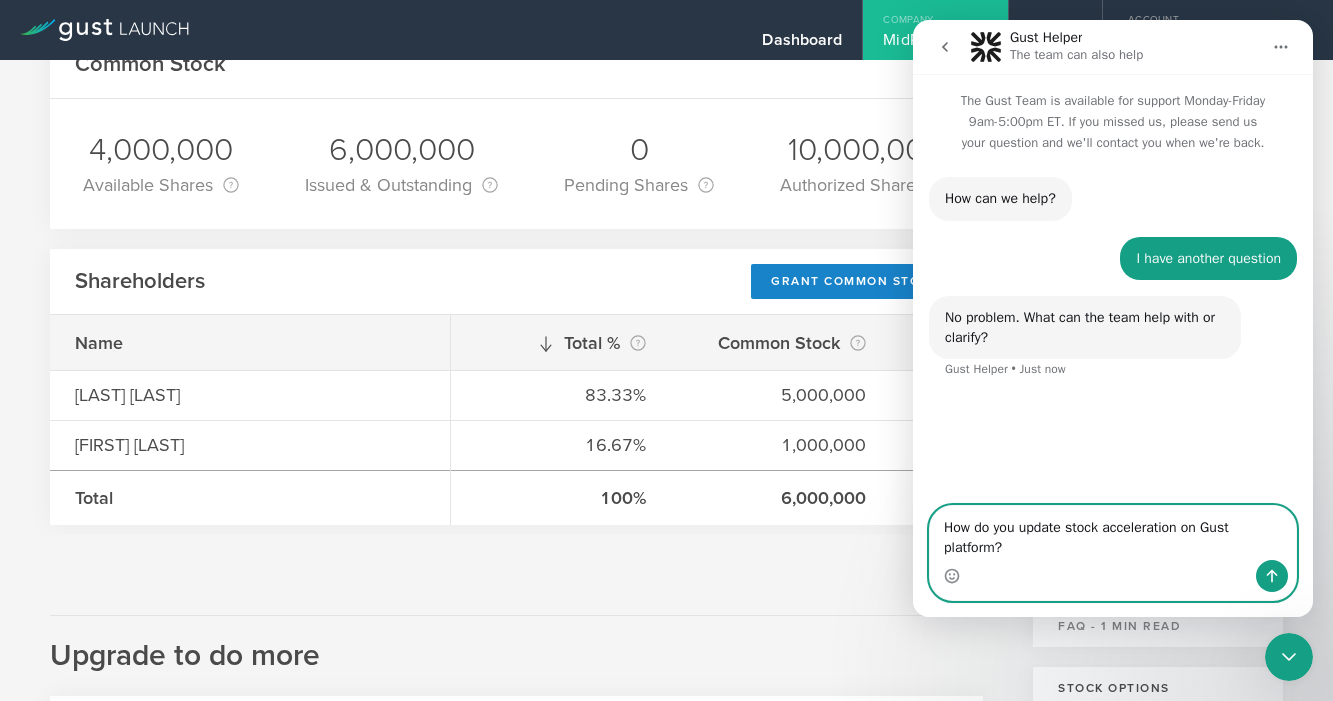 type on "How do you update stock acceleration on Gust platform?" 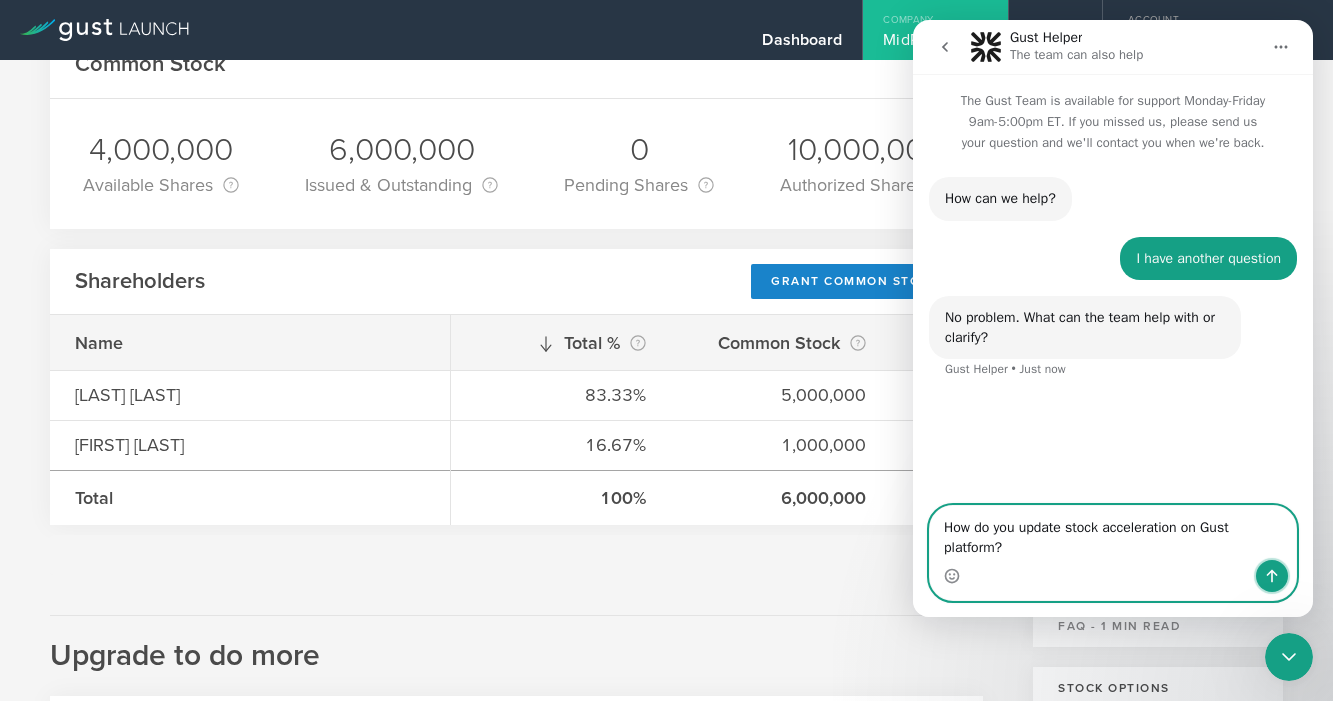 click 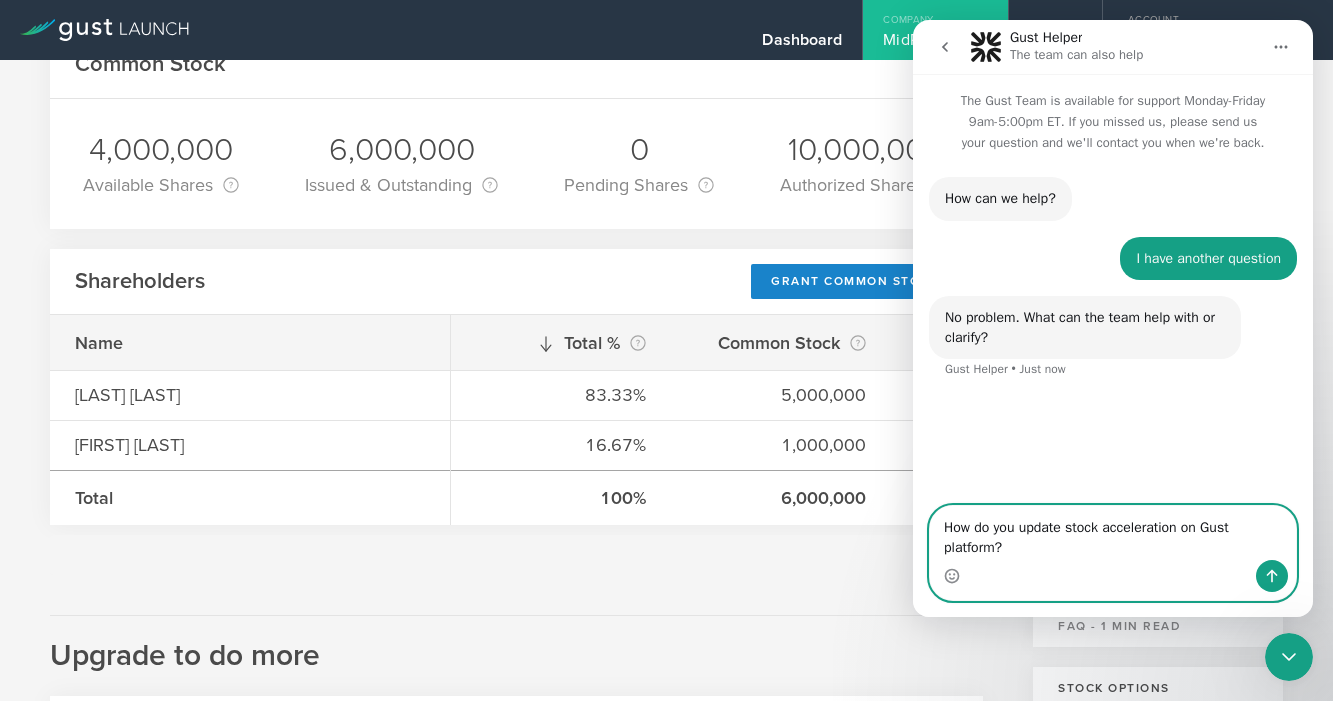 type 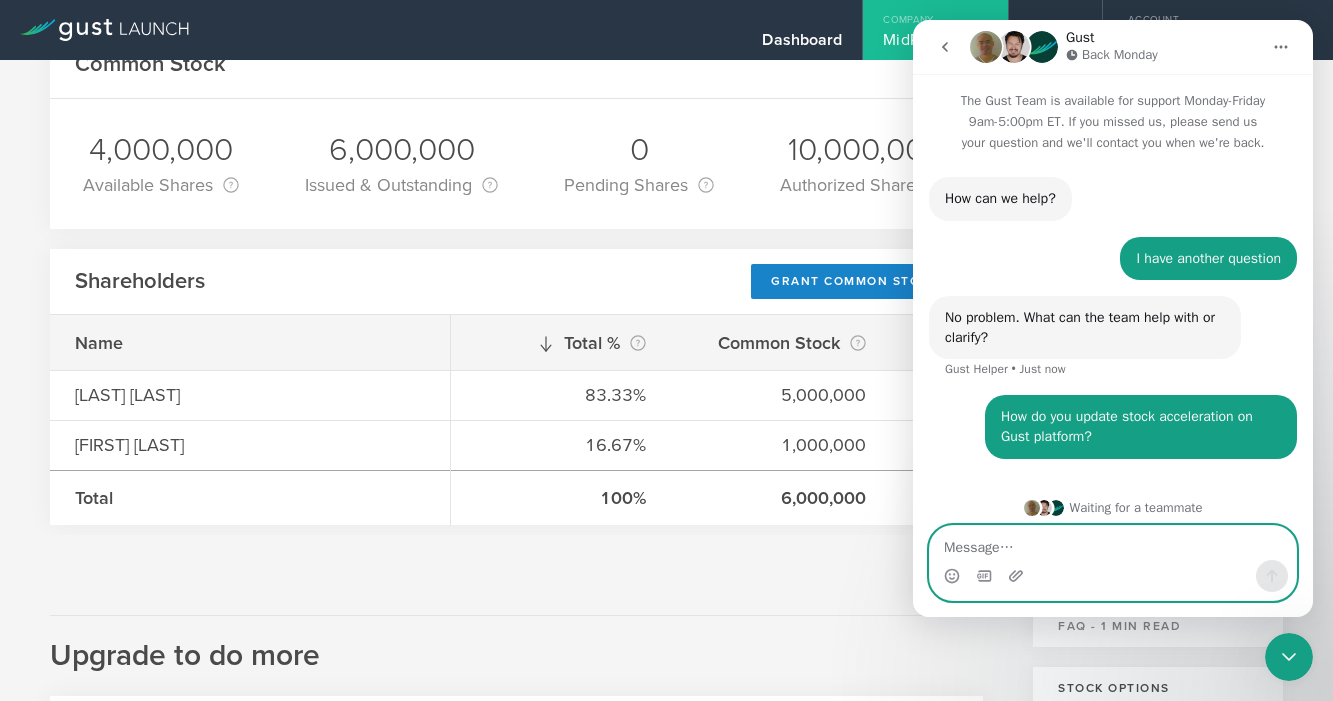scroll, scrollTop: 7, scrollLeft: 0, axis: vertical 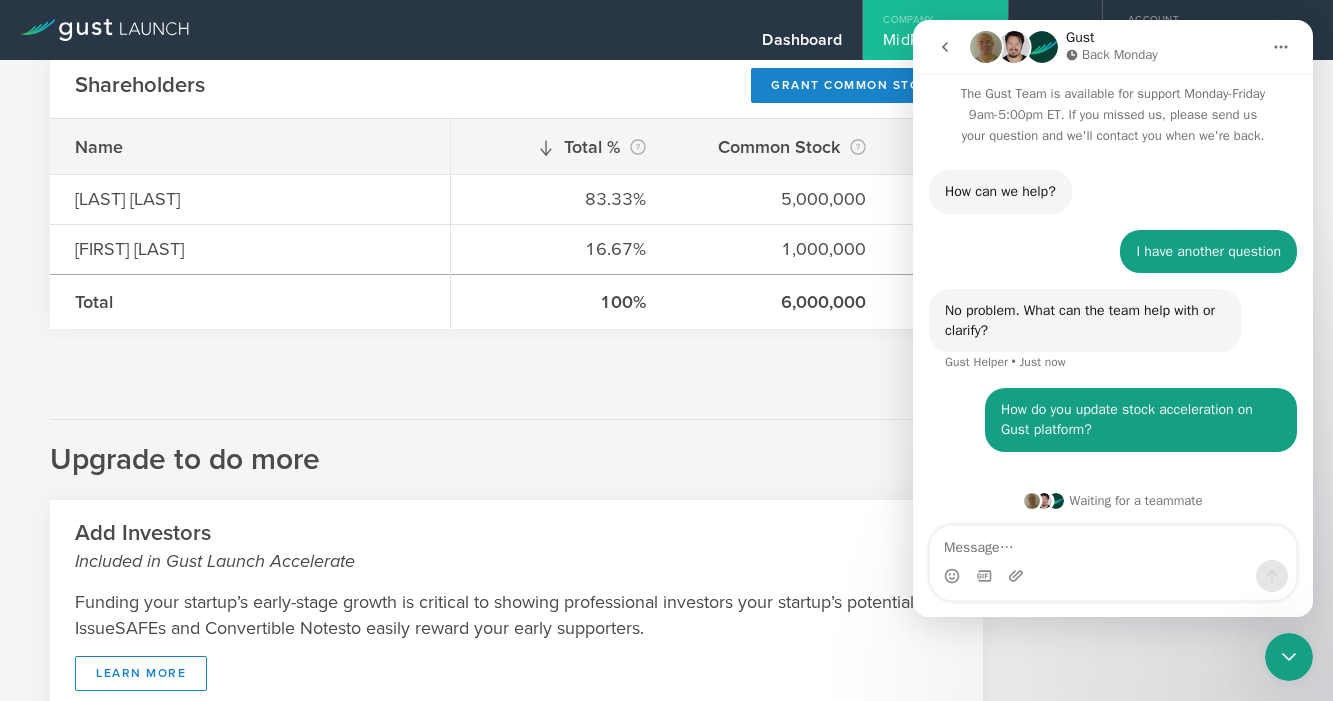 click 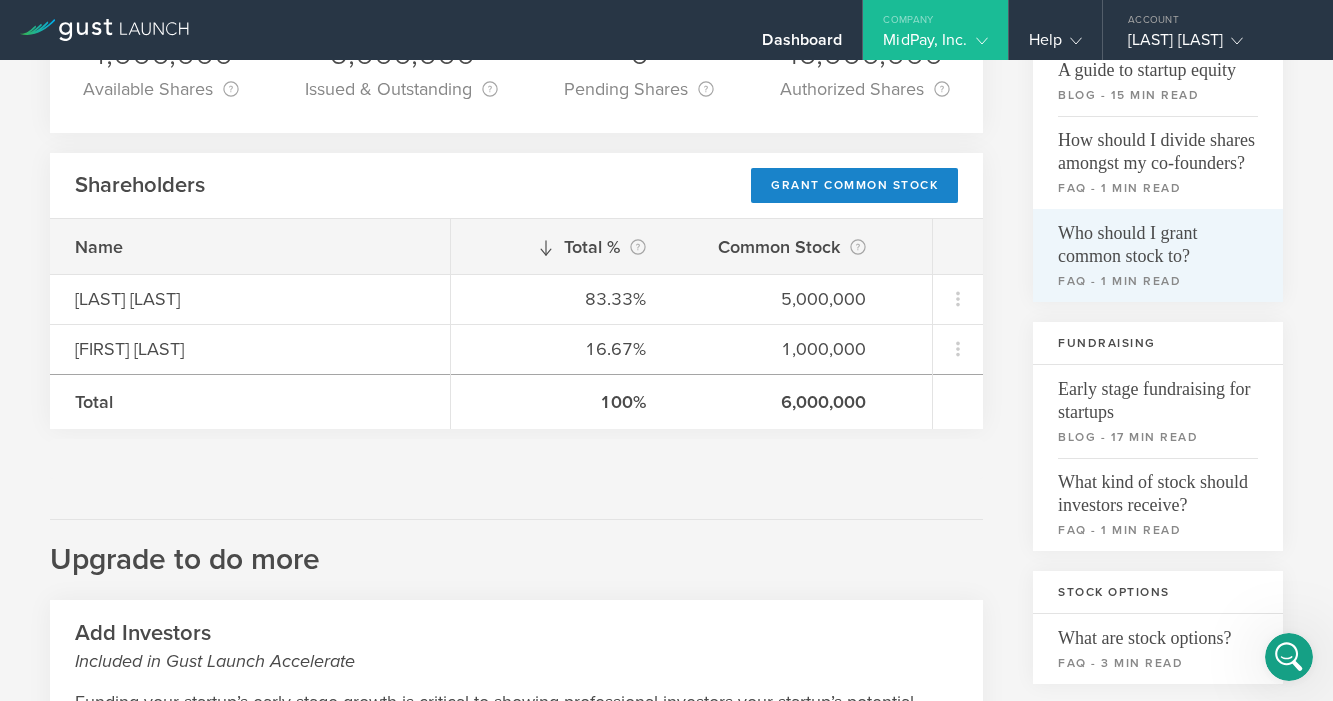 scroll, scrollTop: 225, scrollLeft: 0, axis: vertical 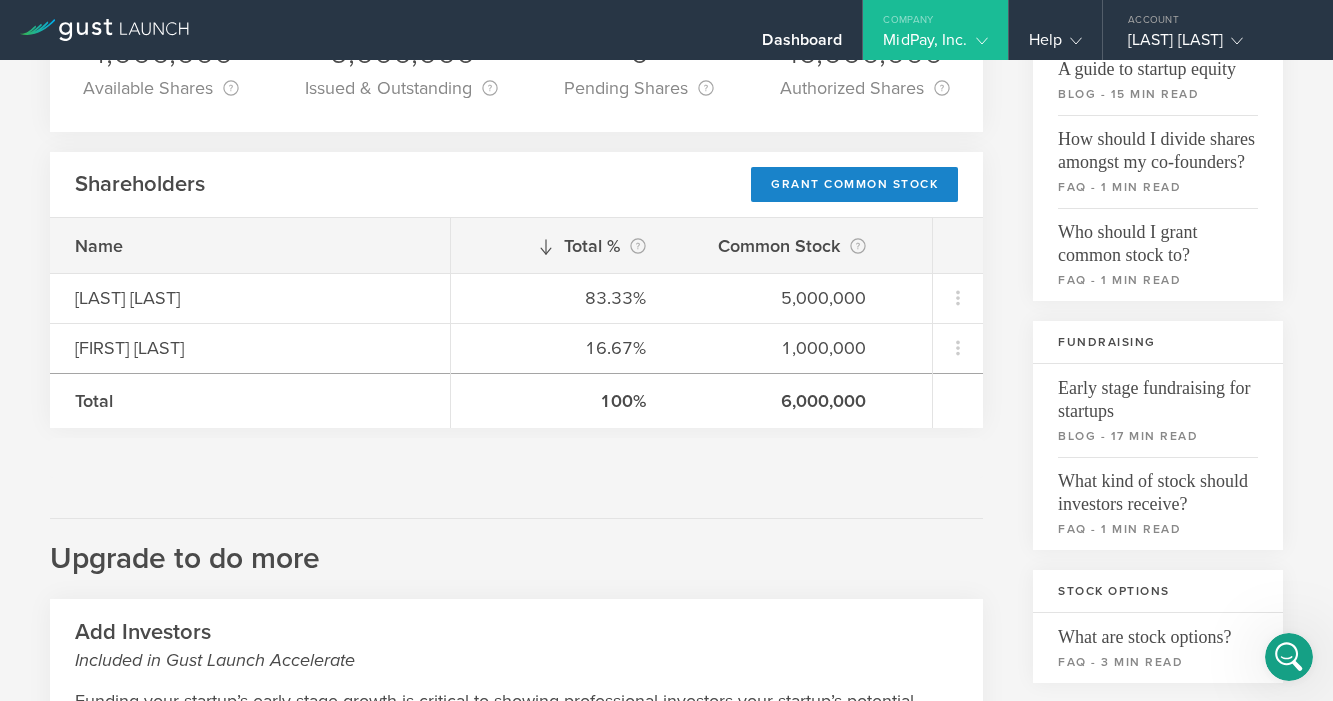 click on "Company" at bounding box center (935, 15) 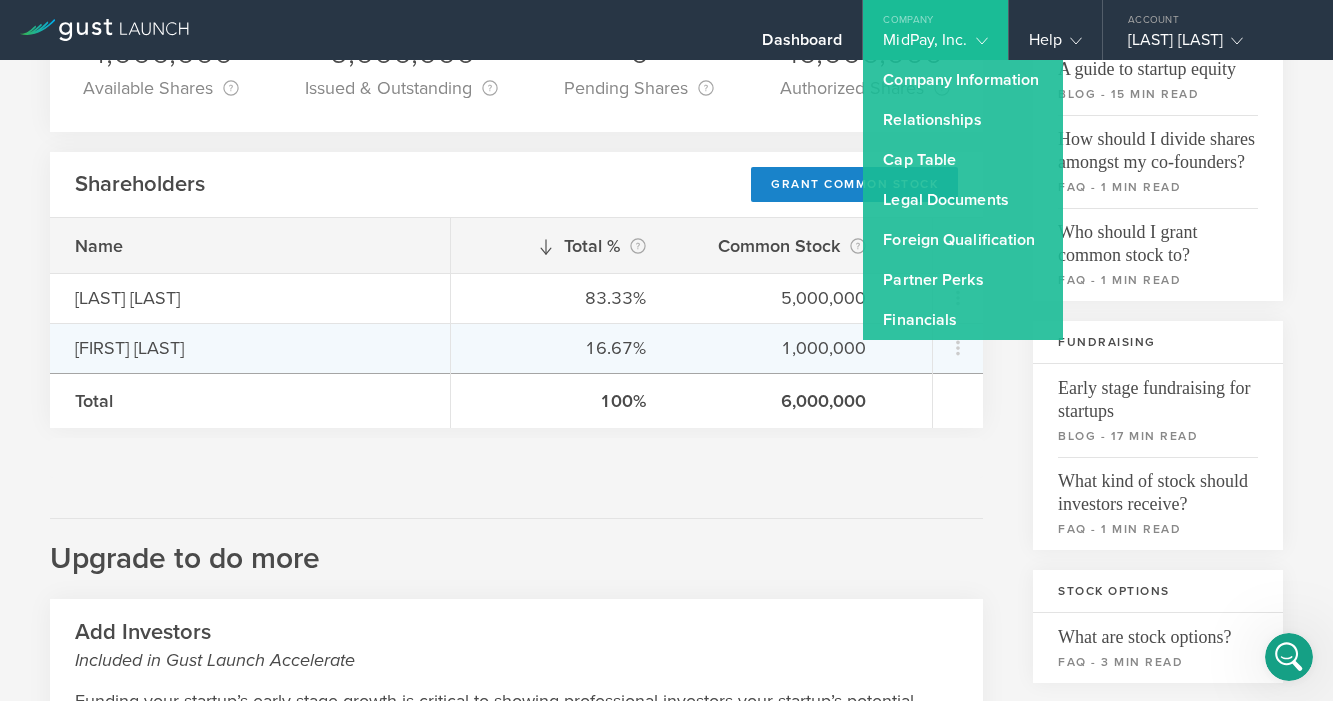 click at bounding box center (516, 458) 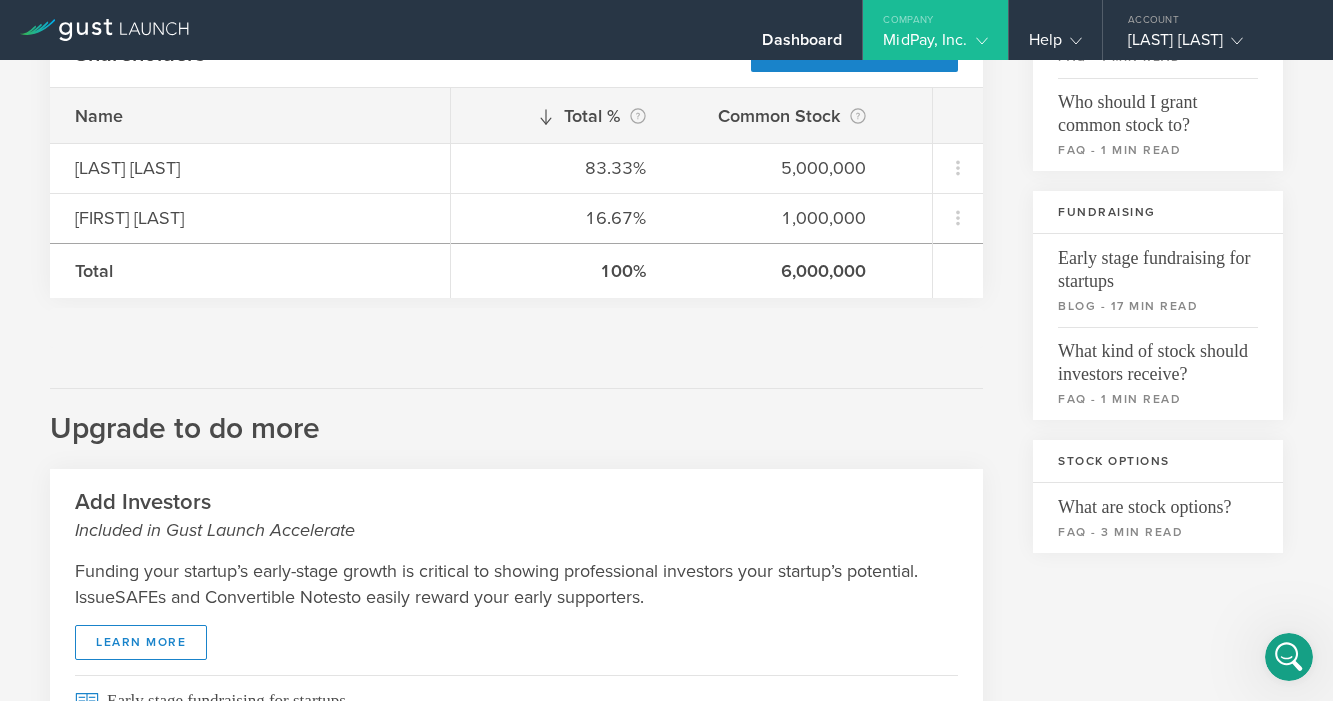 scroll, scrollTop: 386, scrollLeft: 0, axis: vertical 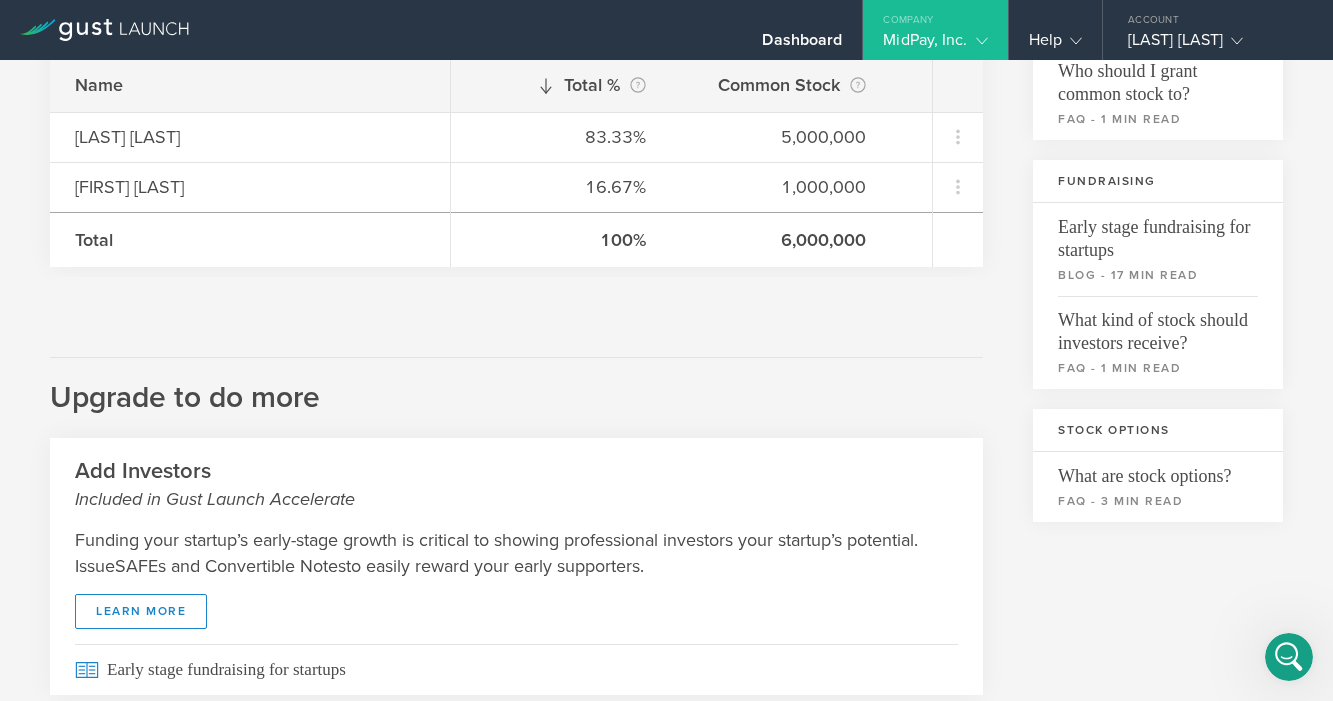 click at bounding box center (978, 40) 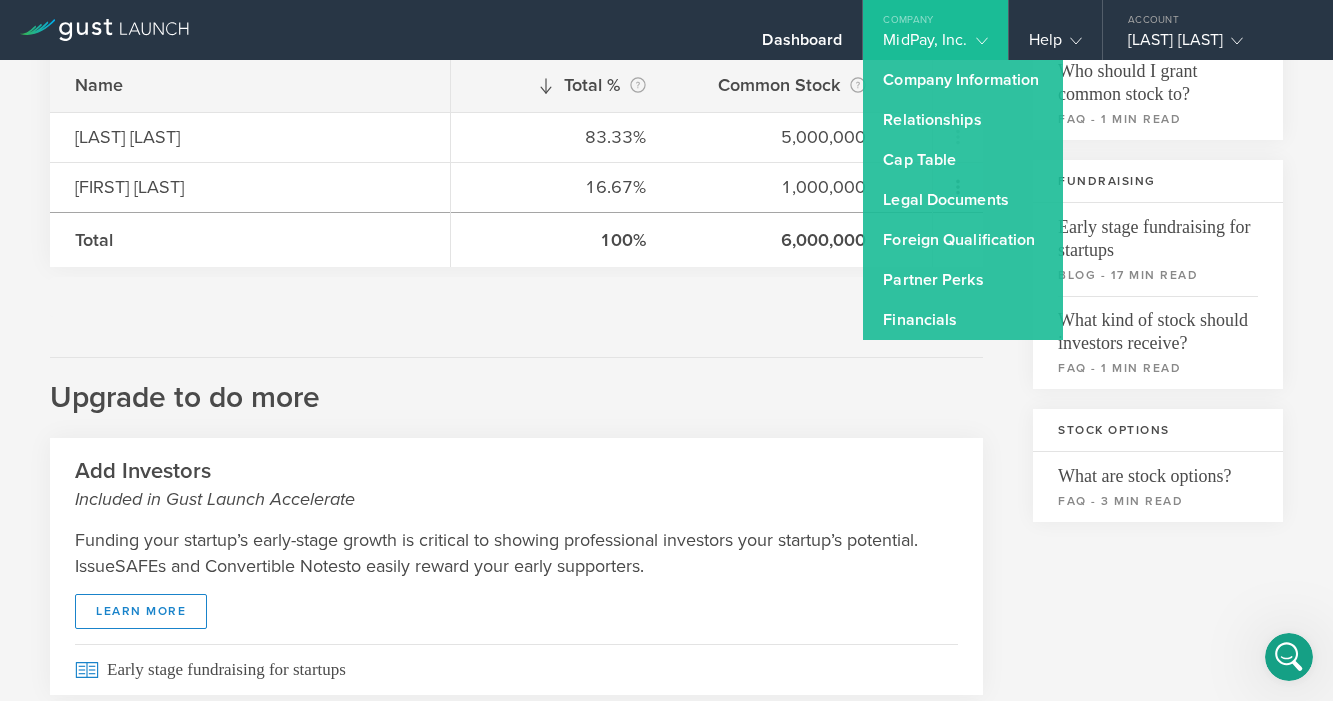 click on "Cap Table" at bounding box center (963, 160) 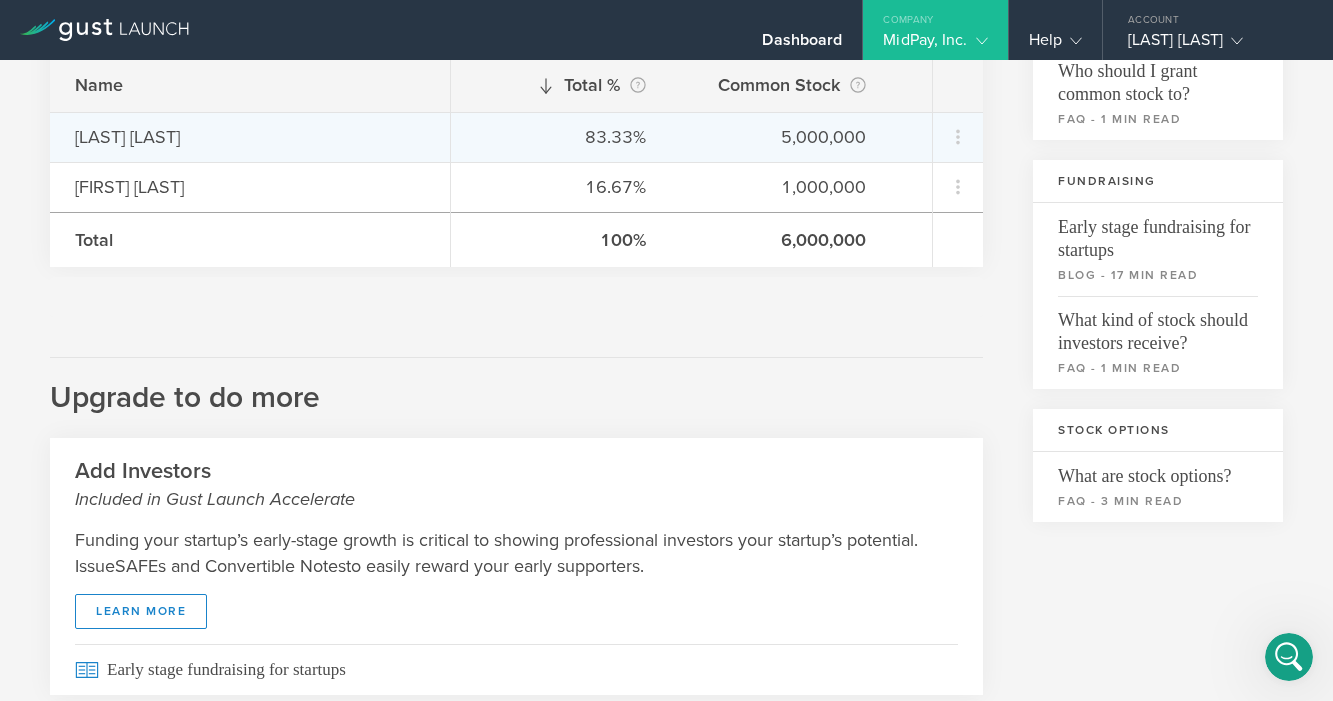 scroll, scrollTop: 0, scrollLeft: 0, axis: both 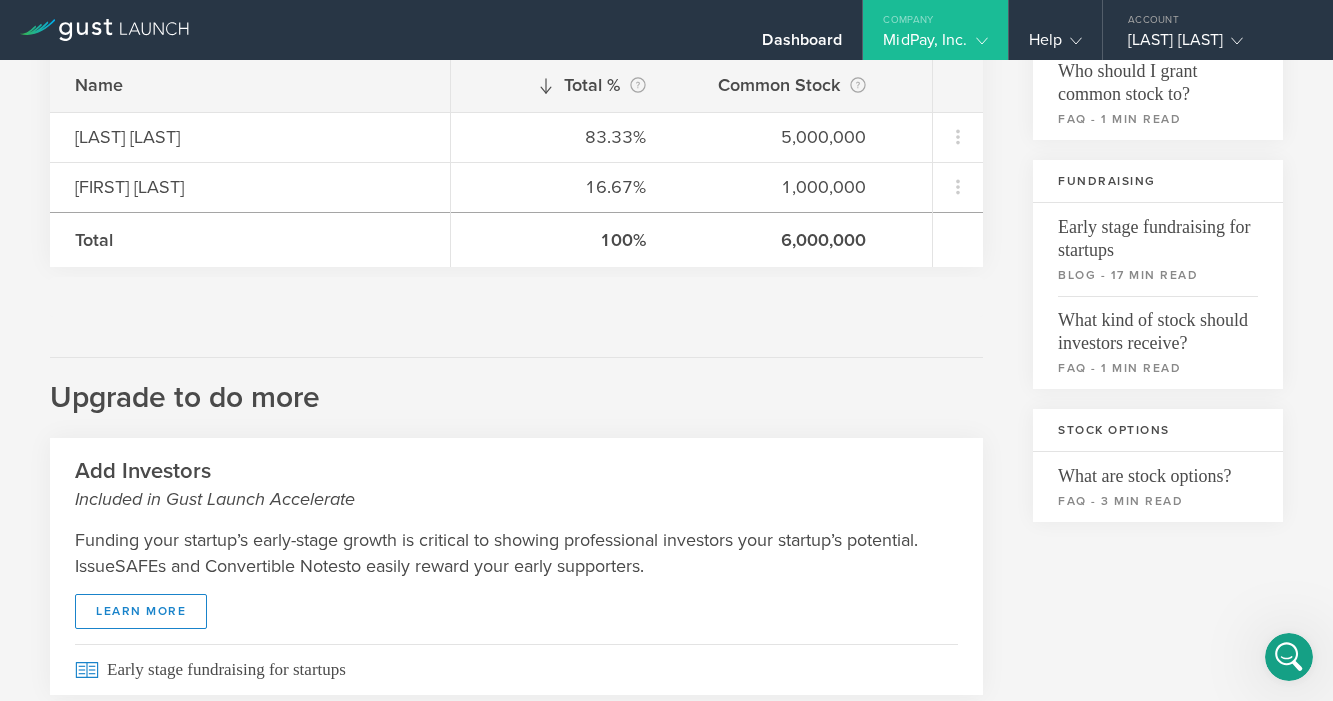 click on "MidPay, Inc." at bounding box center [935, 45] 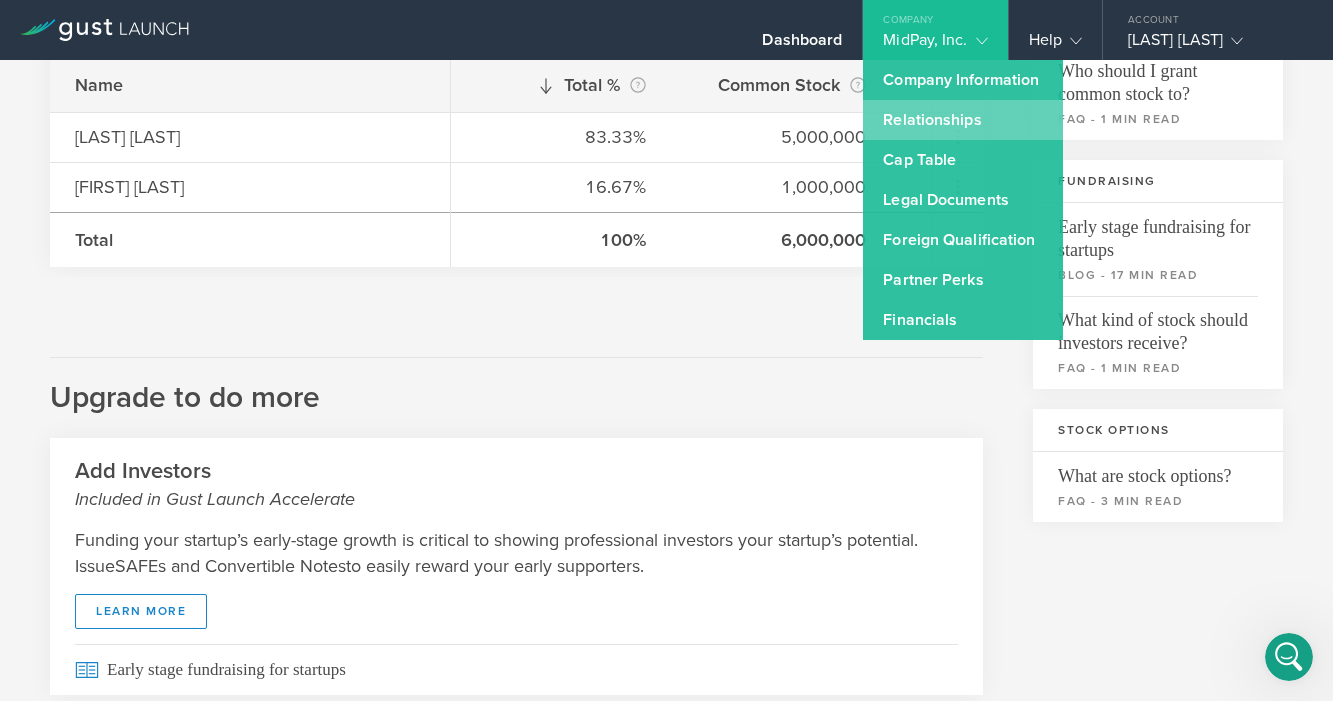 click on "Relationships" at bounding box center [963, 120] 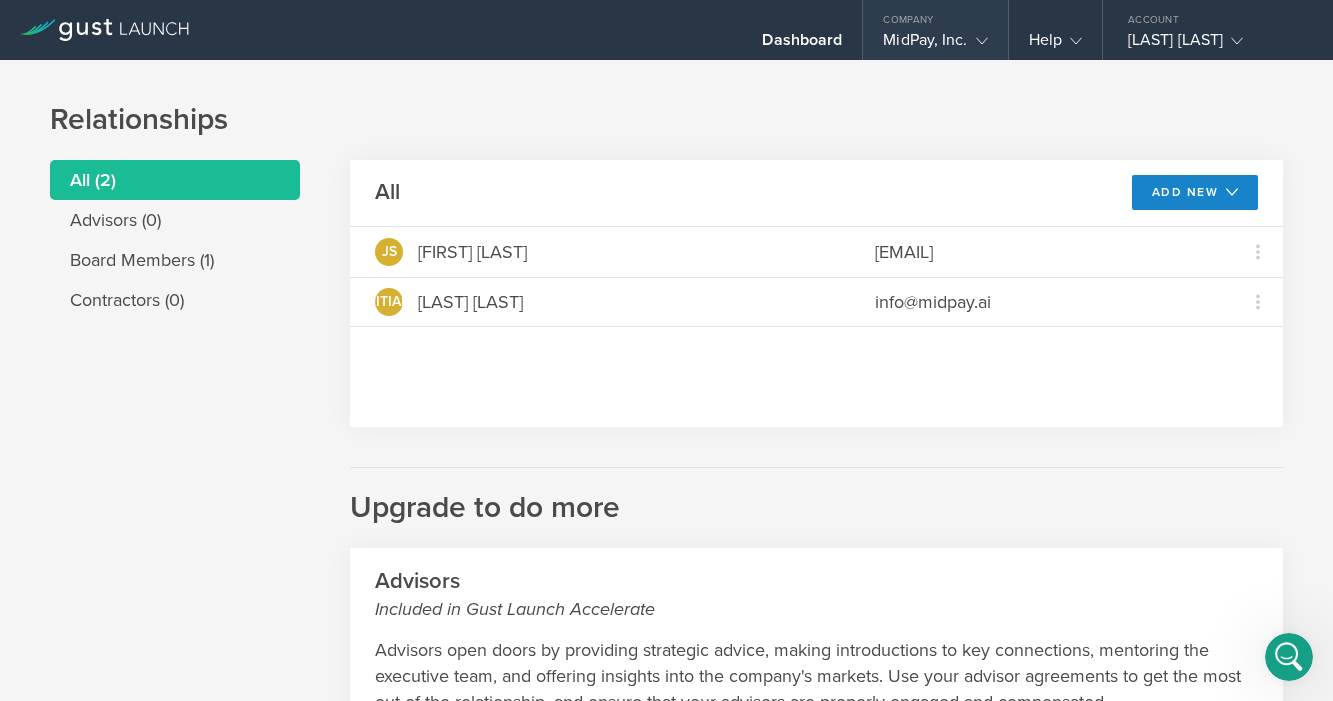 scroll, scrollTop: 0, scrollLeft: 0, axis: both 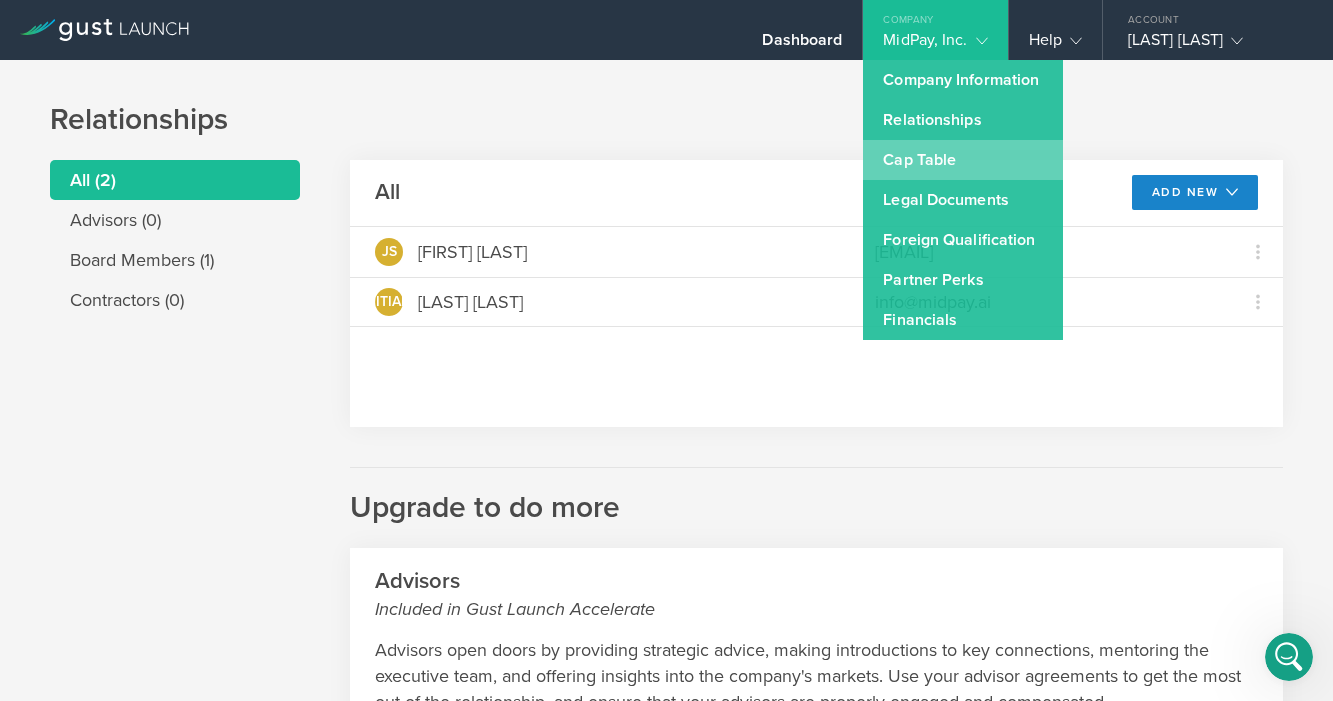 click on "Cap Table" at bounding box center [963, 160] 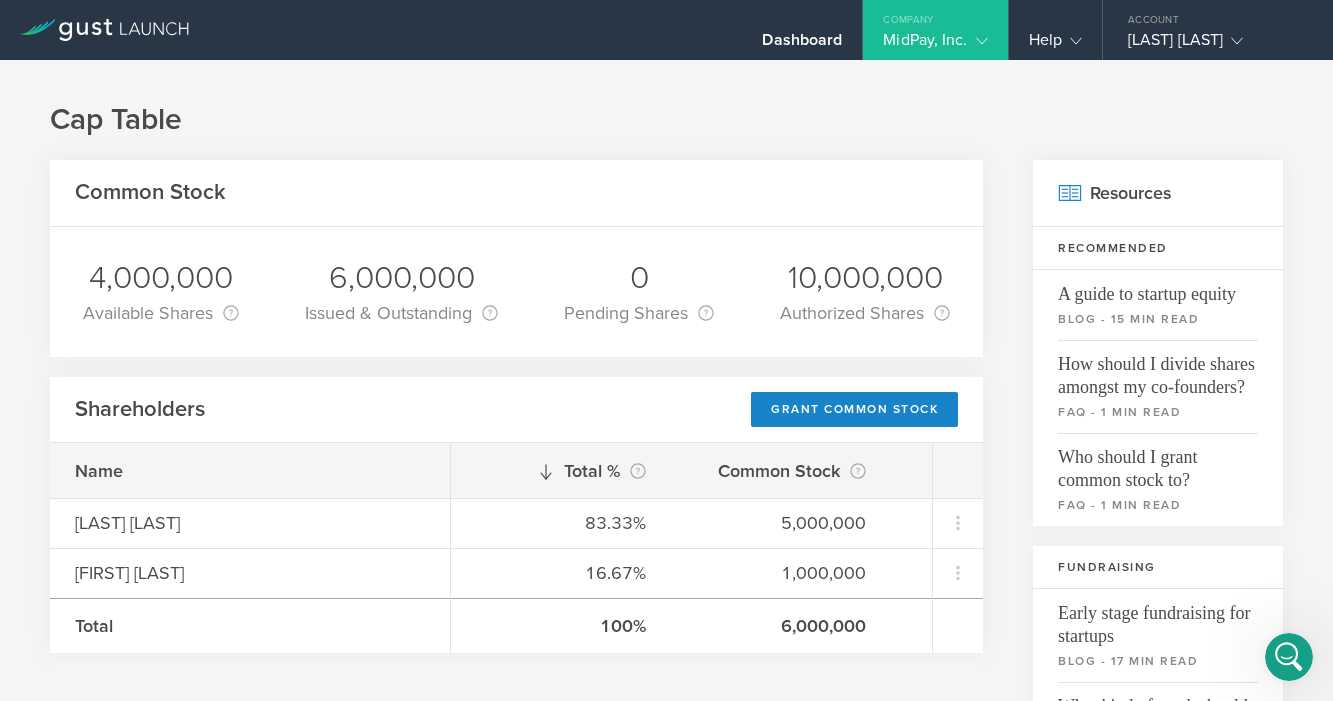 scroll, scrollTop: 0, scrollLeft: 0, axis: both 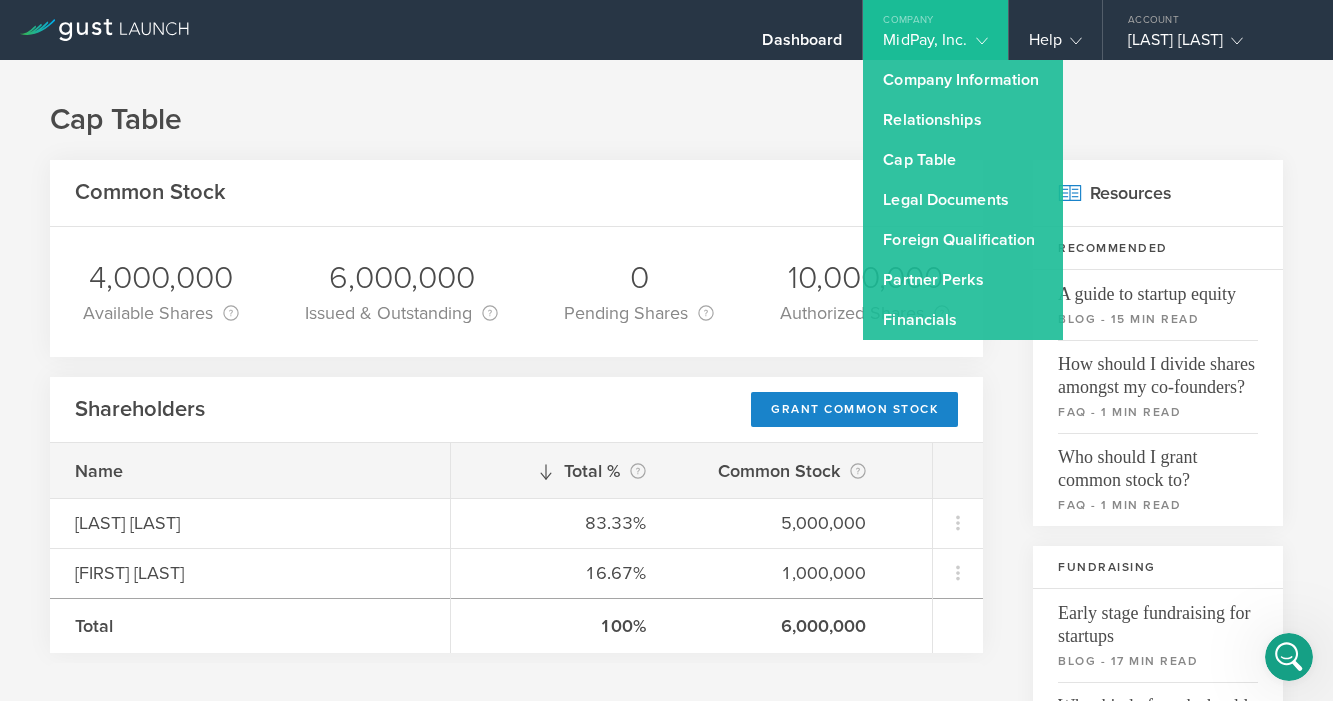 click on "Common Stock 4,000,000 Available Shares This is the number of shares that the company has available to issue. It is the number of authorized
shares minus any issued shares and pending shares. If  share has been repurchased, it is added back
to the available shares. 6,000,000 Issued & Outstanding This is the number of shares that are currently held by shareholders. If the shares have been
repurchased then they are no longer considered outstanding. 0 Pending Shares This is the number of shares from any pending stock grants. Although the stock grant documents have
been sent to the grantee, they either have not been fully signed or have not been paid for by the
grantee. Once payment for the shares has been recorded, they will be considered “Issued & Outstanding”.
If a stock grant has a future grant date, then it is considered pending even if it has already been paid. 10,000,000 Authorized Shares This is the total number of shares of Common Stock that the company is allowed to issue. Shareholders Name" at bounding box center [516, 782] 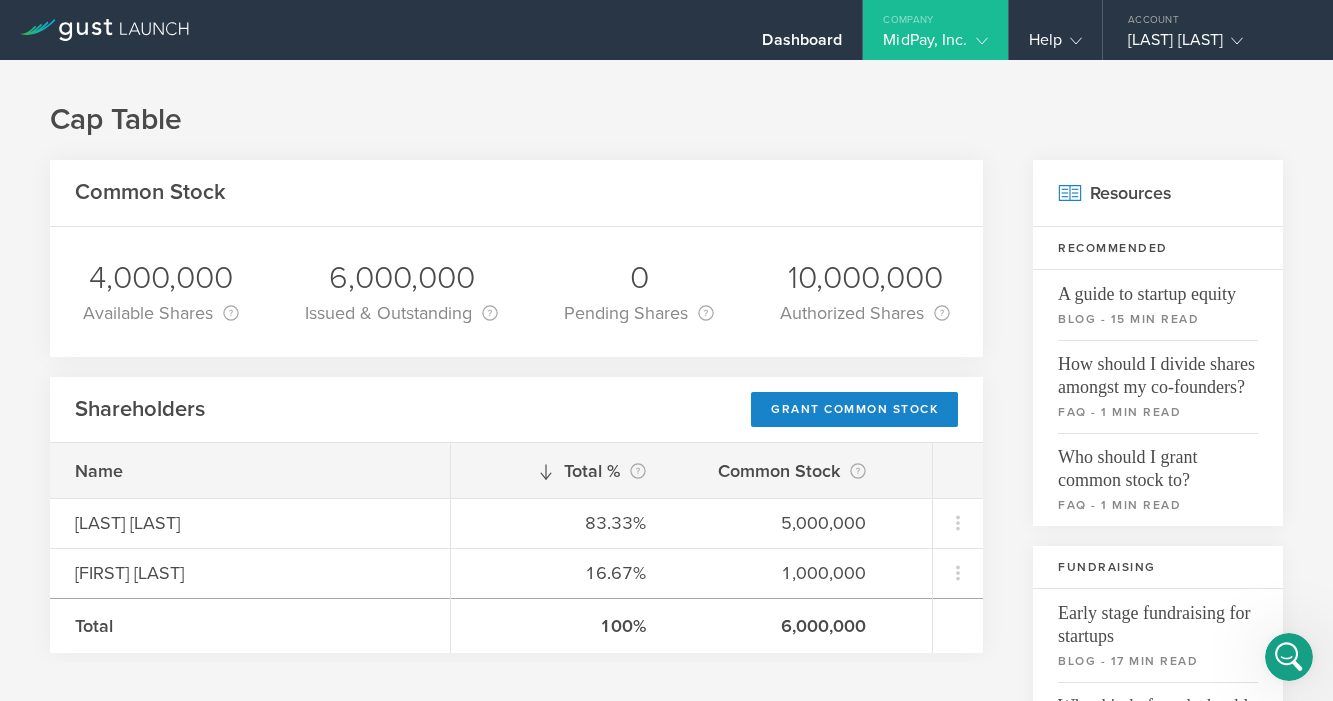 click on "MidPay, Inc." at bounding box center [935, 45] 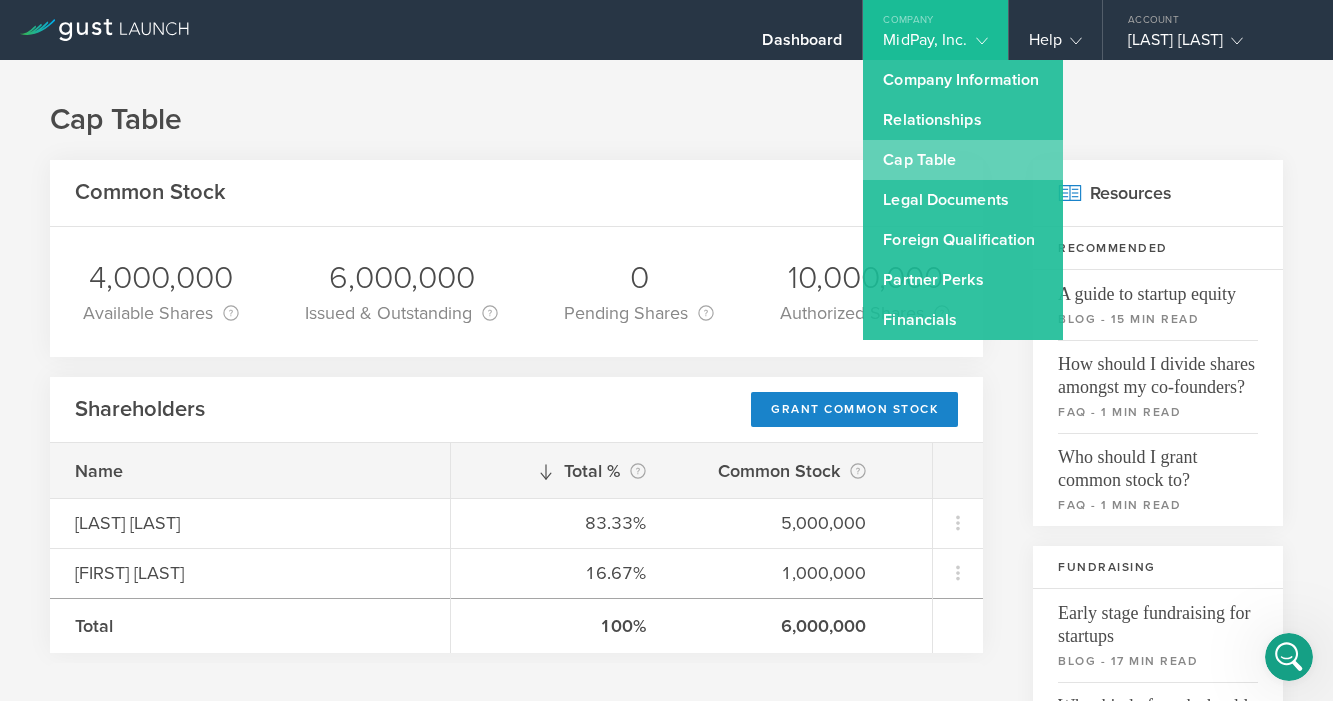 click on "Cap Table" at bounding box center [963, 160] 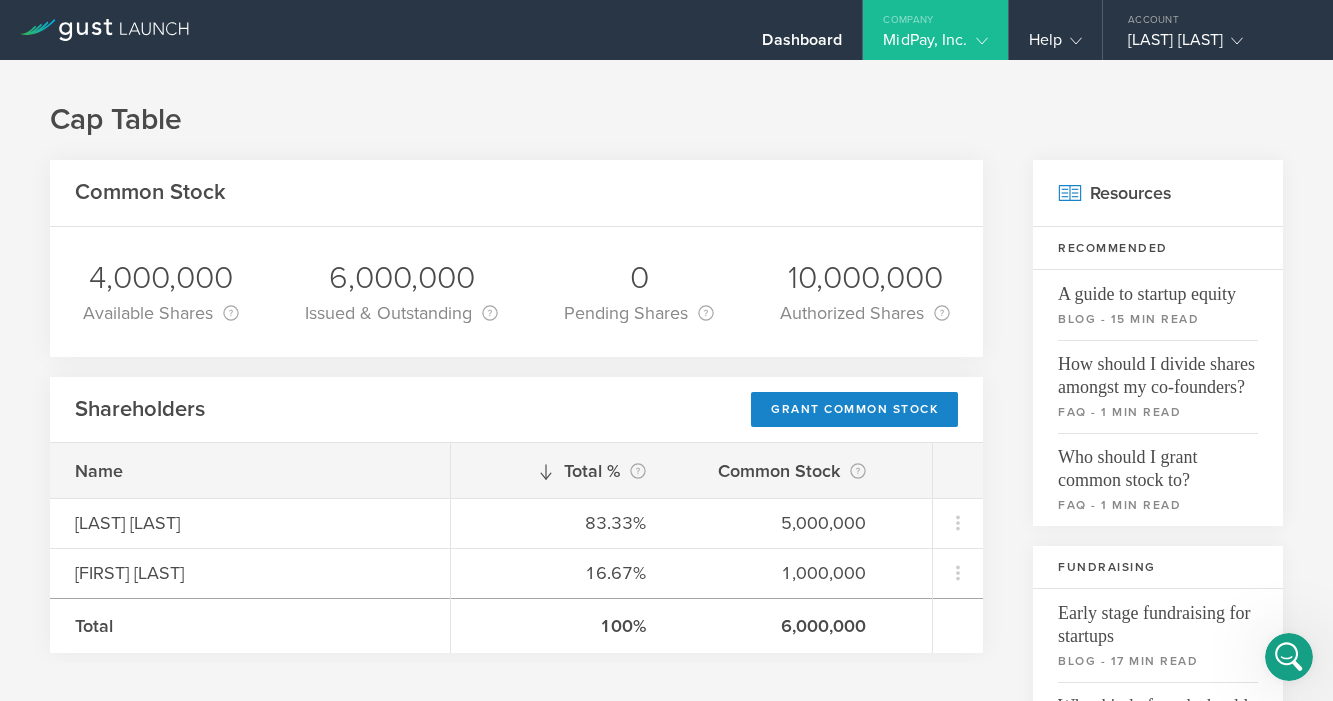 click 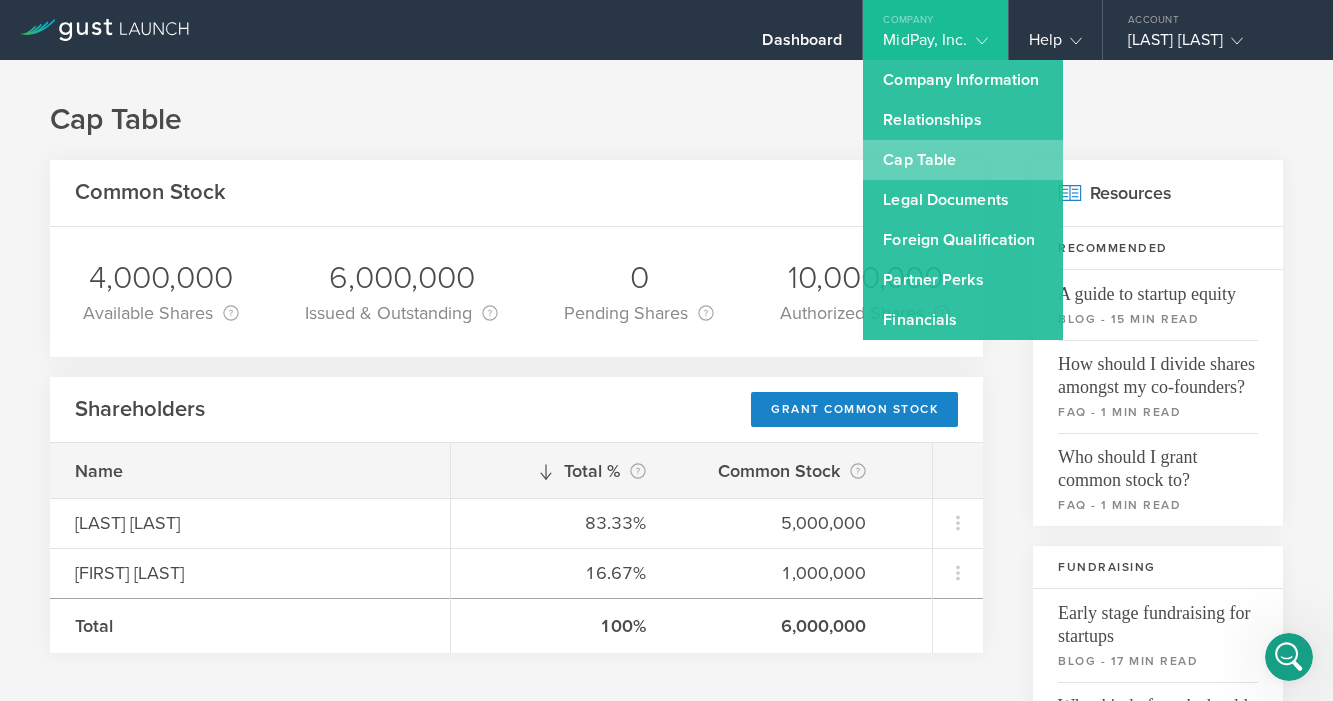 click on "Cap Table" at bounding box center [963, 160] 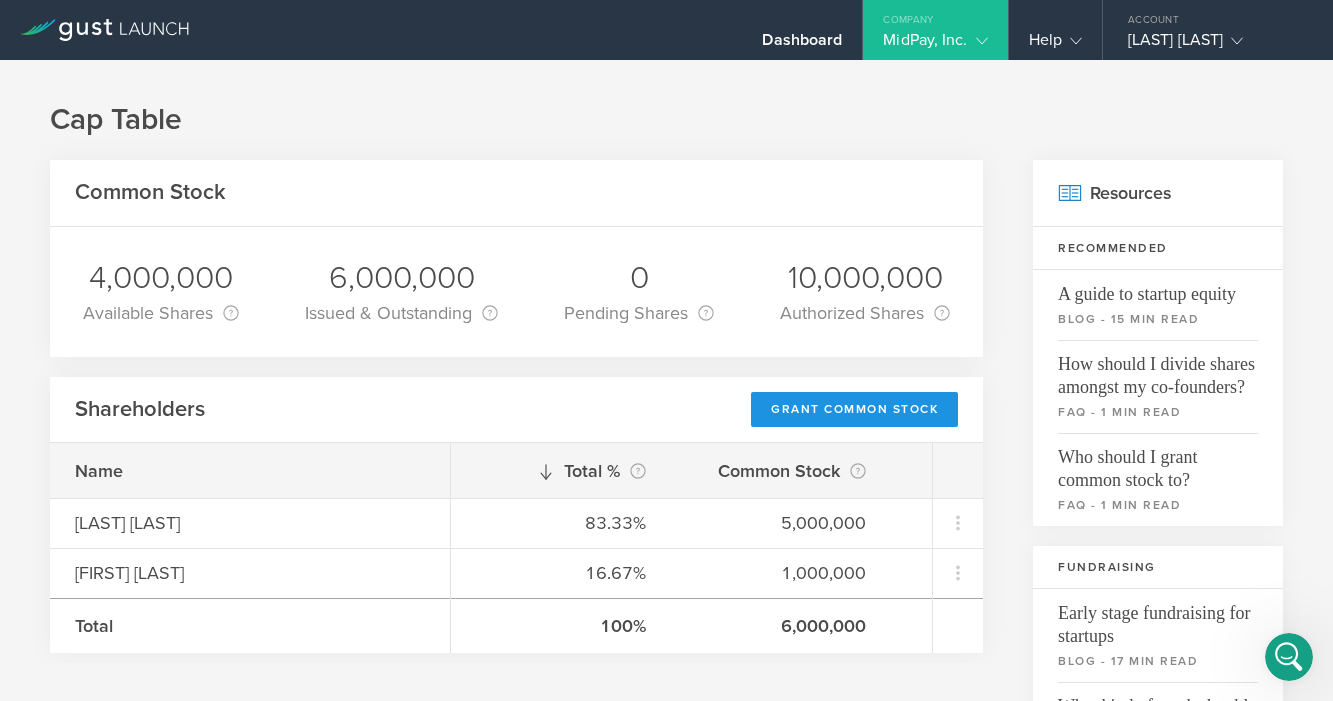 click on "Grant Common Stock" at bounding box center [854, 409] 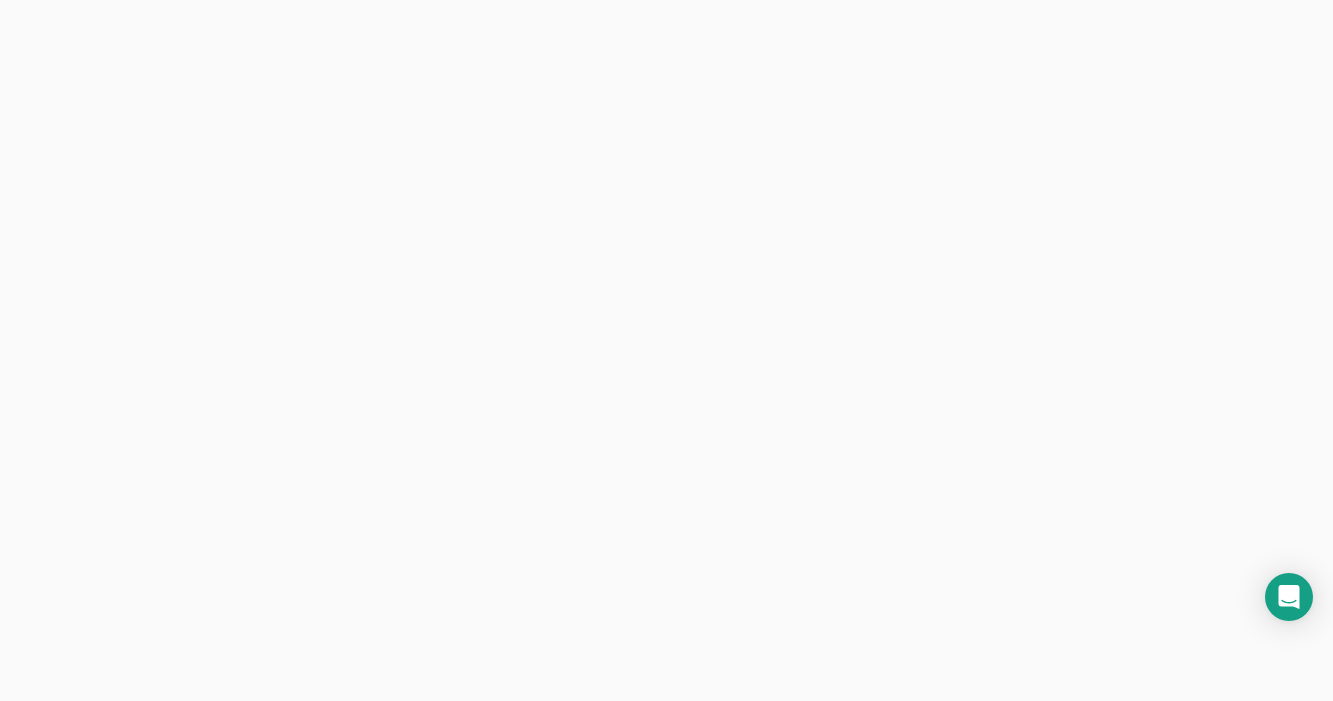 scroll, scrollTop: 0, scrollLeft: 0, axis: both 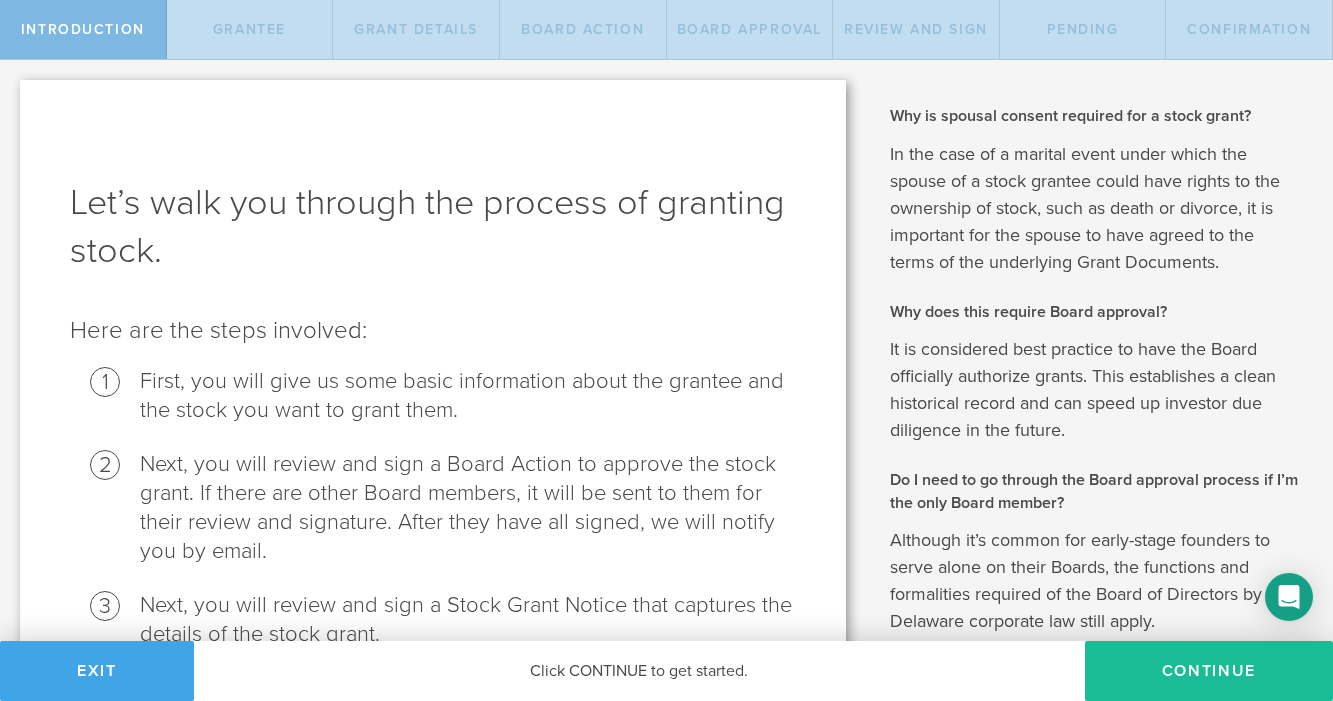 click on "Exit" at bounding box center [97, 671] 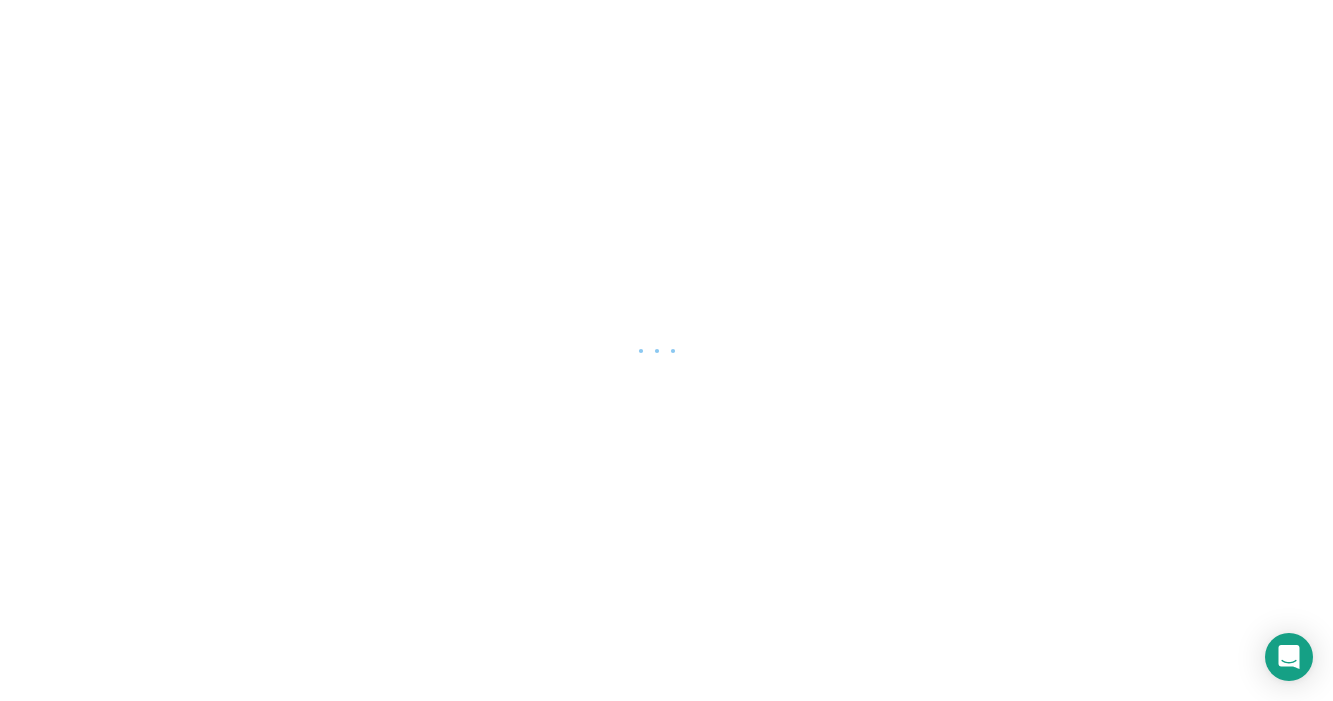 scroll, scrollTop: 0, scrollLeft: 0, axis: both 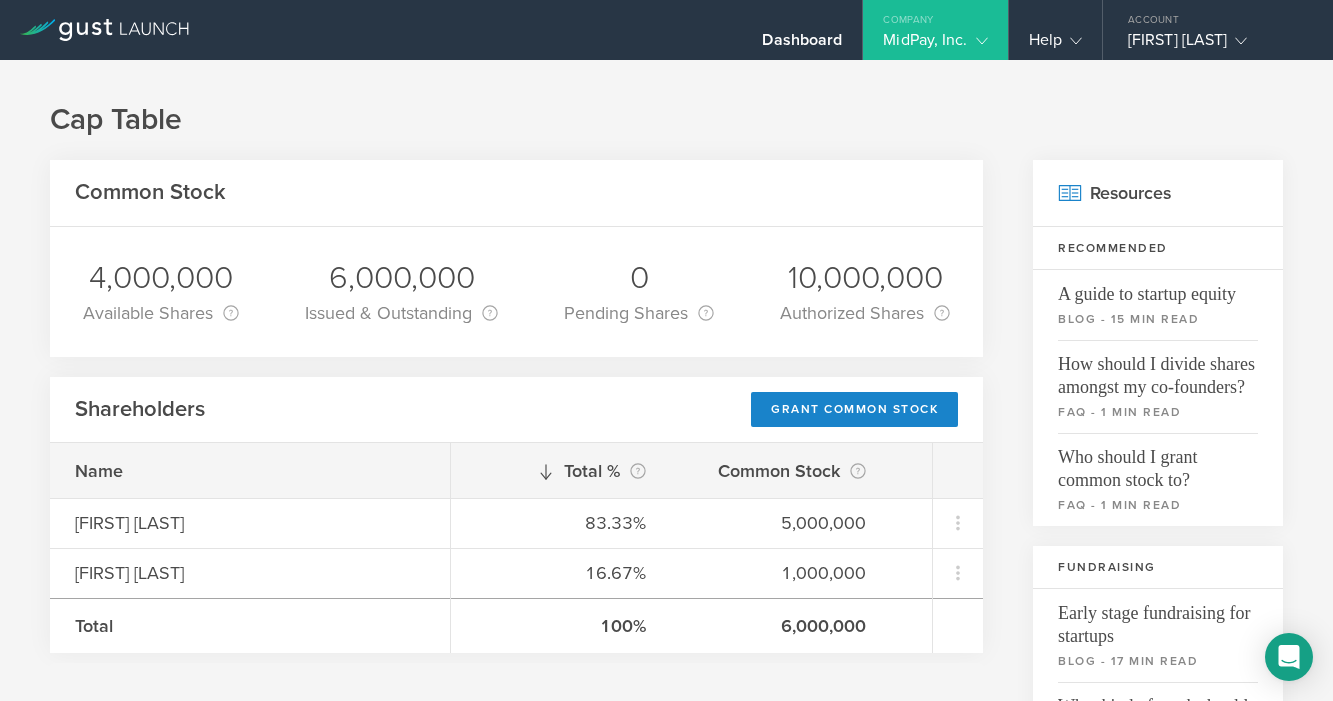 click at bounding box center (978, 40) 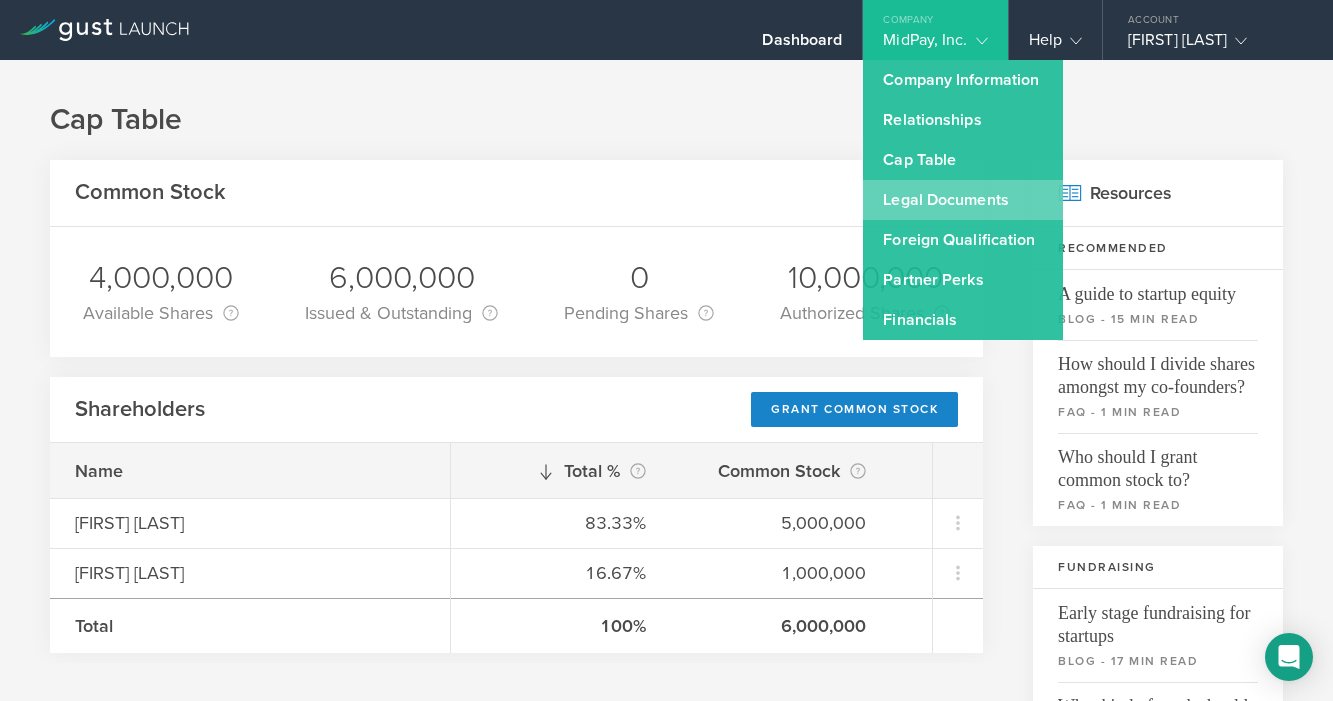 click on "Legal Documents" at bounding box center (963, 200) 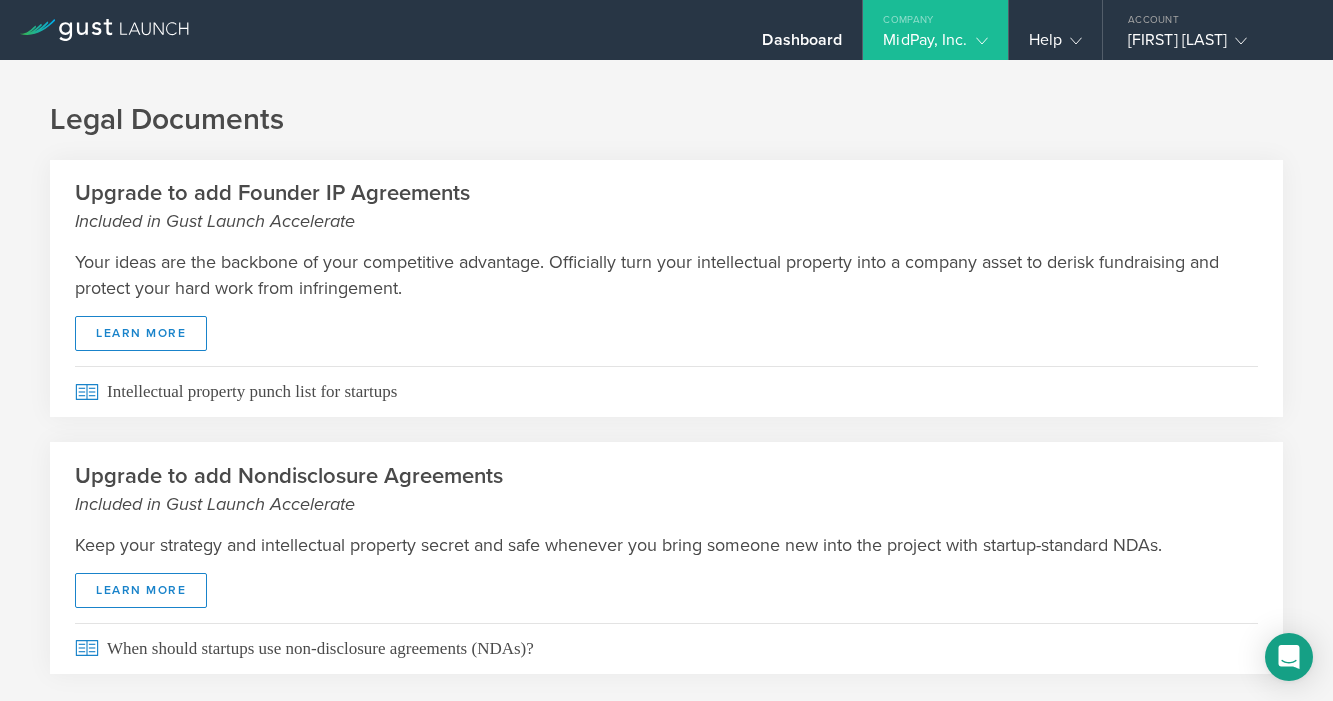 scroll, scrollTop: 0, scrollLeft: 0, axis: both 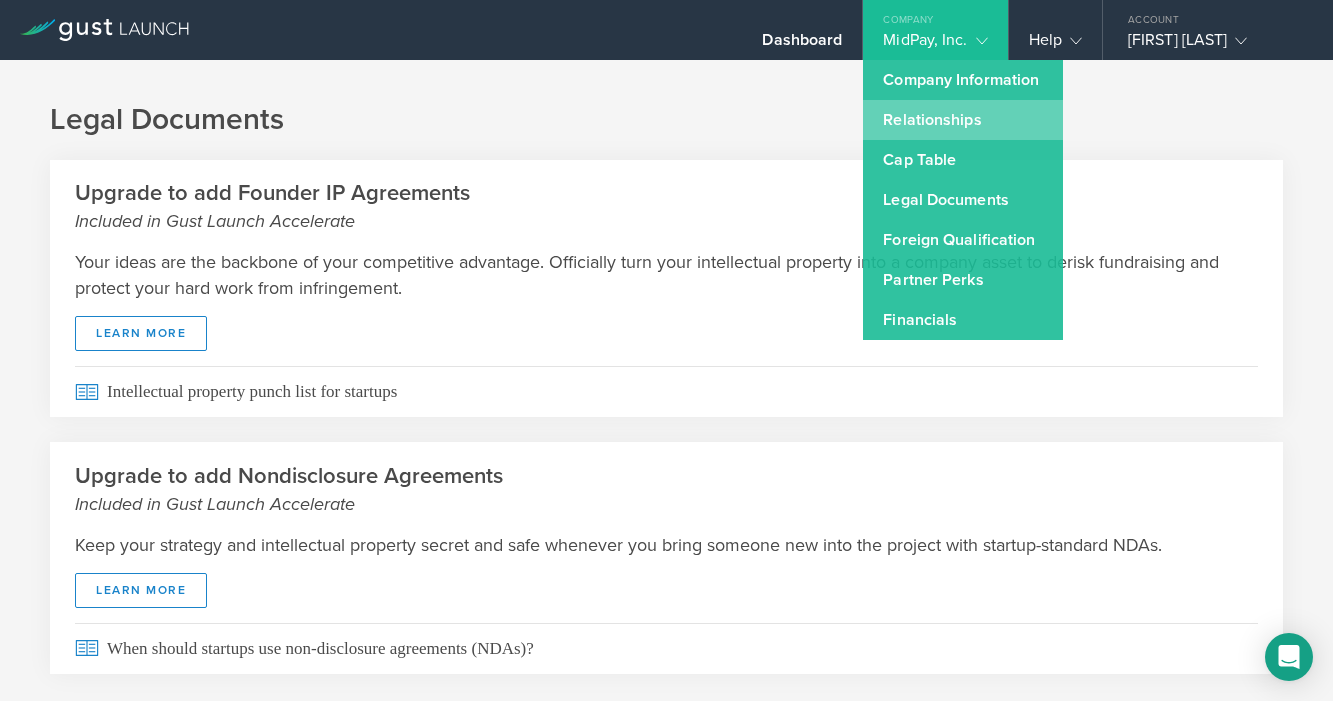 click on "Relationships" at bounding box center [963, 120] 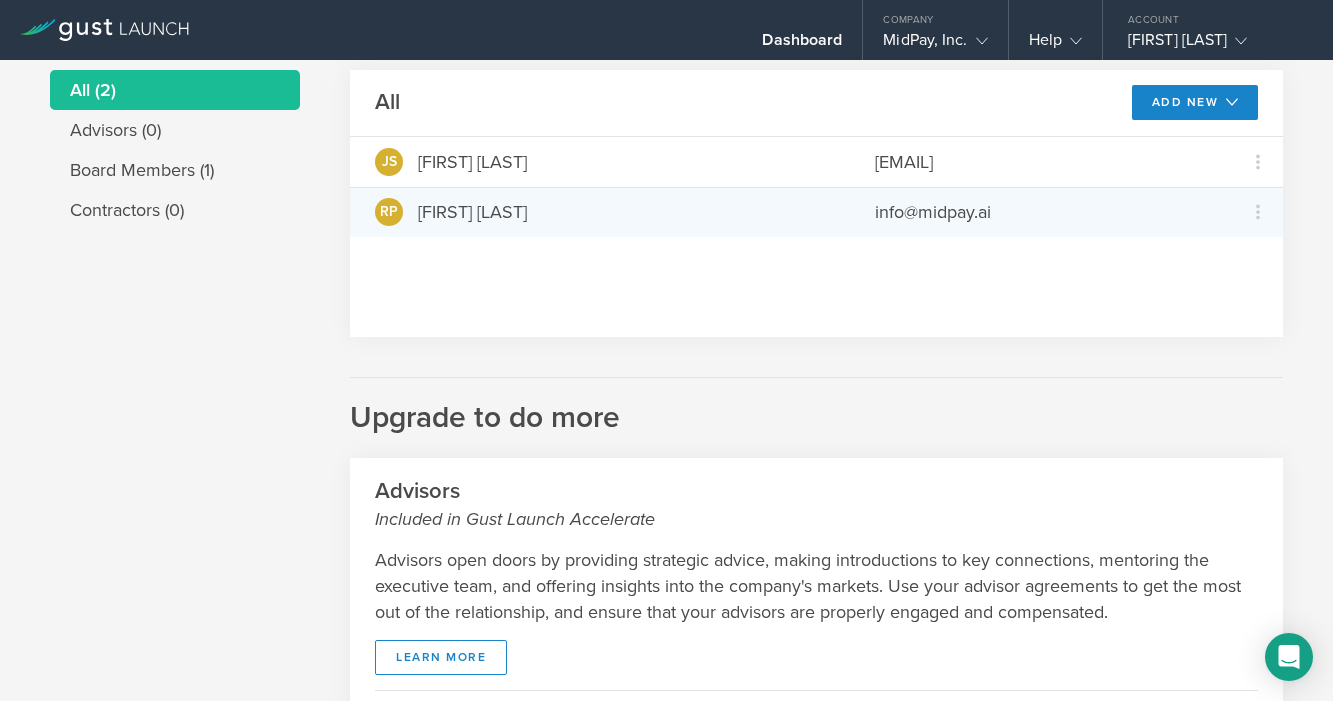 scroll, scrollTop: 91, scrollLeft: 0, axis: vertical 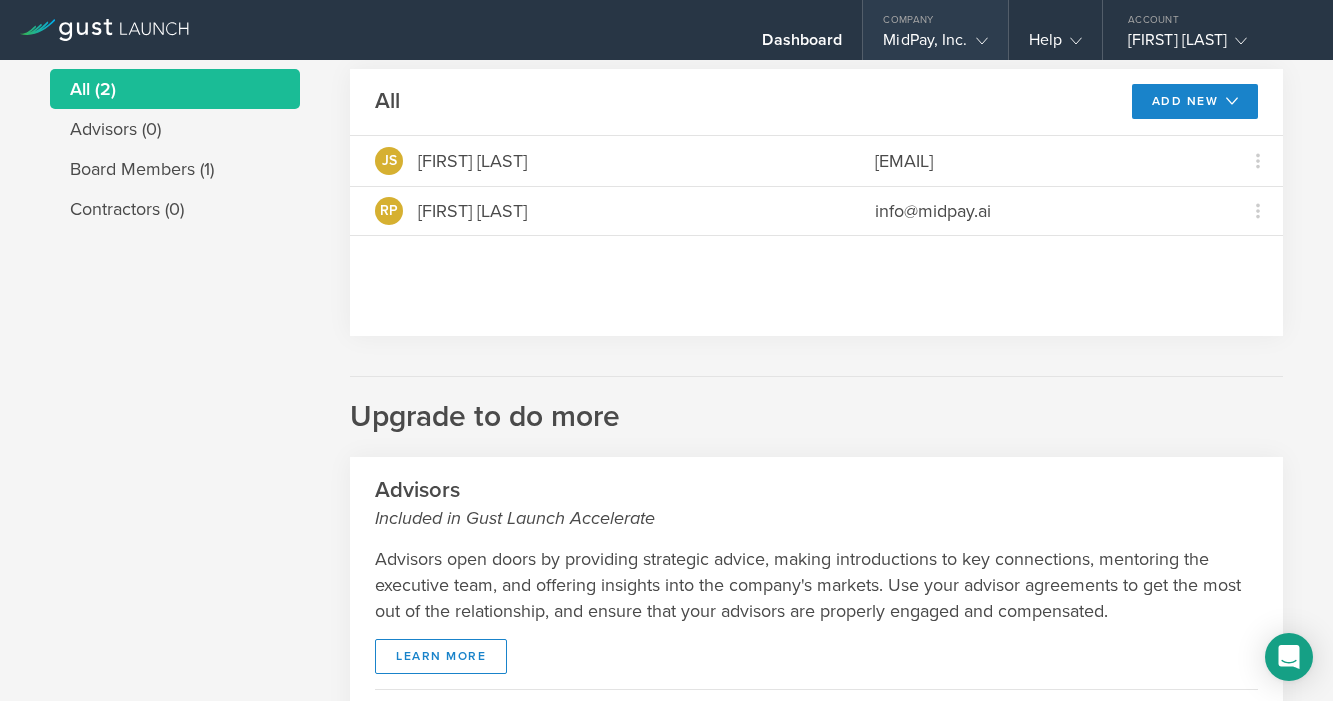 click on "Company" at bounding box center (935, 15) 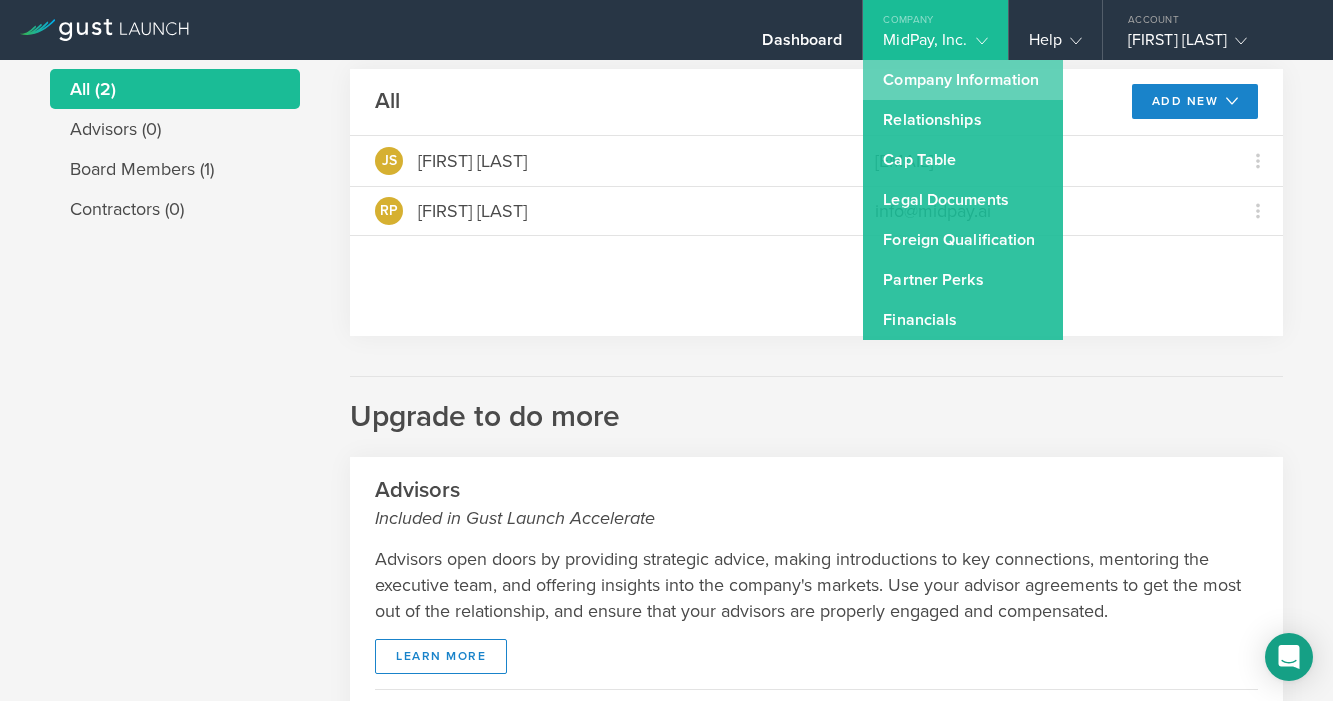 click on "Company Information" at bounding box center (963, 80) 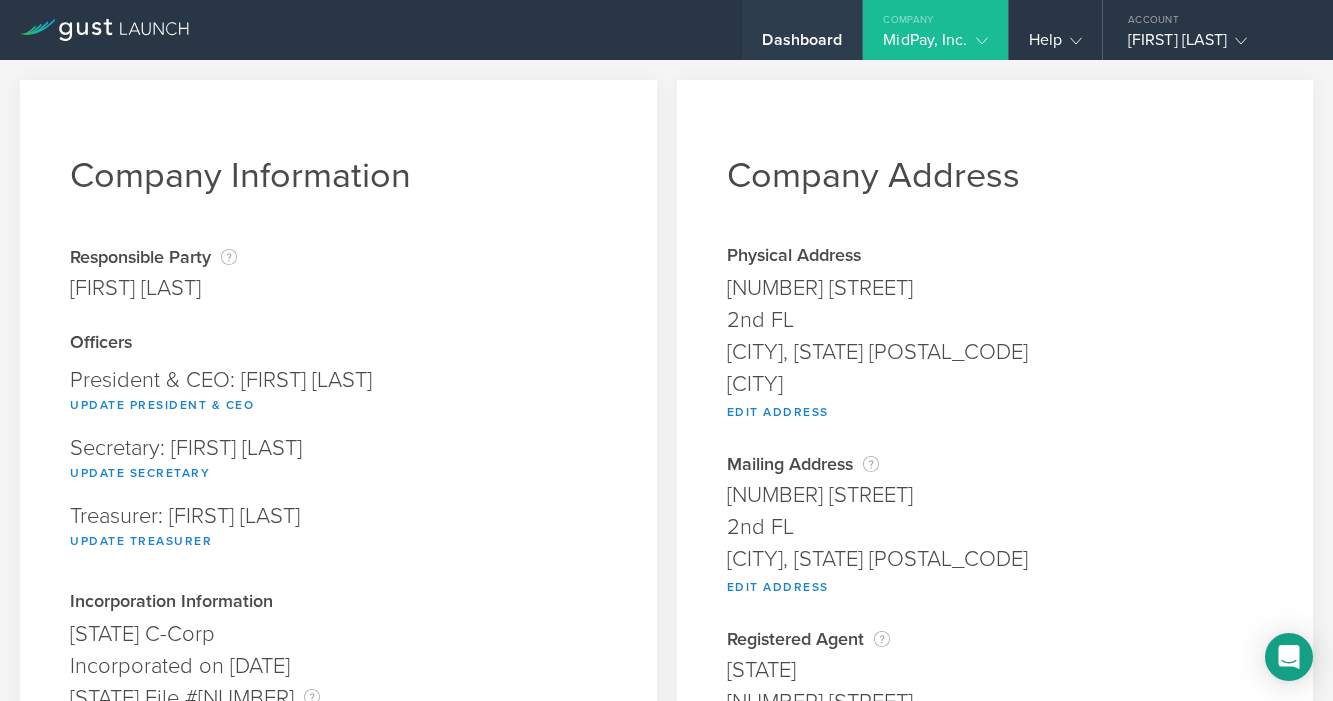click on "Dashboard" at bounding box center [802, 45] 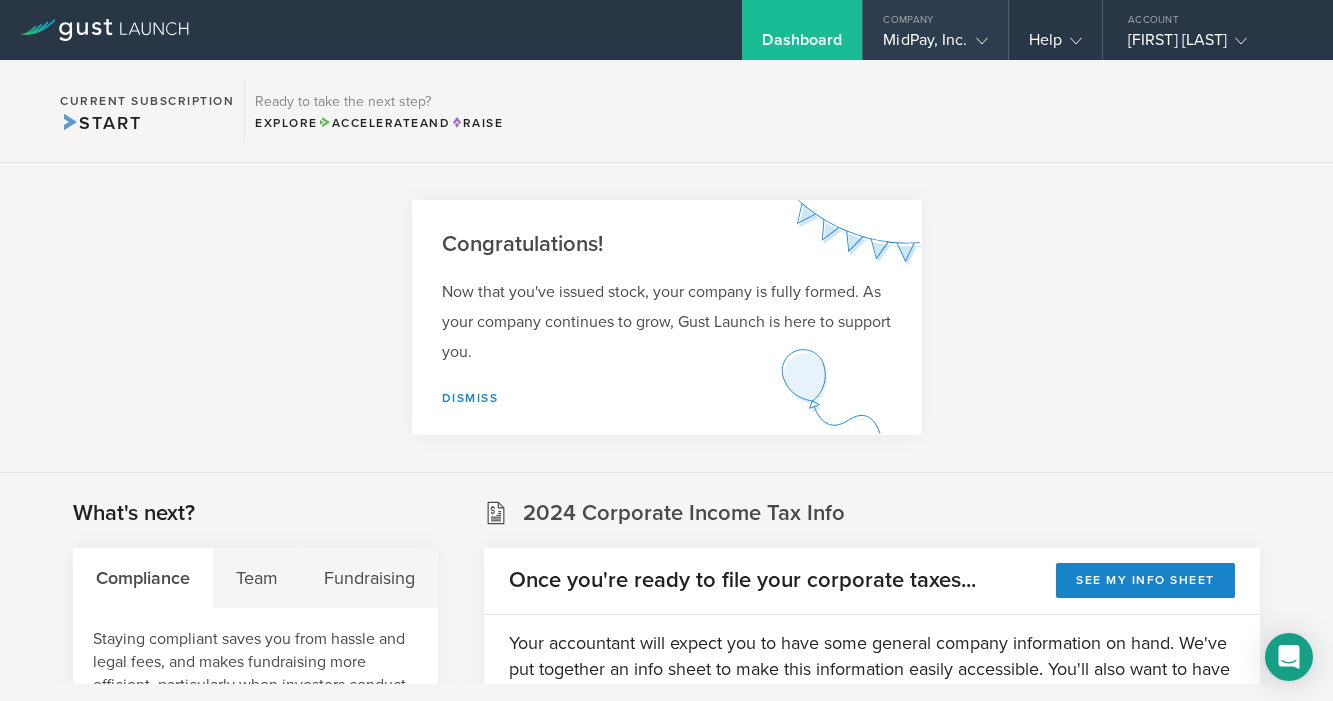 click on "MidPay, Inc." at bounding box center (935, 45) 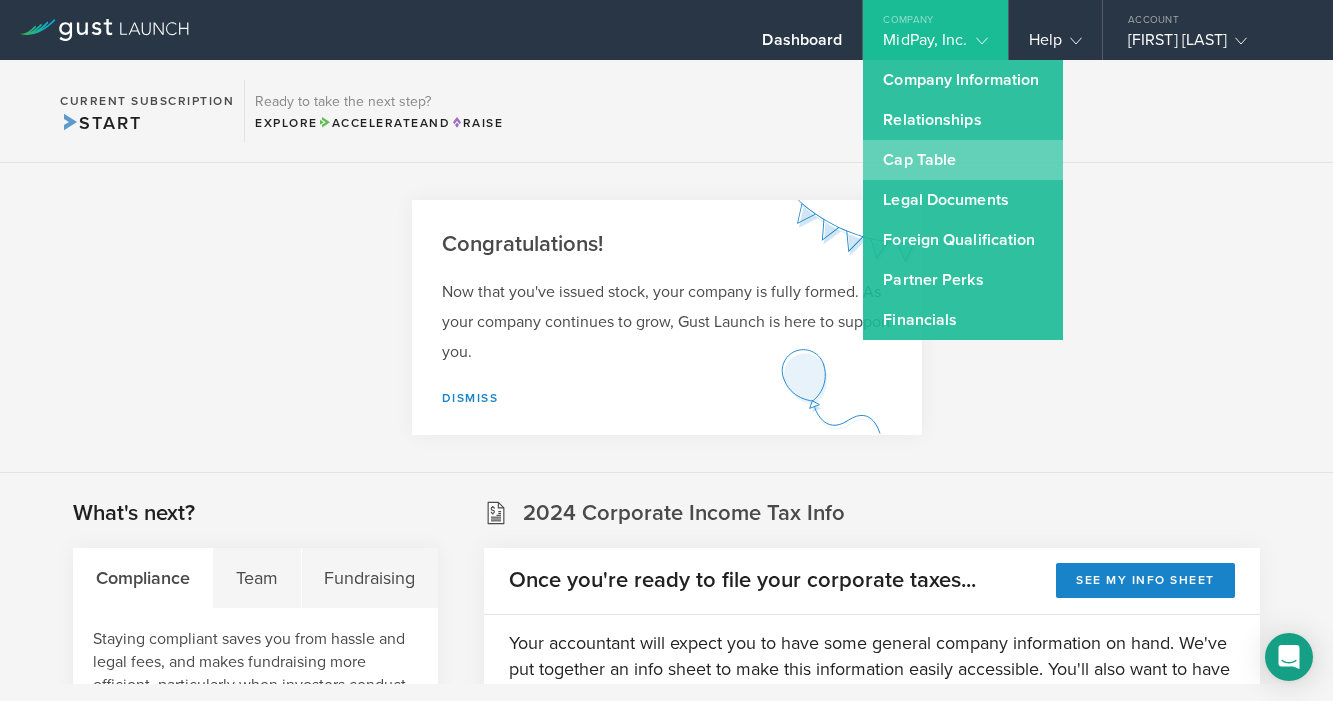 click on "Cap Table" at bounding box center [963, 160] 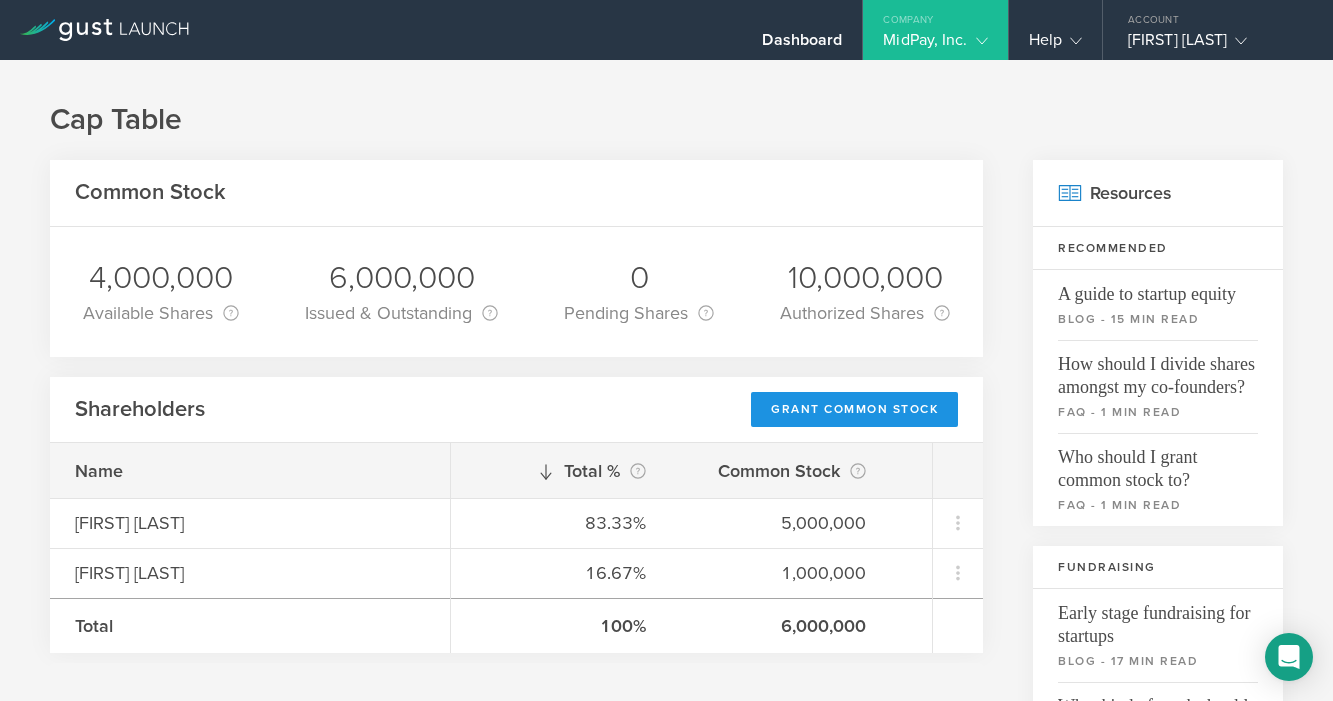 click on "Grant Common Stock" at bounding box center [854, 409] 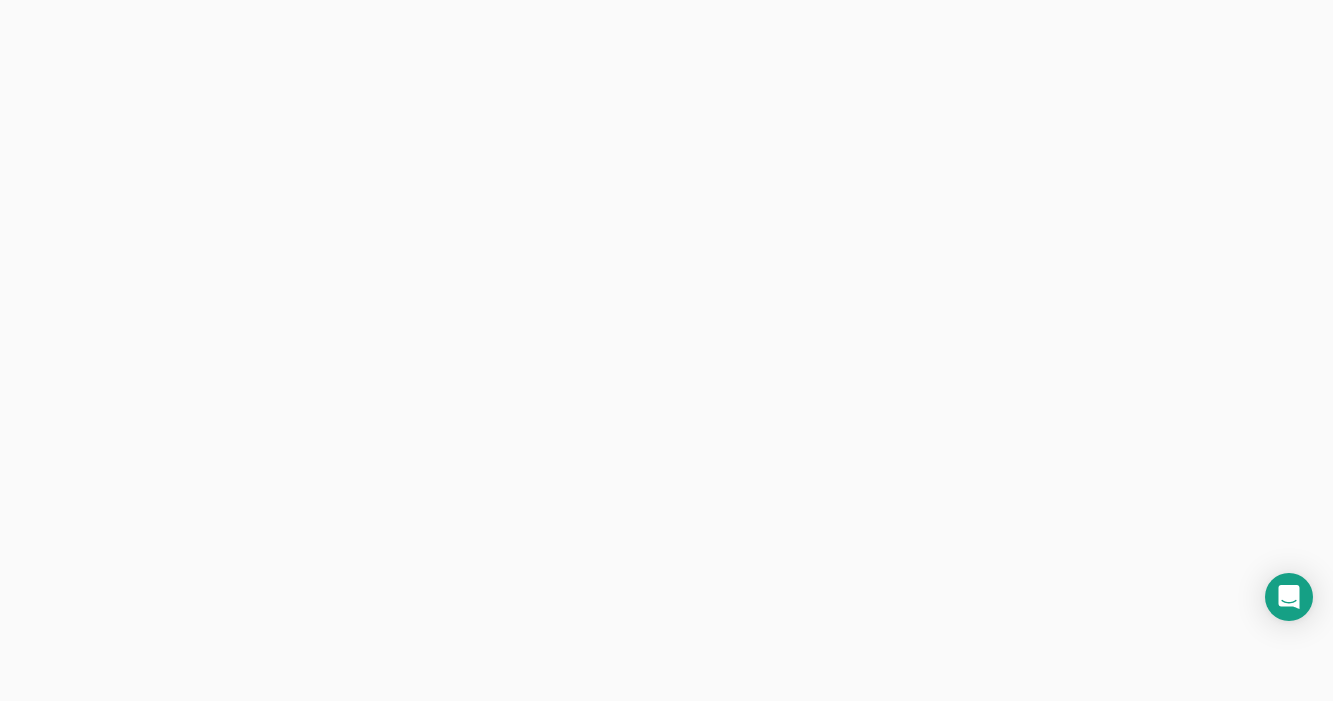scroll, scrollTop: 0, scrollLeft: 0, axis: both 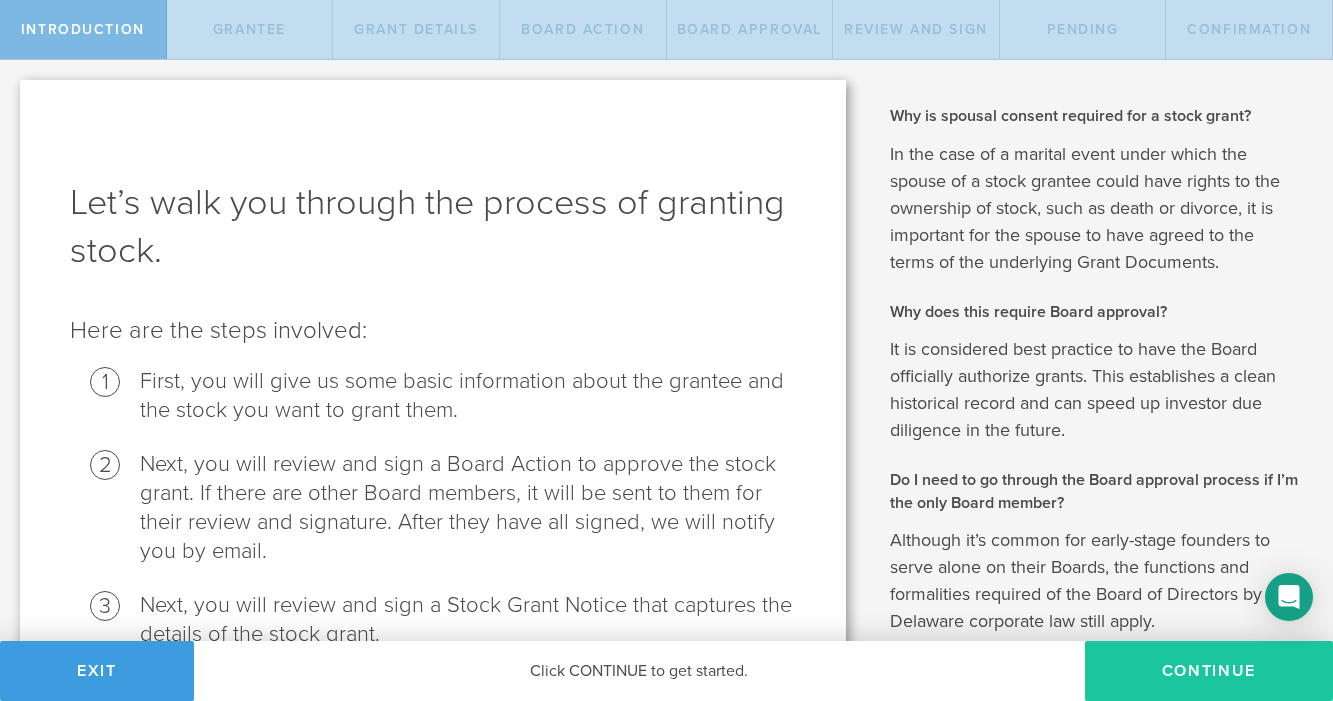 click on "Continue" at bounding box center (1209, 671) 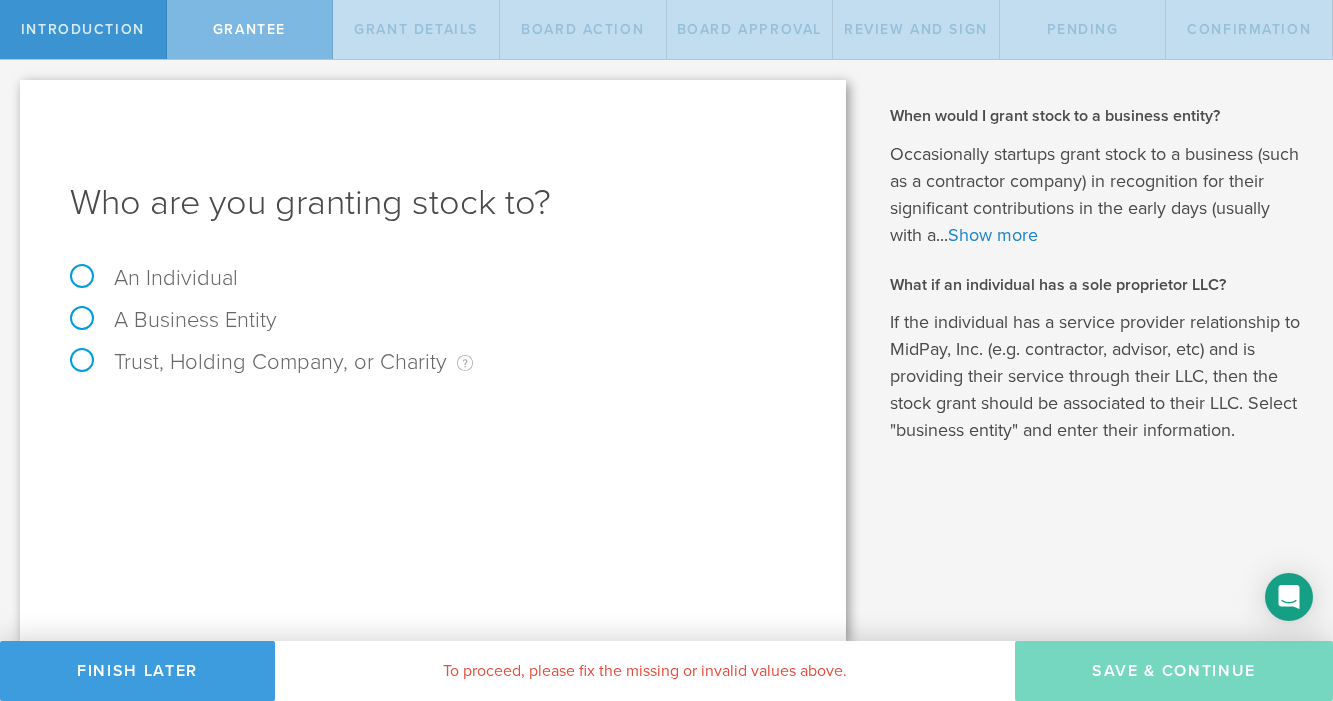 click on "An Individual" at bounding box center [154, 278] 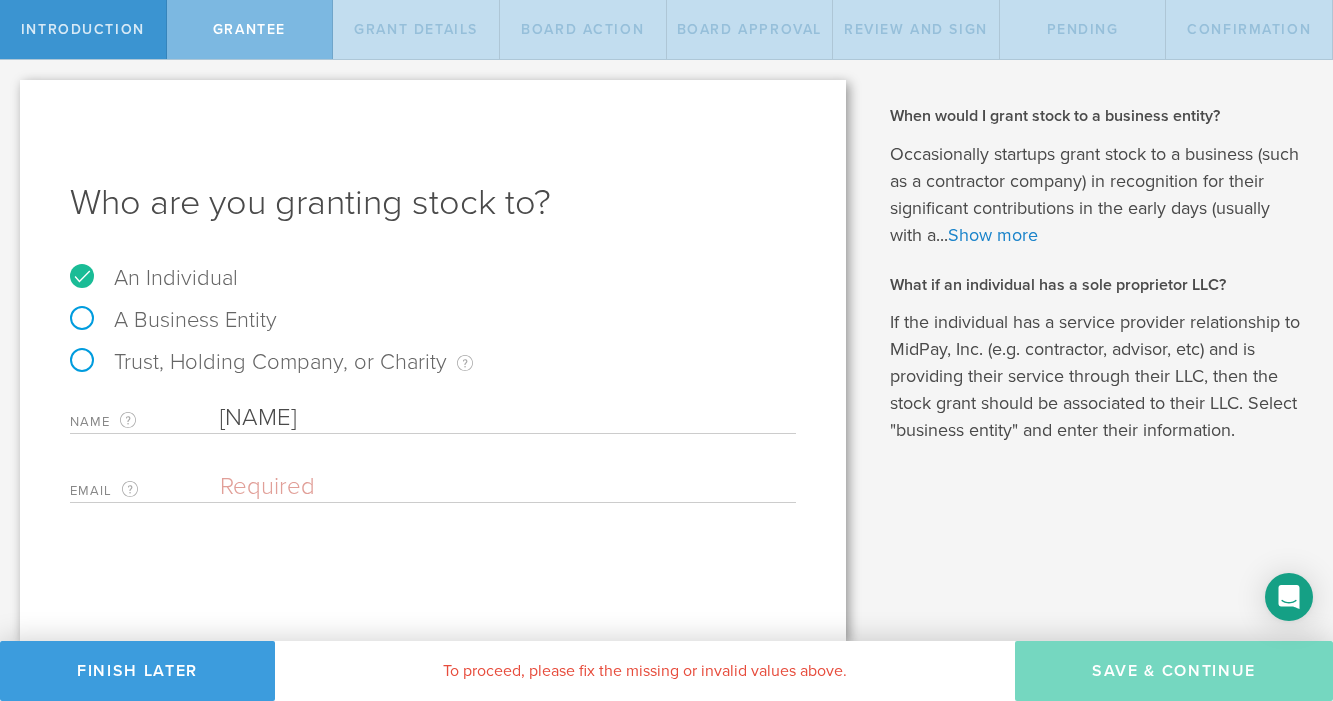 type on "[NAME]" 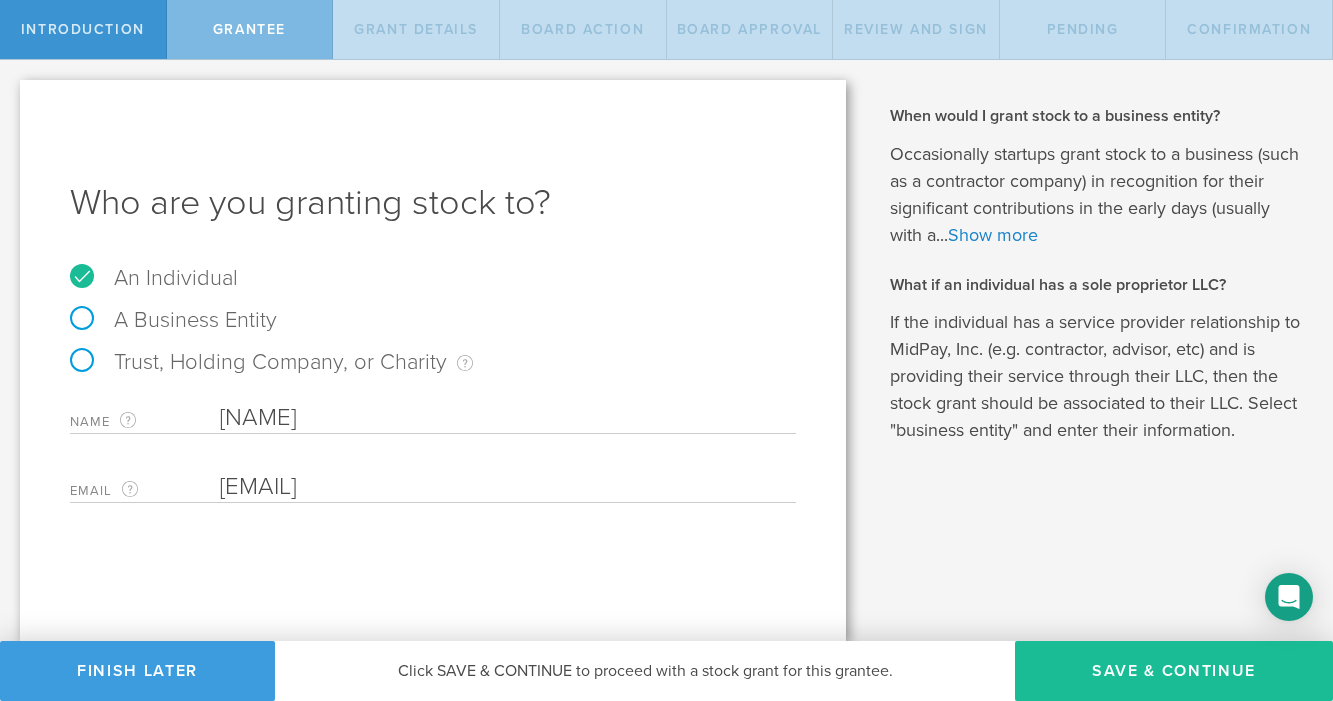 type on "[EMAIL]" 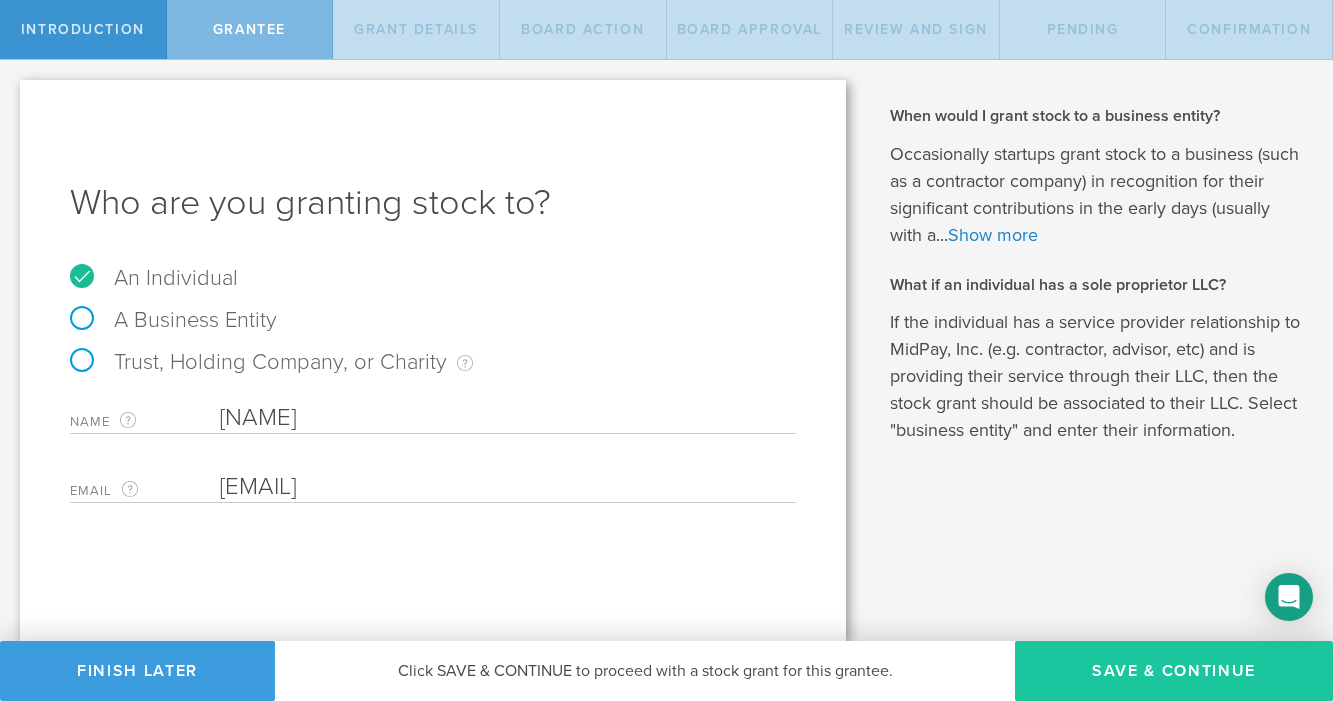 click on "Save & Continue" at bounding box center [1174, 671] 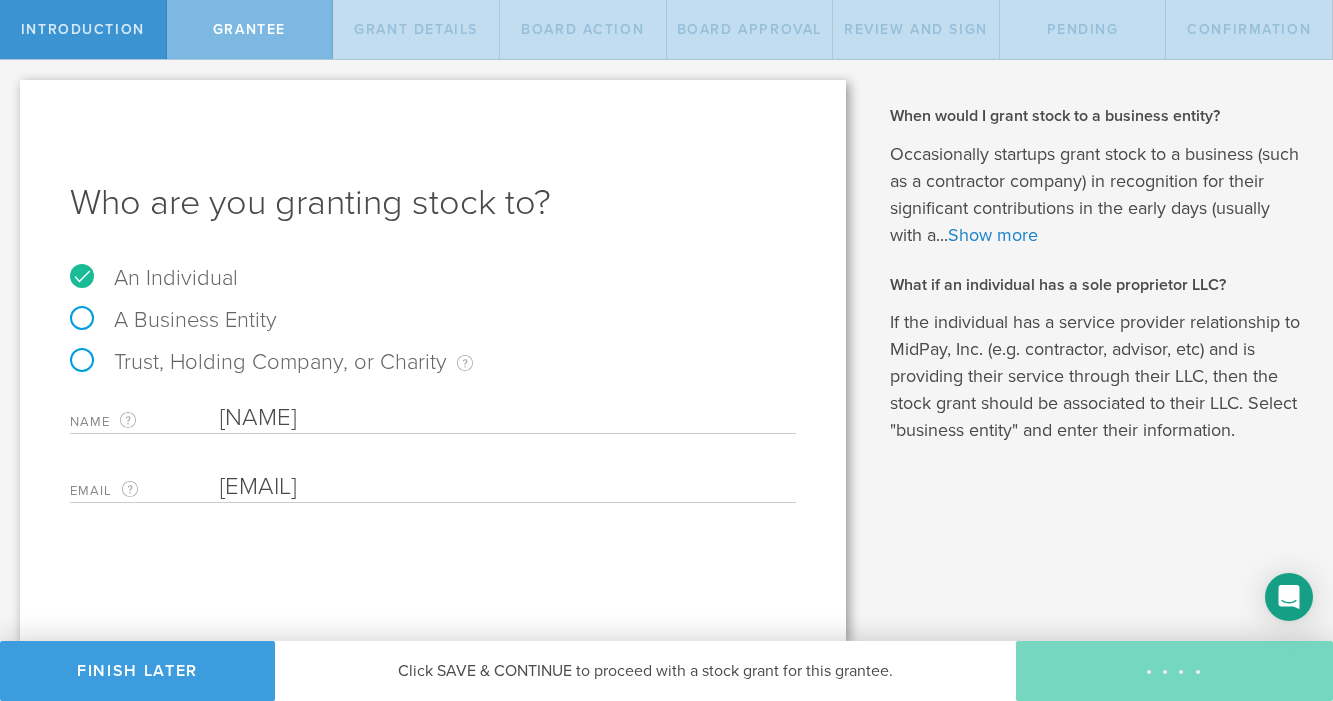 type on "48" 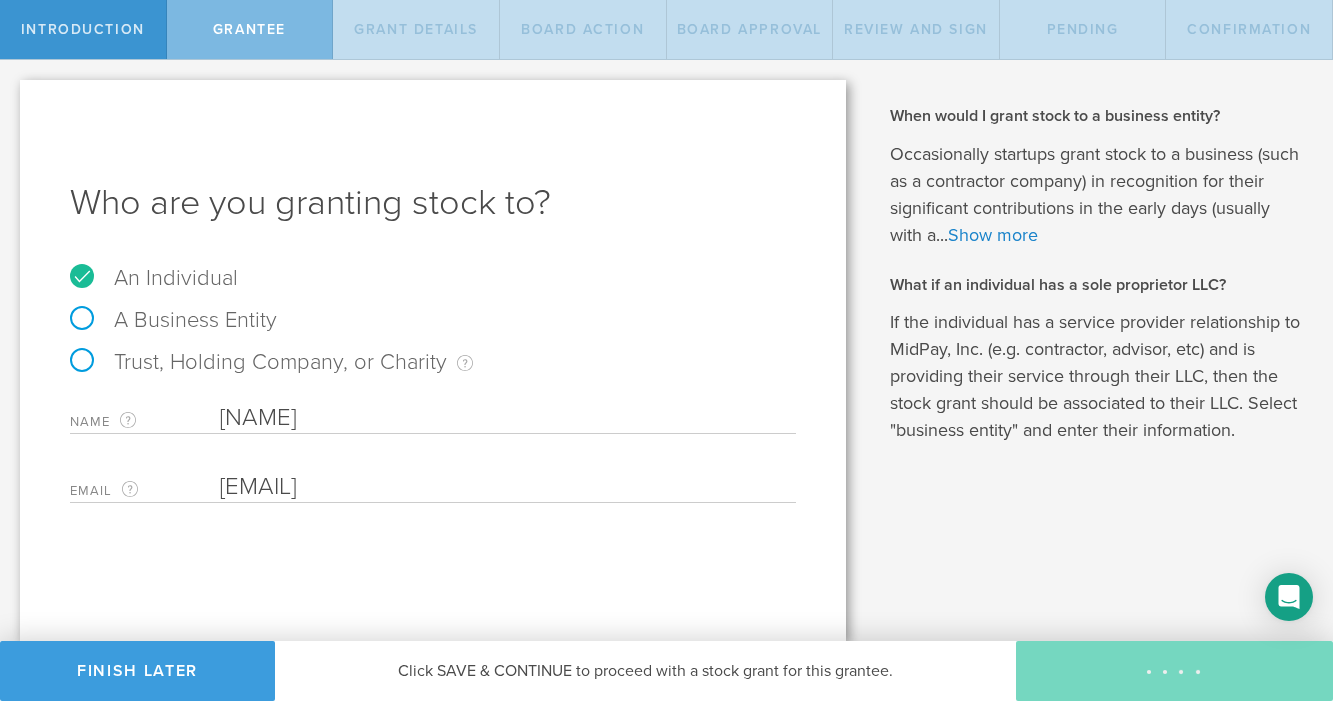 type on "12" 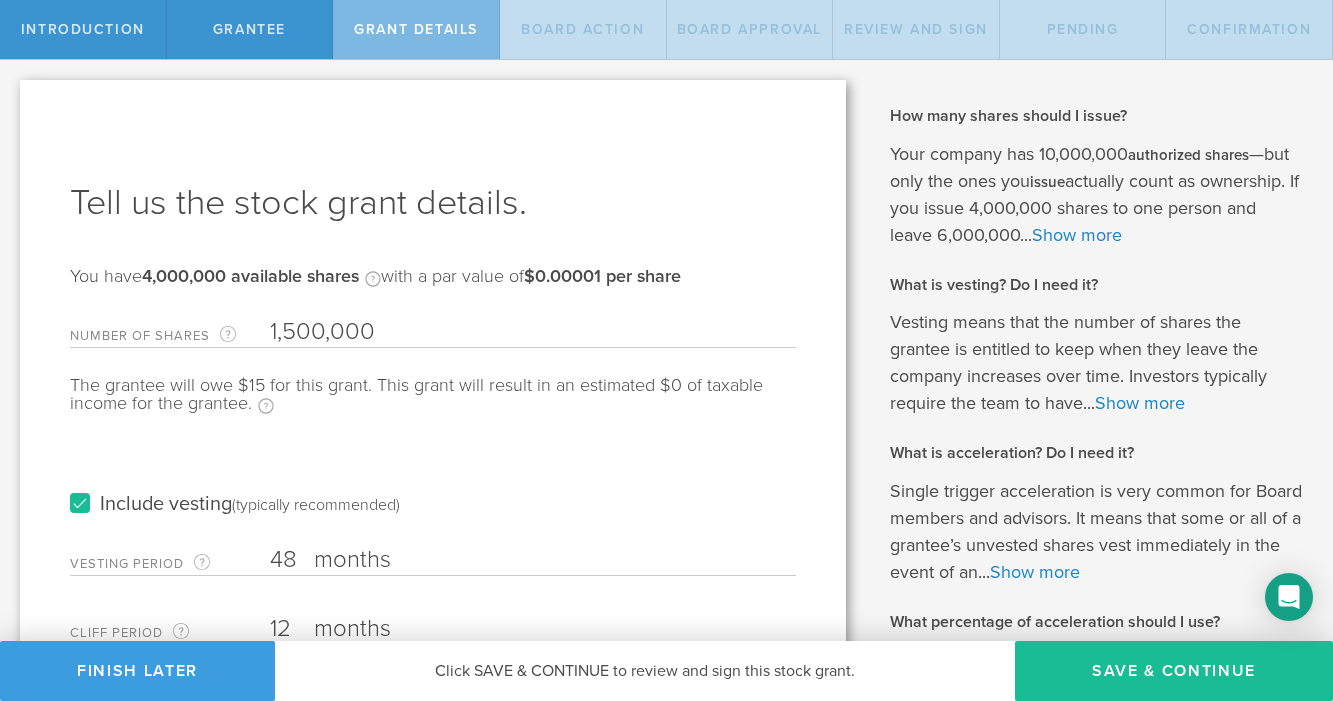 click on "The grantee will owe $15 for this grant.
This grant will result in an estimated $0 of taxable income for the grantee. Taxable income estimate assumes grantee will pay for the grant in cash and file an 83(b) election." at bounding box center [433, 405] 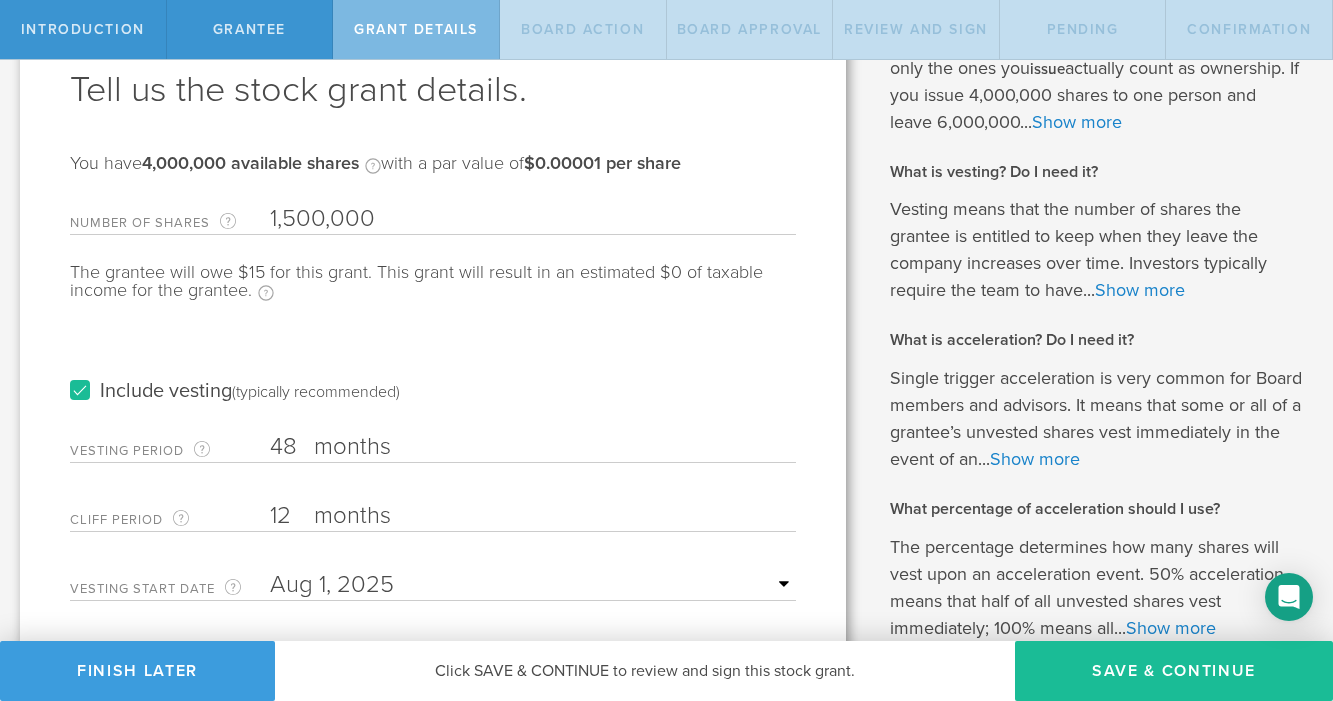 scroll, scrollTop: 112, scrollLeft: 0, axis: vertical 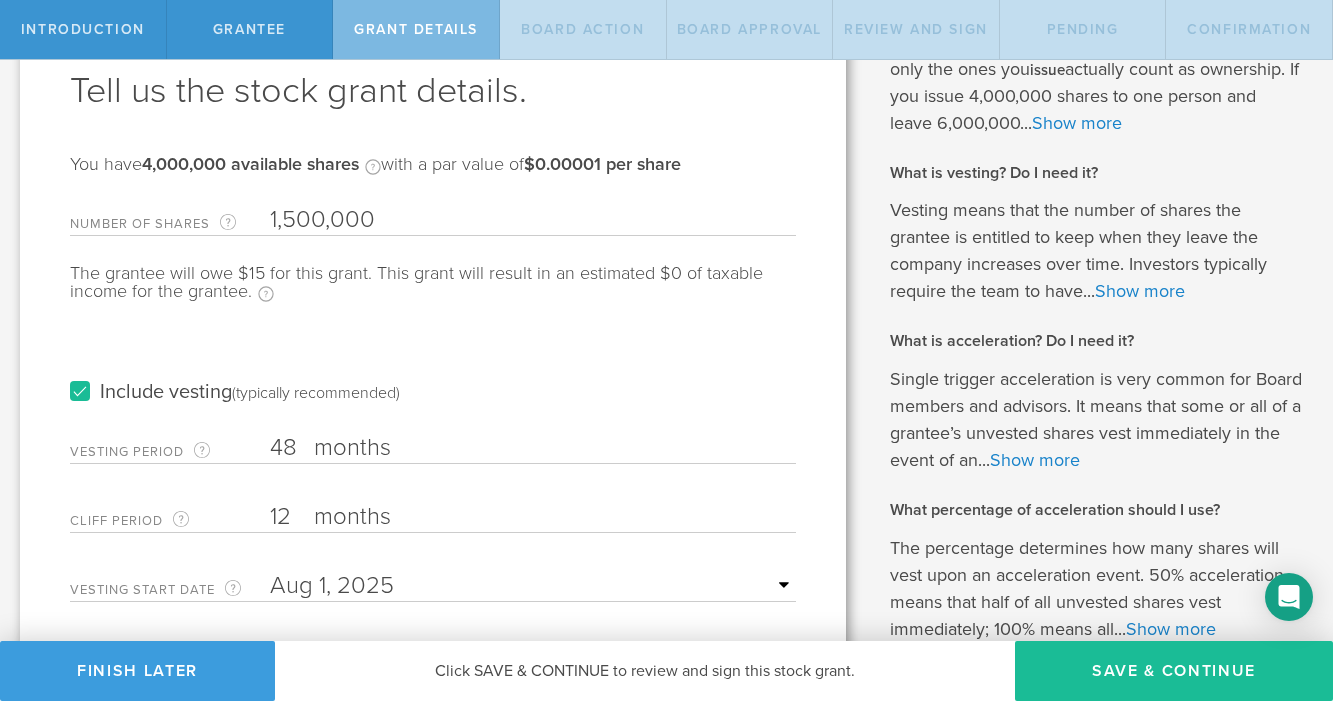 click on "You have  4,000,000 available shares Available shares is the number of authorized shares minus any fully issued shares and any pending shares that have been sent for signature.  with a par value of  $0.00001 per share" at bounding box center [375, 175] 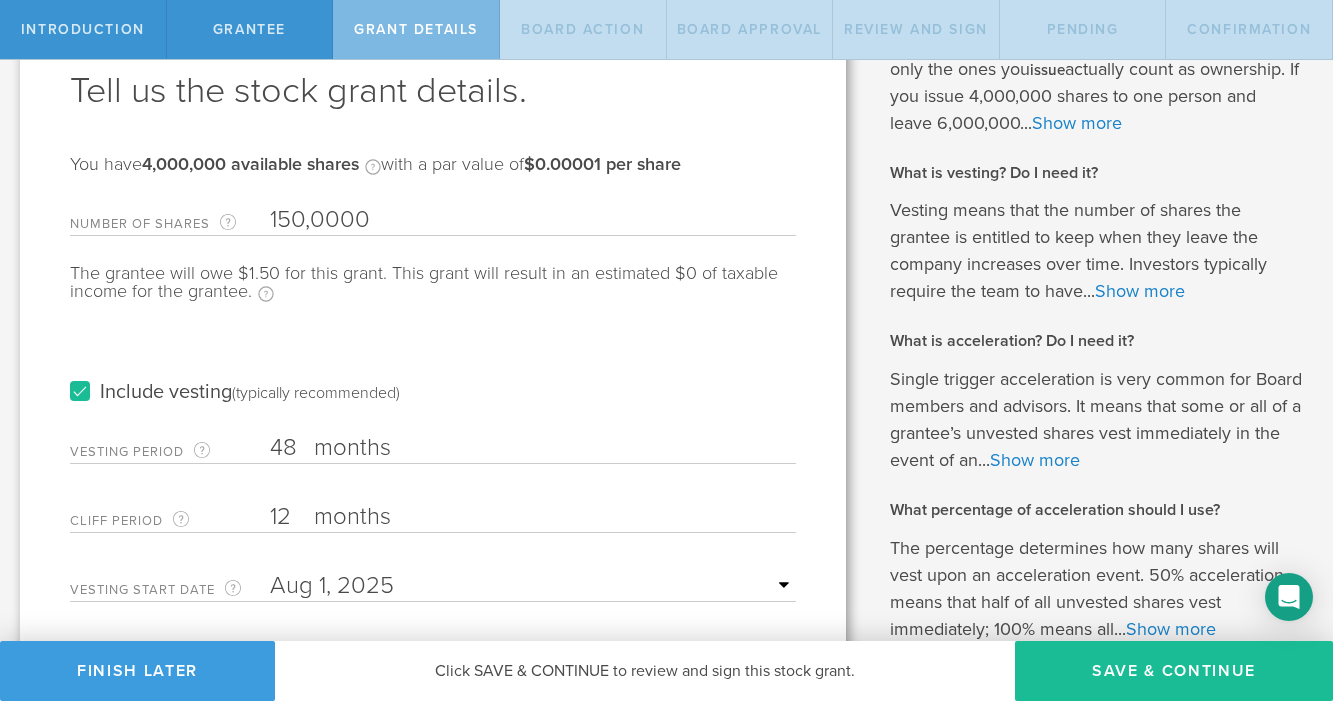 type on "1,500,000" 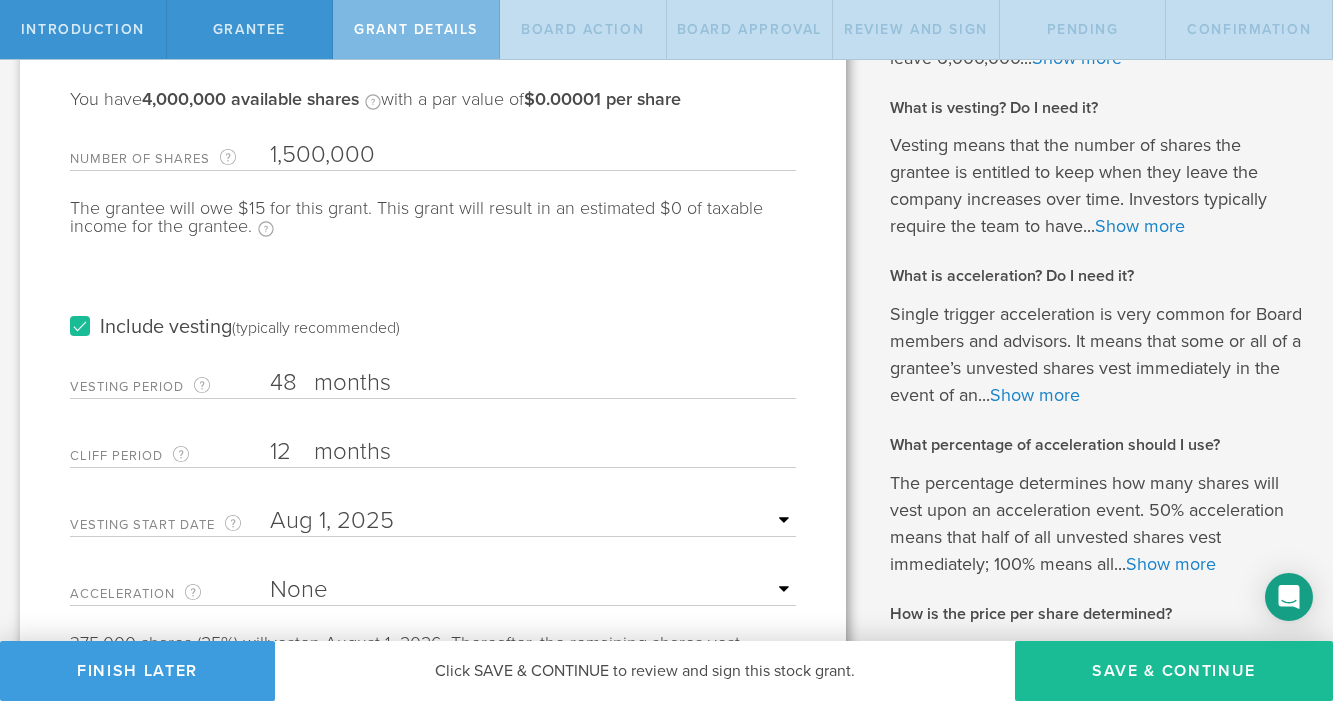 scroll, scrollTop: 188, scrollLeft: 0, axis: vertical 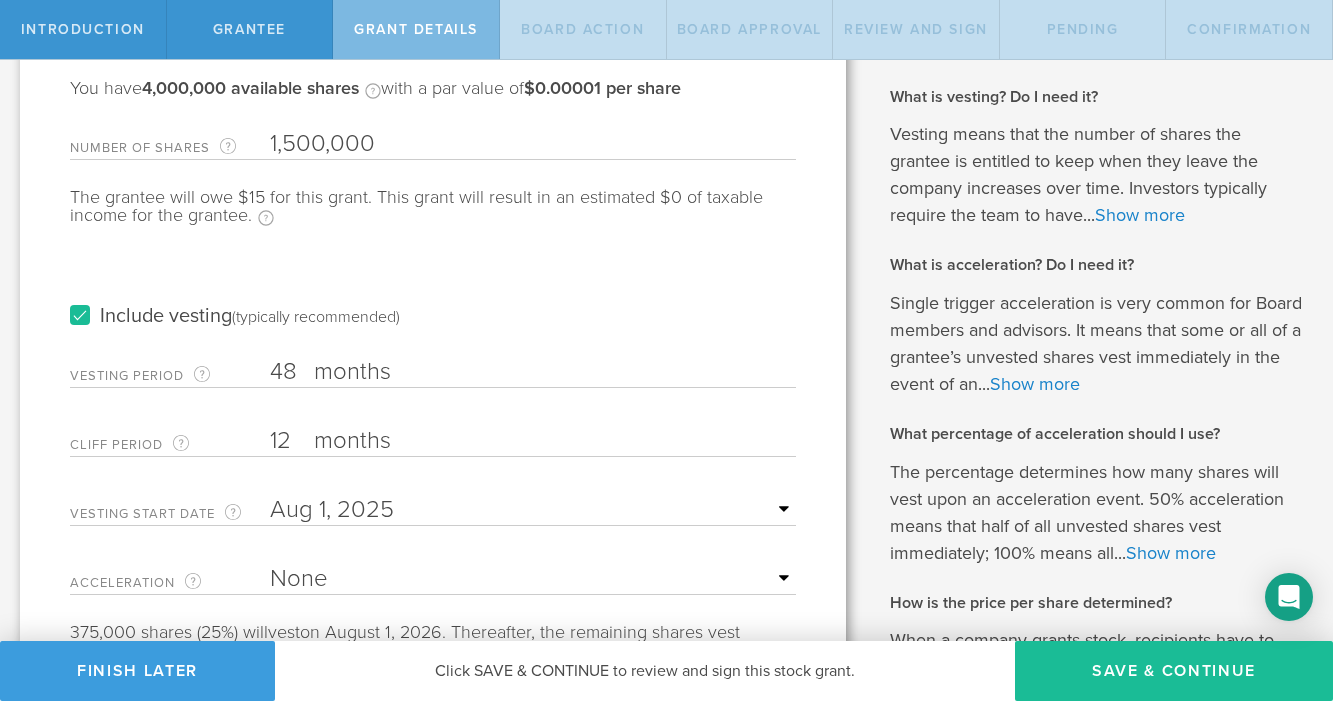 click on "Include vesting  (typically recommended)" at bounding box center [433, 296] 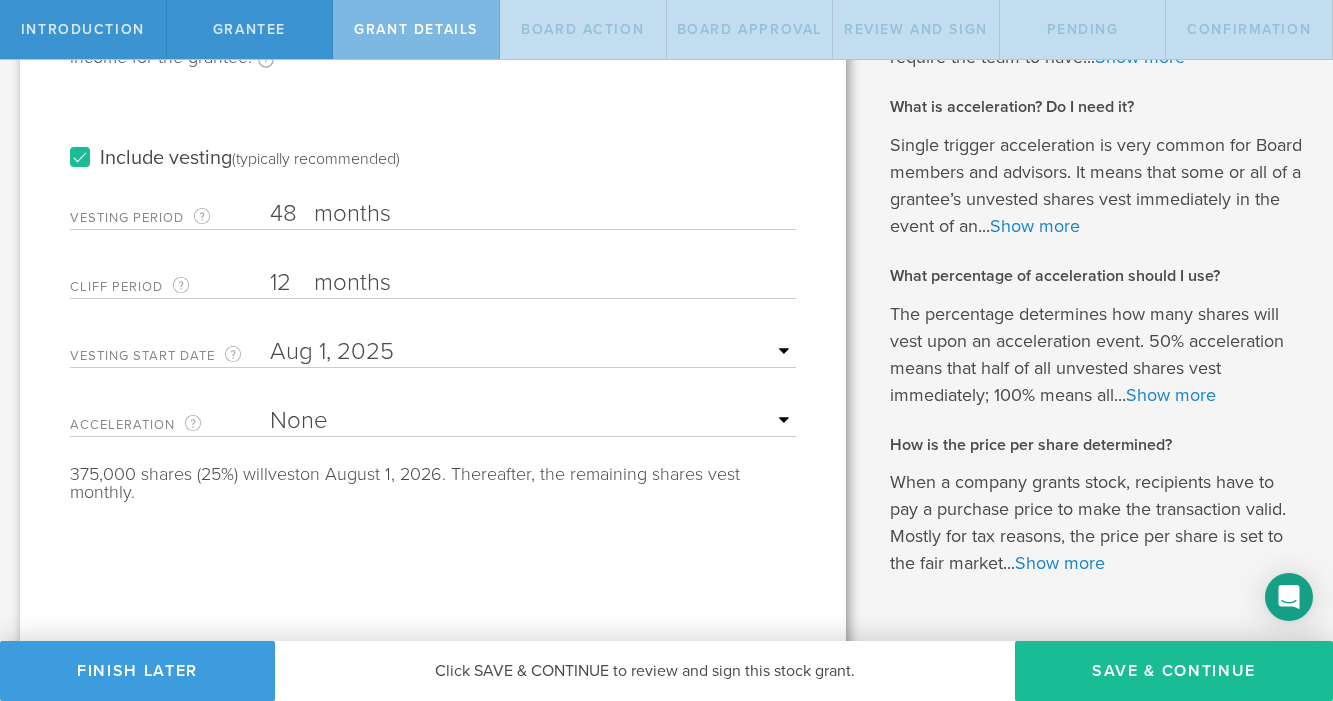 scroll, scrollTop: 347, scrollLeft: 0, axis: vertical 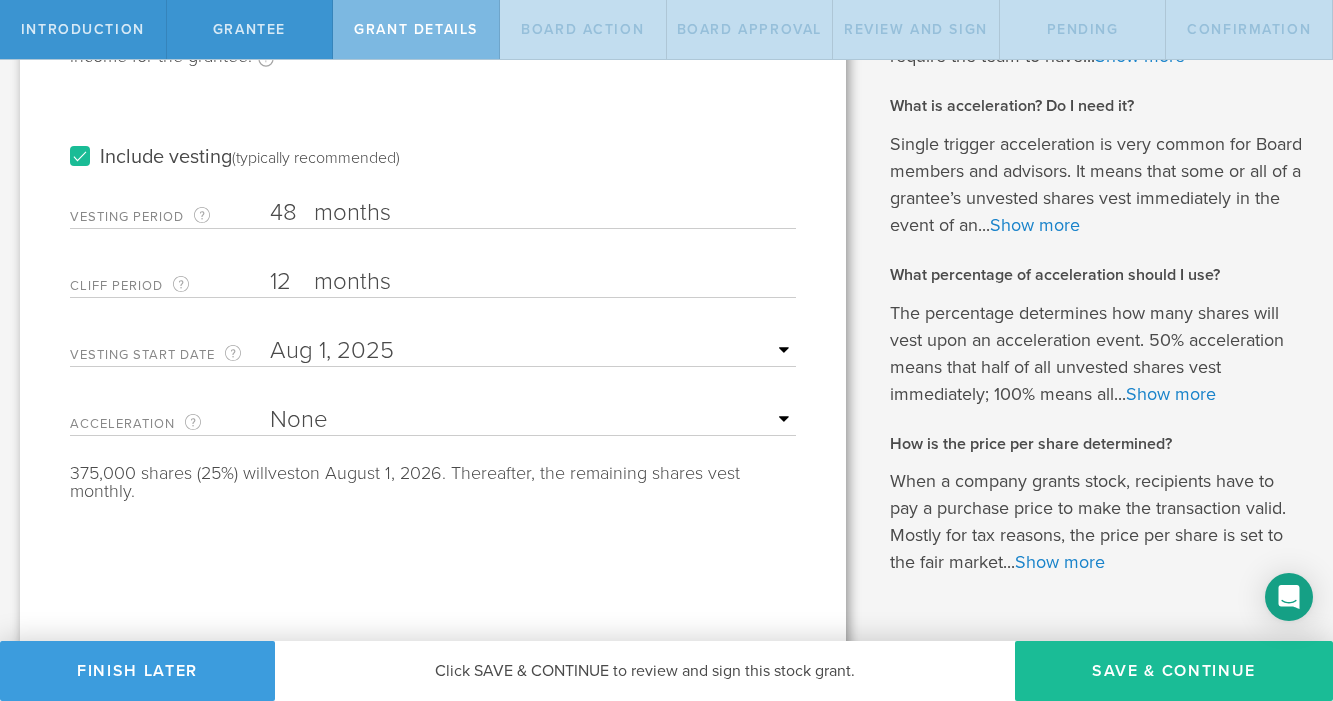 type on "1" 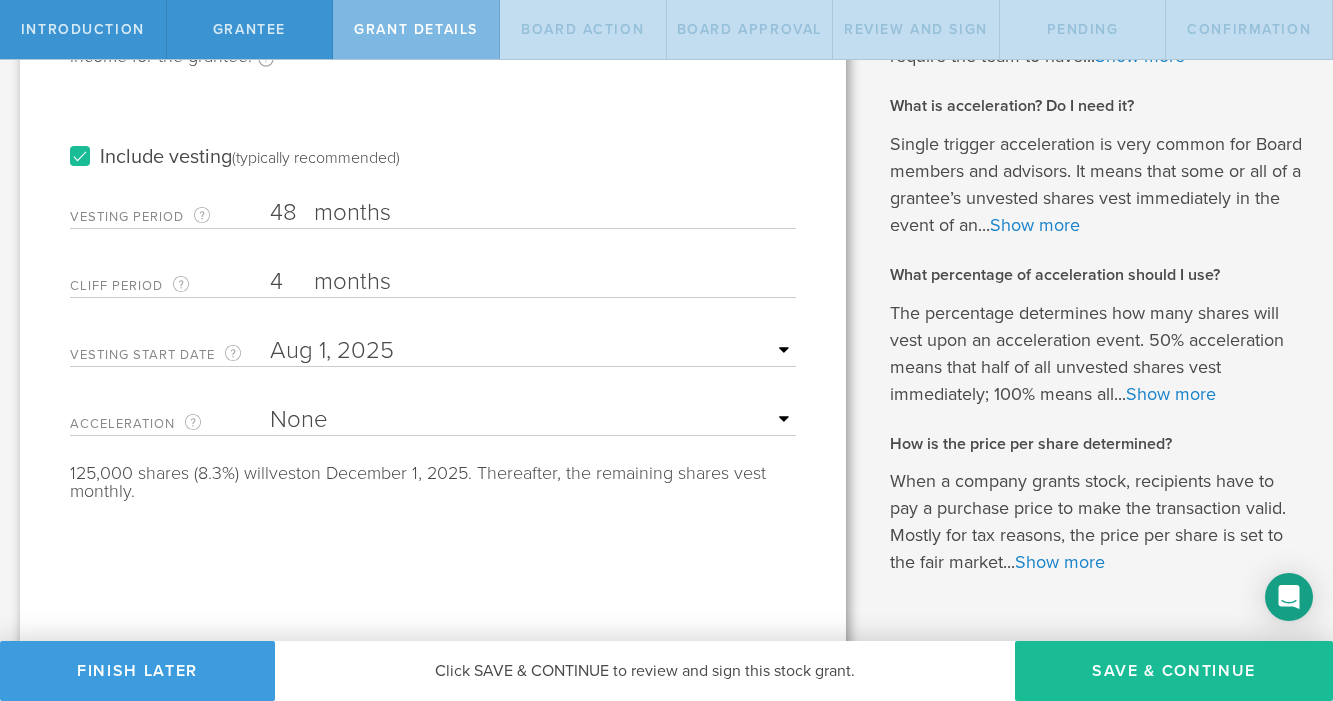 type on "4" 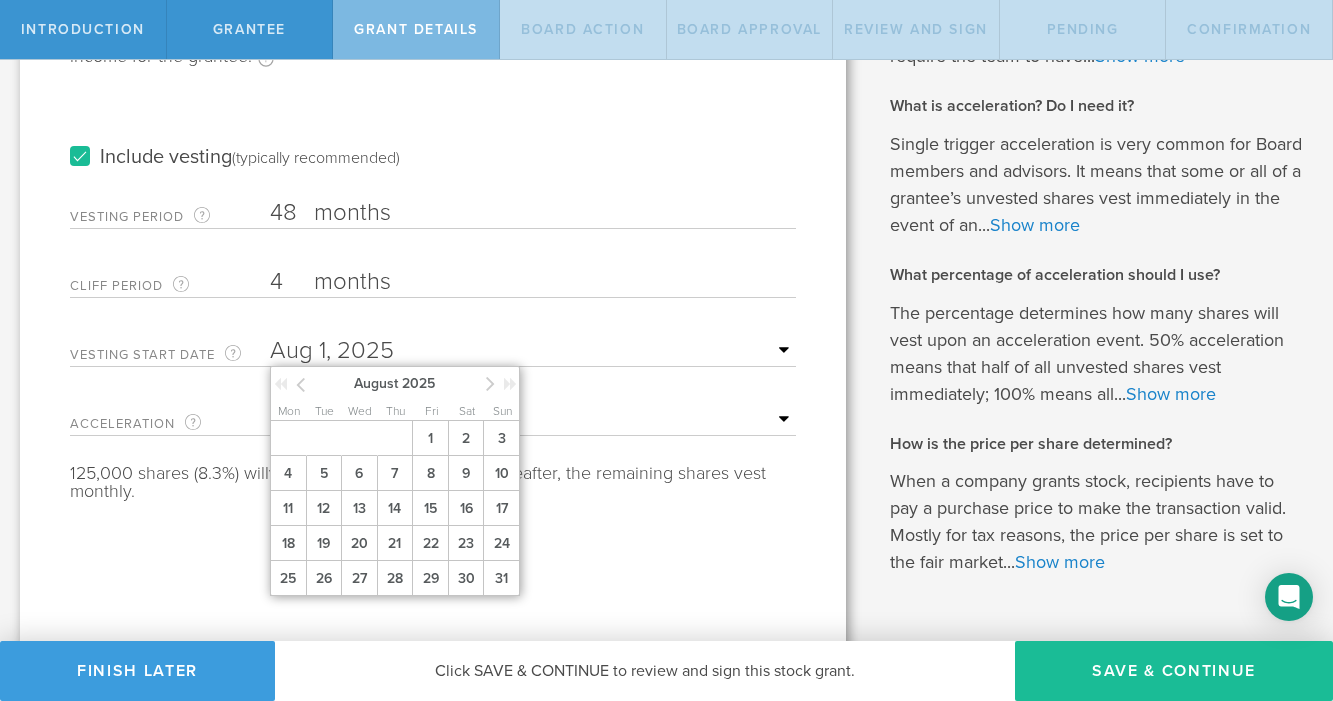 click at bounding box center (533, 351) 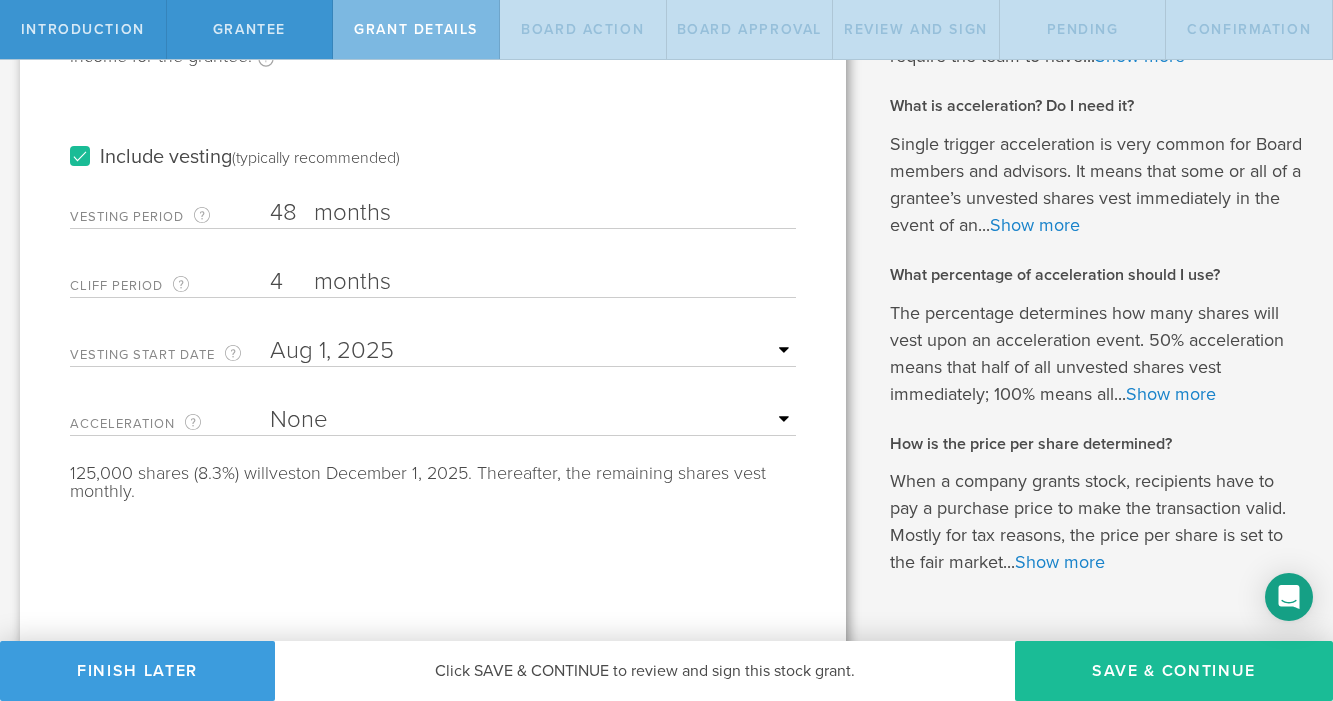 click at bounding box center (533, 351) 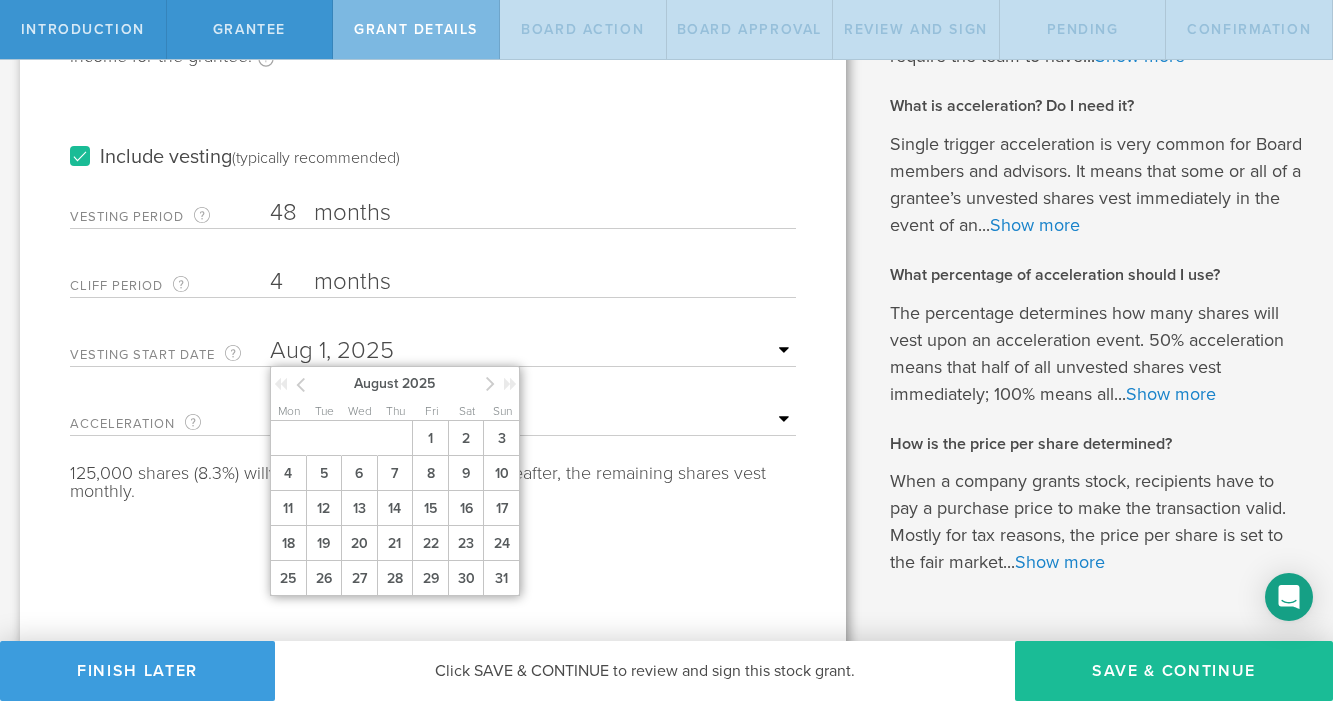 click at bounding box center [490, 383] 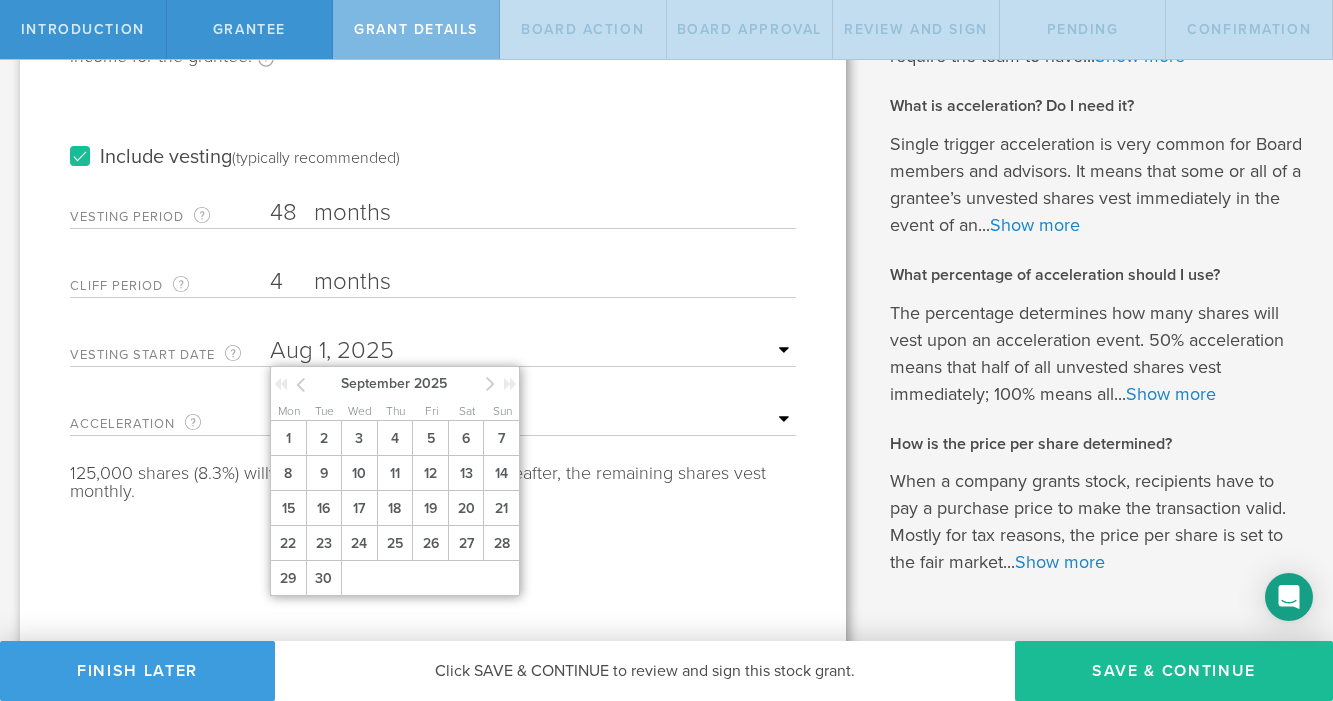 click at bounding box center [291, 387] 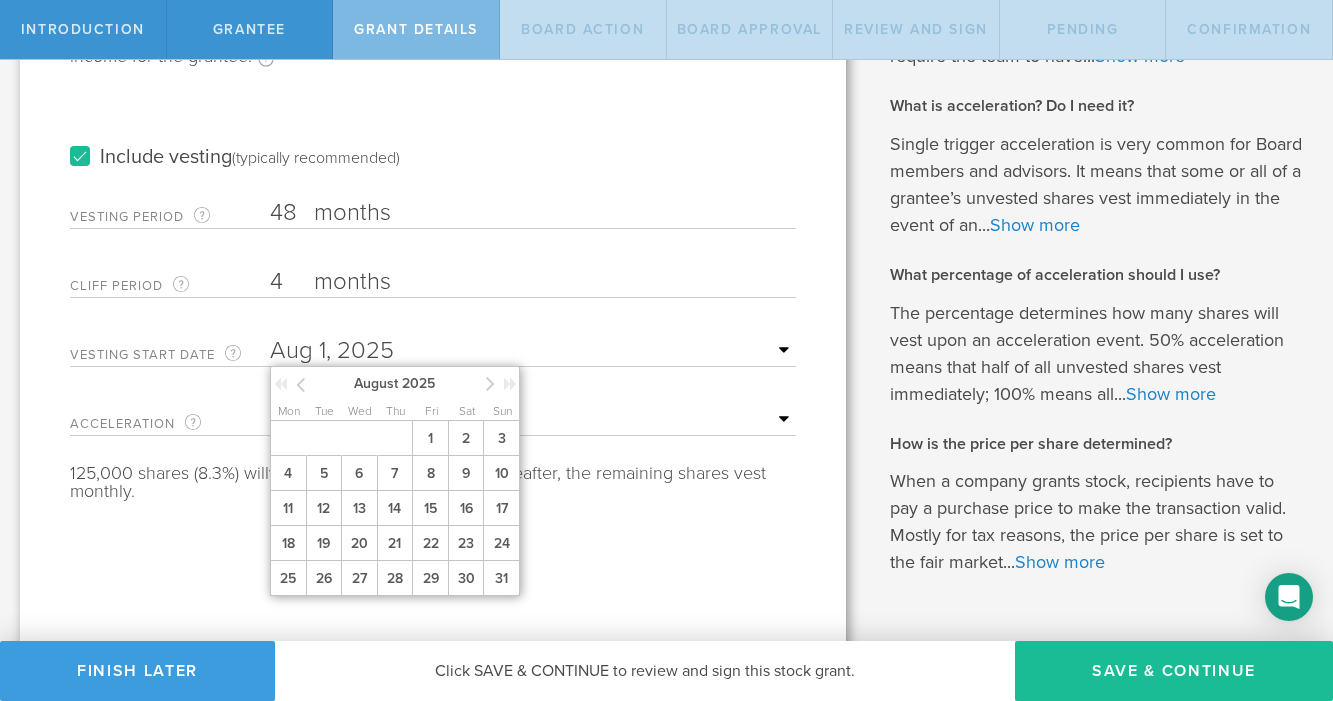click at bounding box center [300, 384] 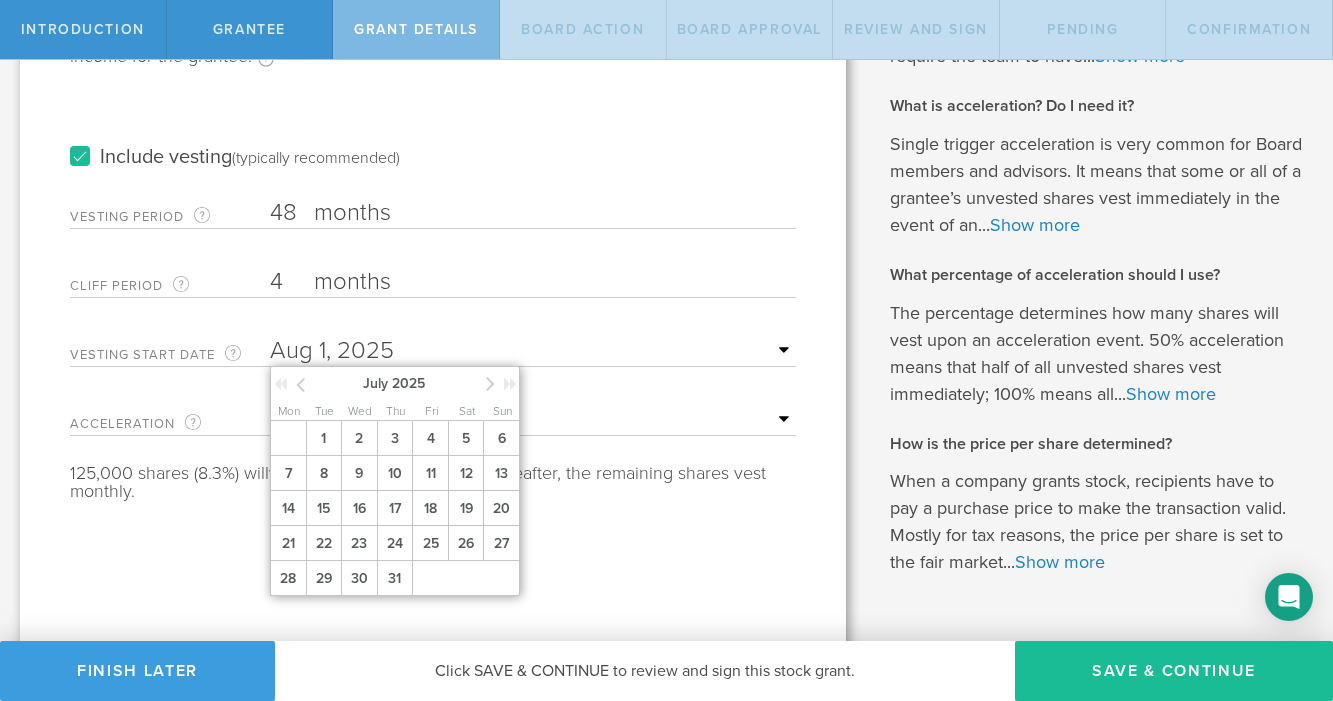 click at bounding box center (490, 383) 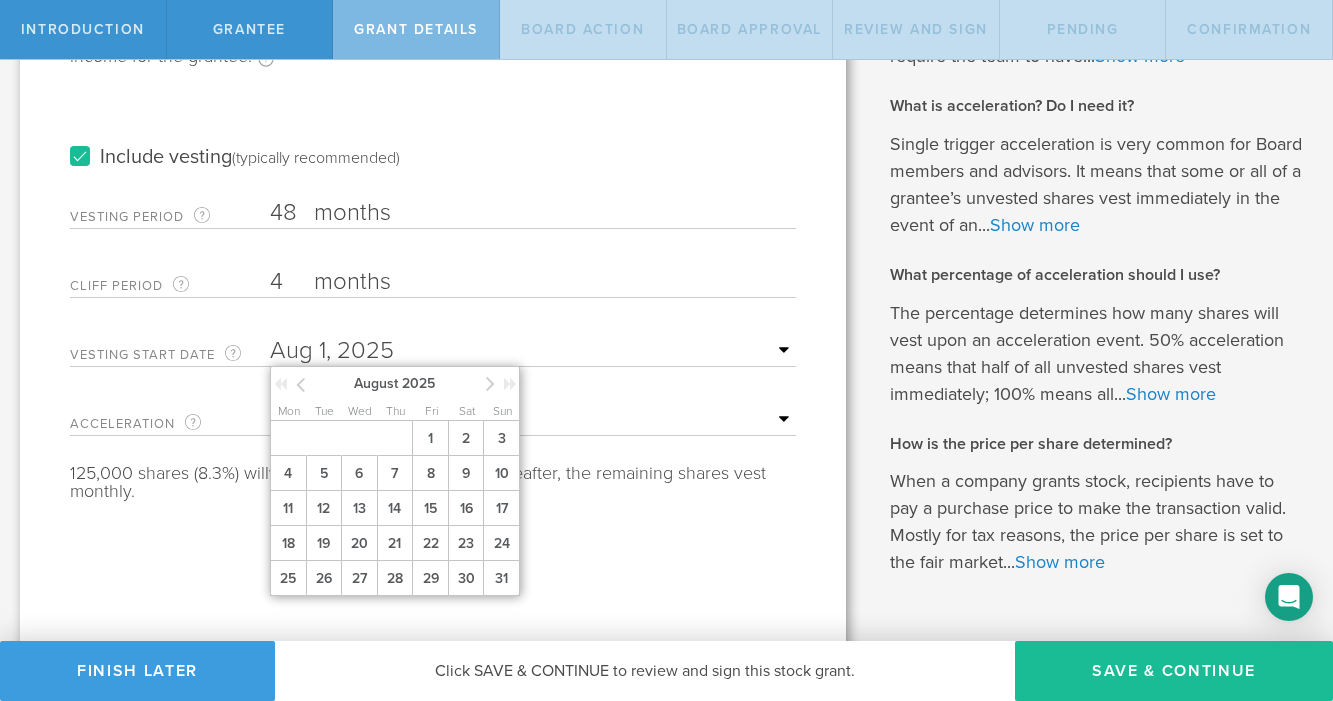click at bounding box center [490, 383] 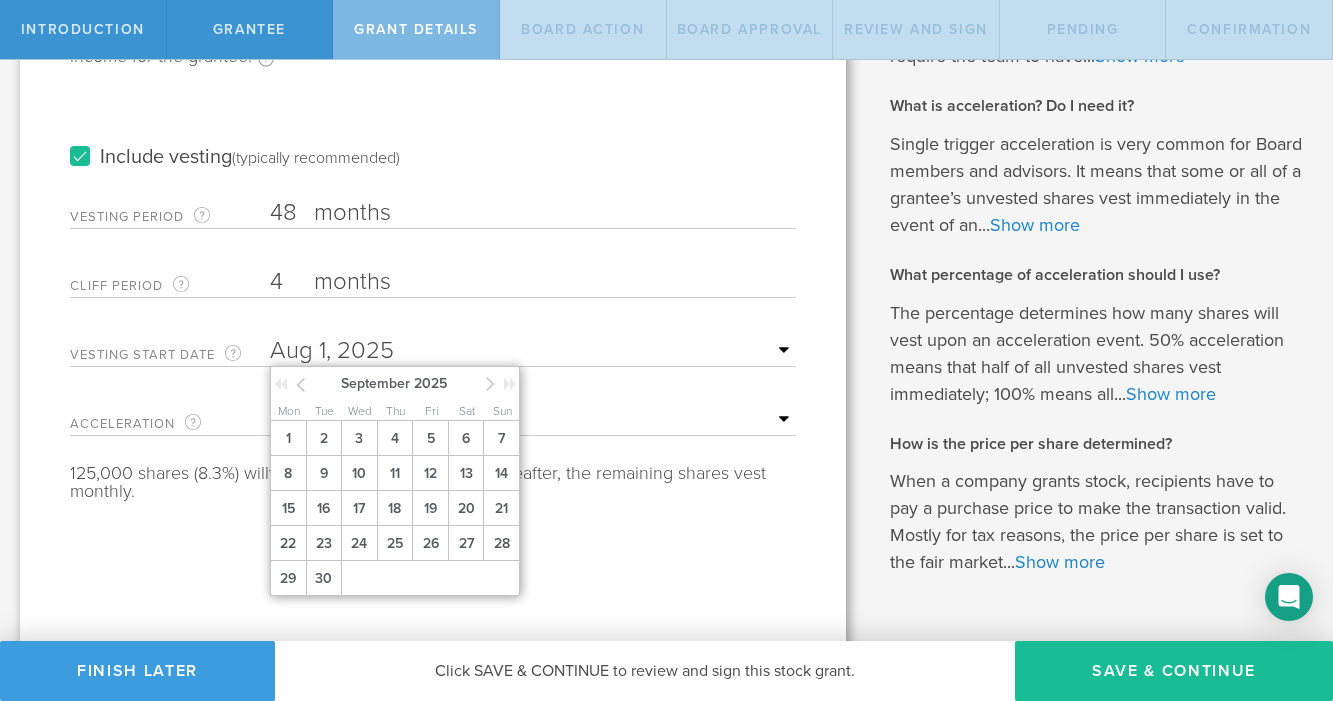 click at bounding box center (490, 383) 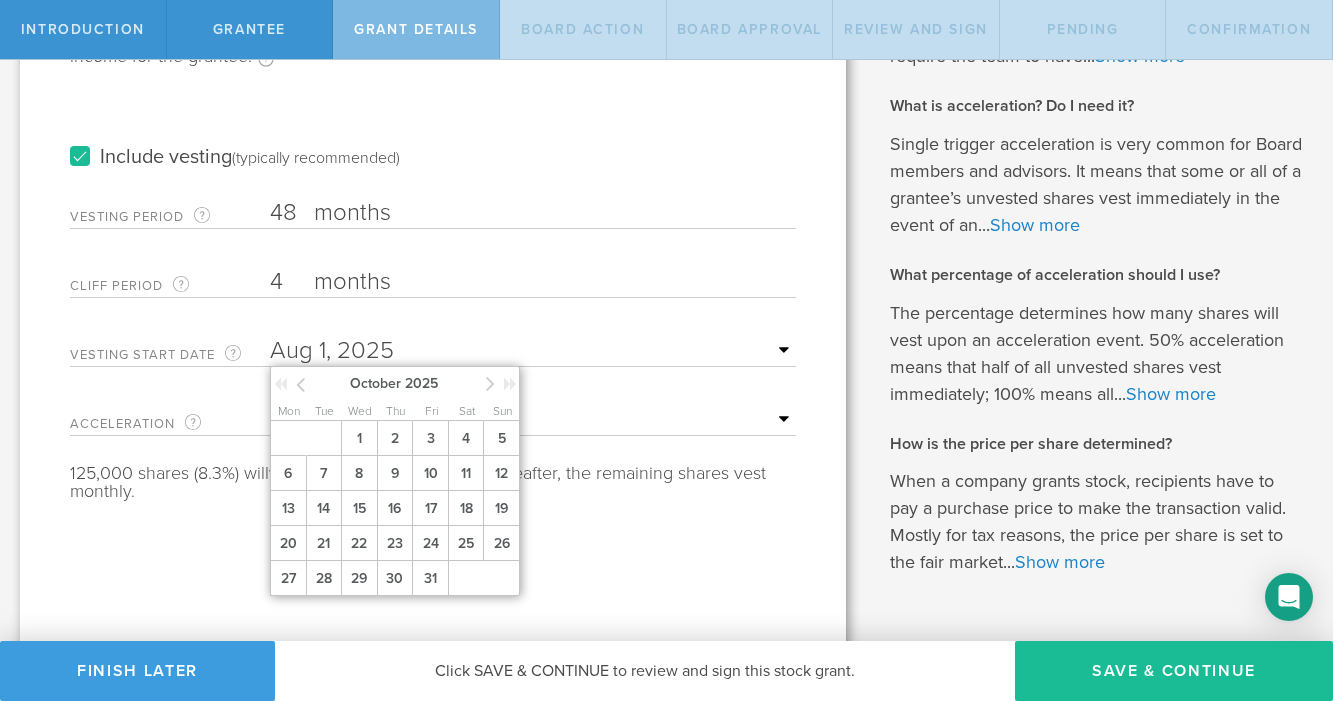 click at bounding box center [490, 383] 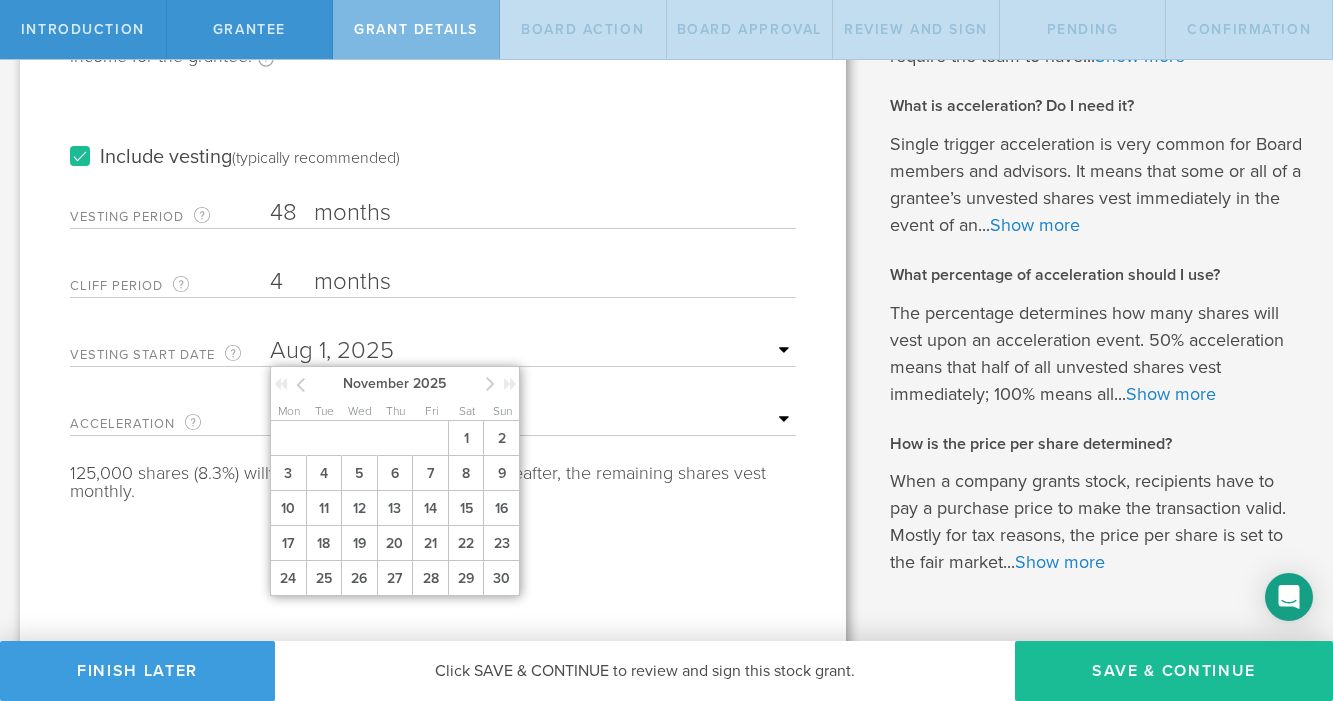 click at bounding box center (490, 383) 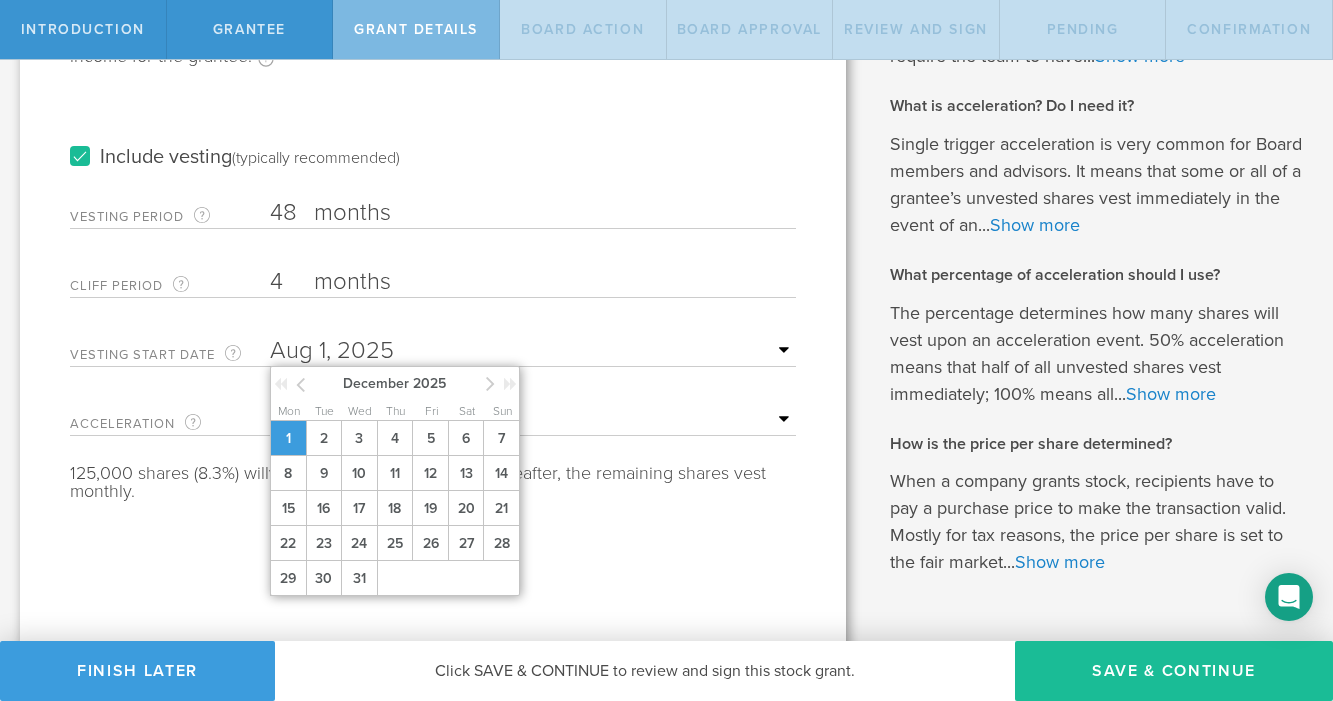 click on "1" at bounding box center (288, 438) 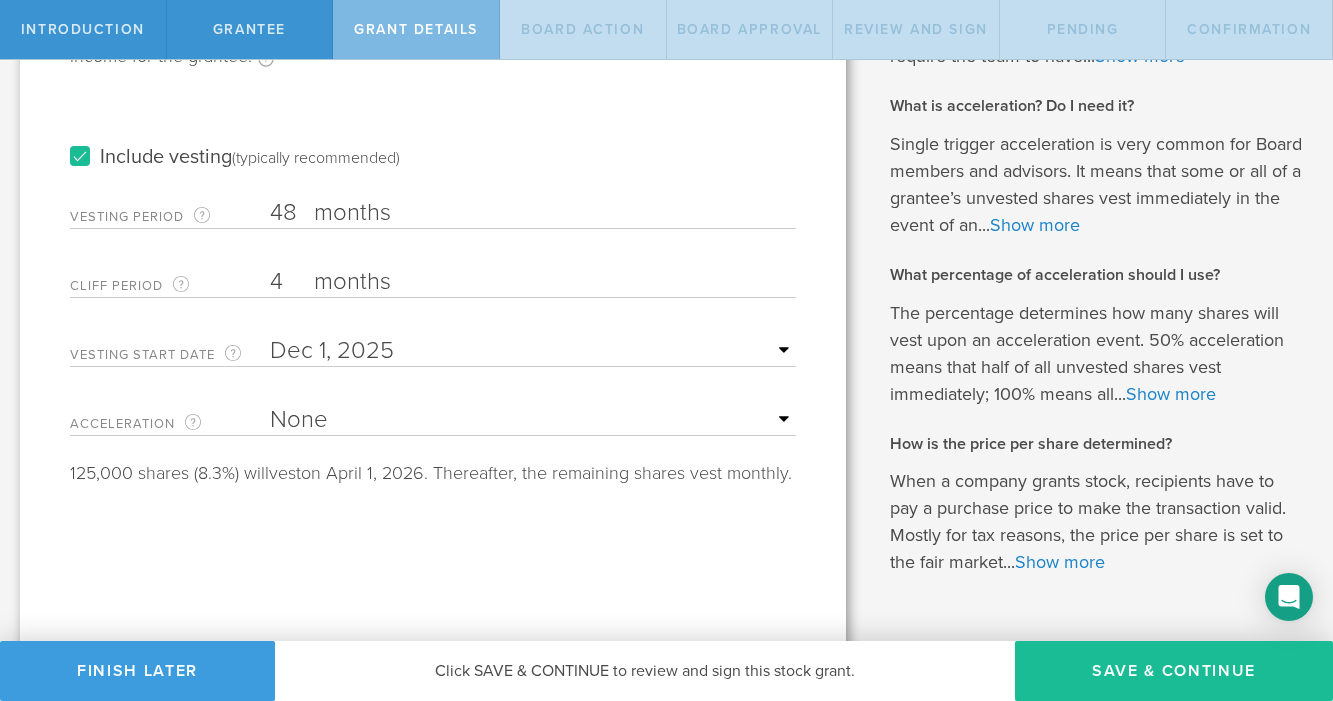 click on "125,000 shares (8.3%) will  vest  on April 1, 2026. Thereafter, the remaining shares vest monthly." at bounding box center [433, 473] 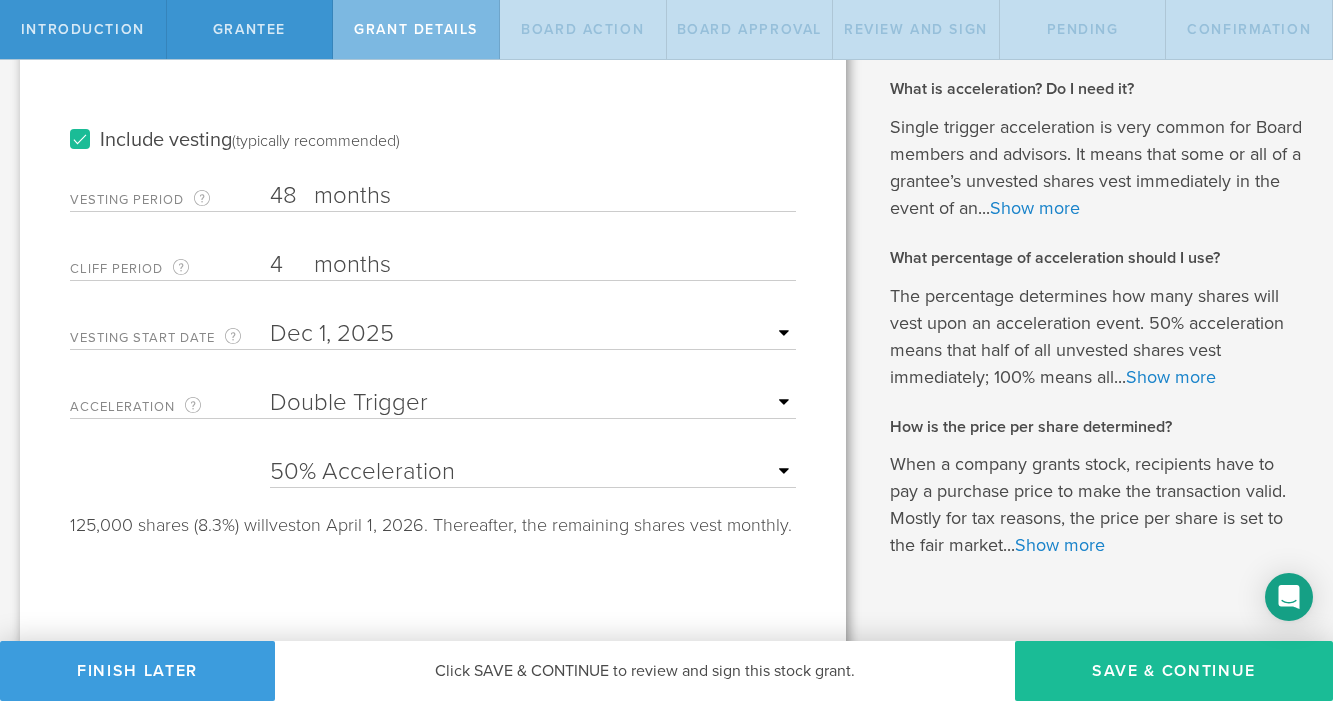 scroll, scrollTop: 398, scrollLeft: 0, axis: vertical 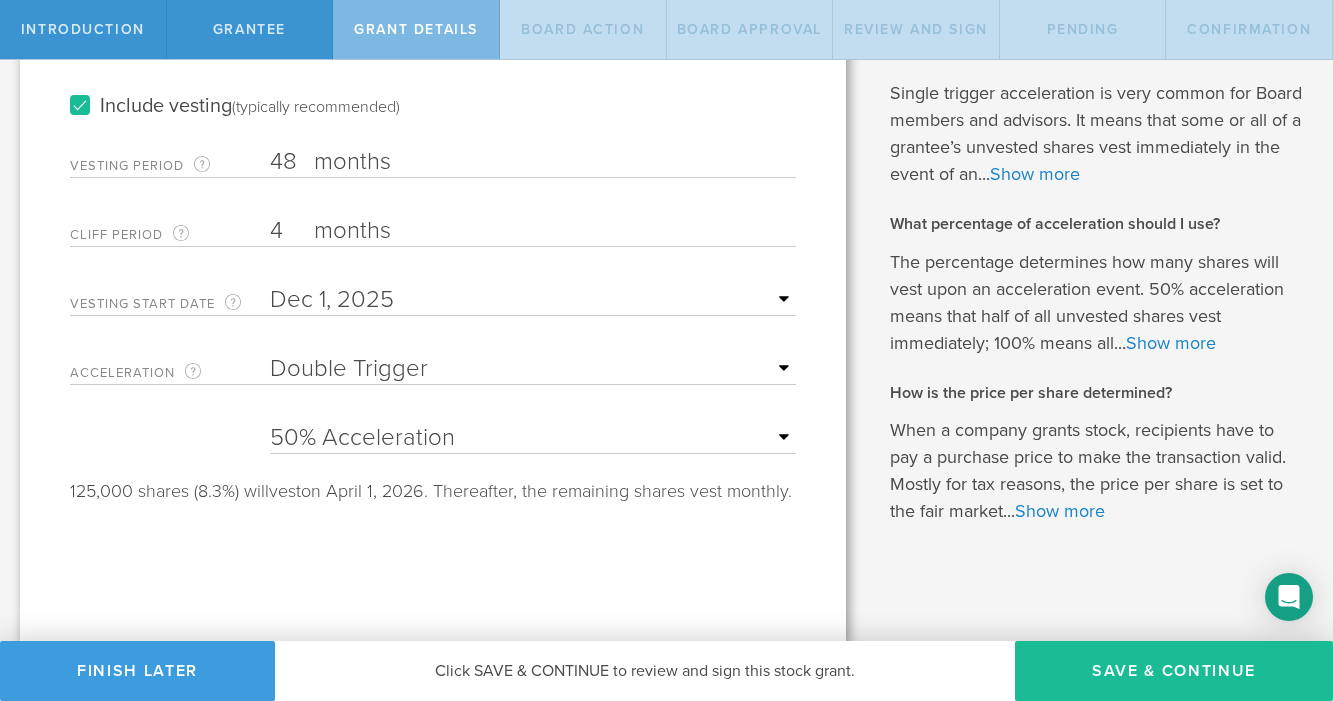 click at bounding box center (533, 300) 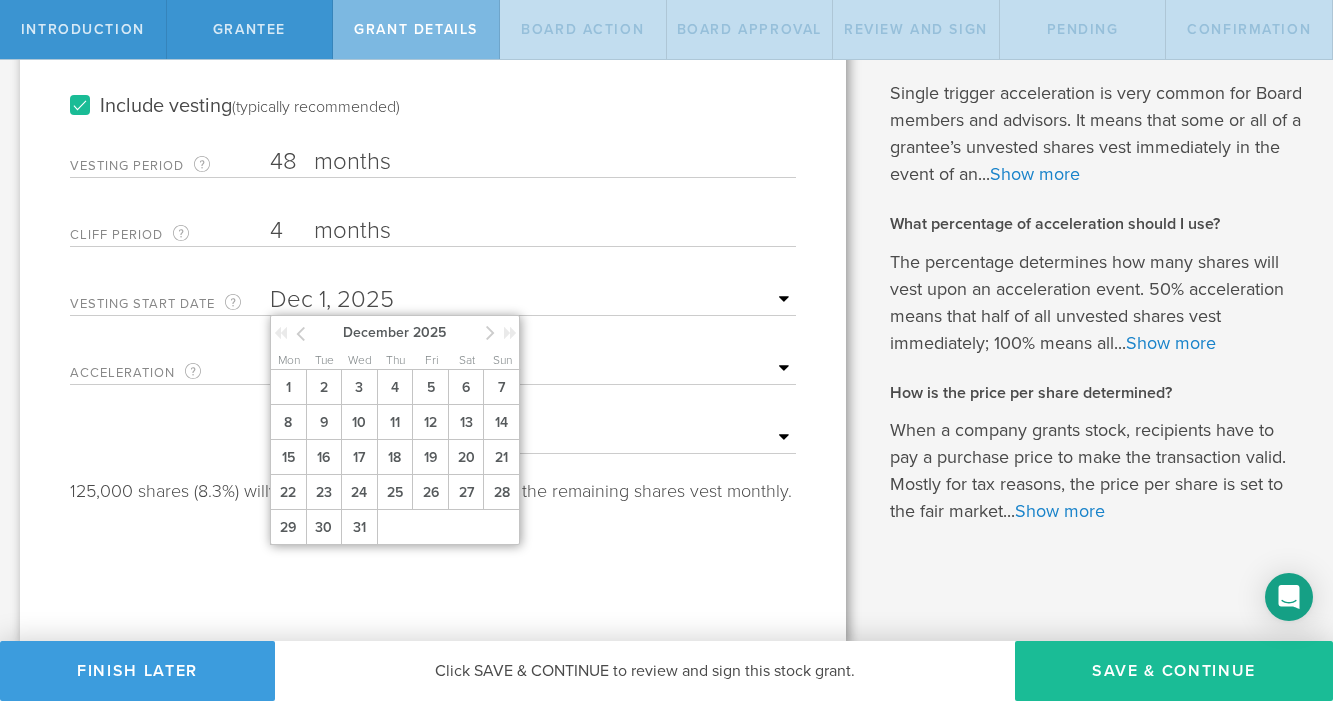 click at bounding box center [300, 333] 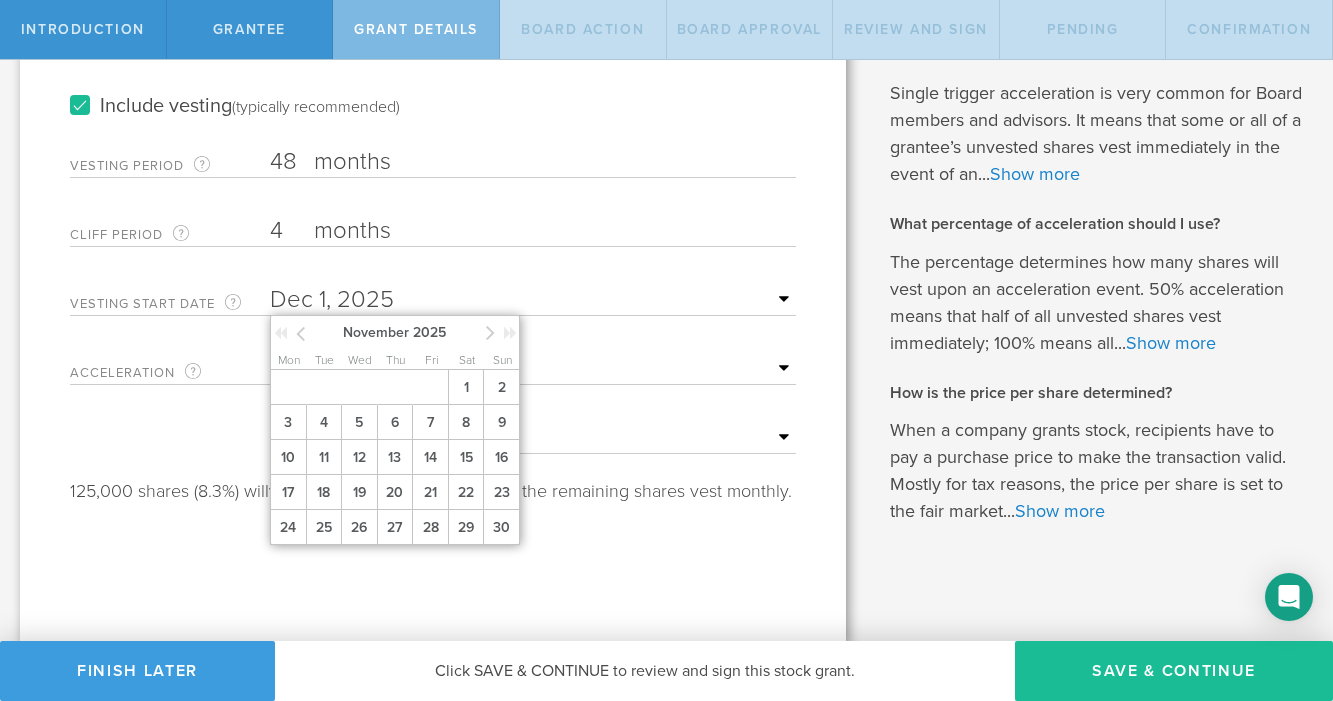 click at bounding box center [300, 333] 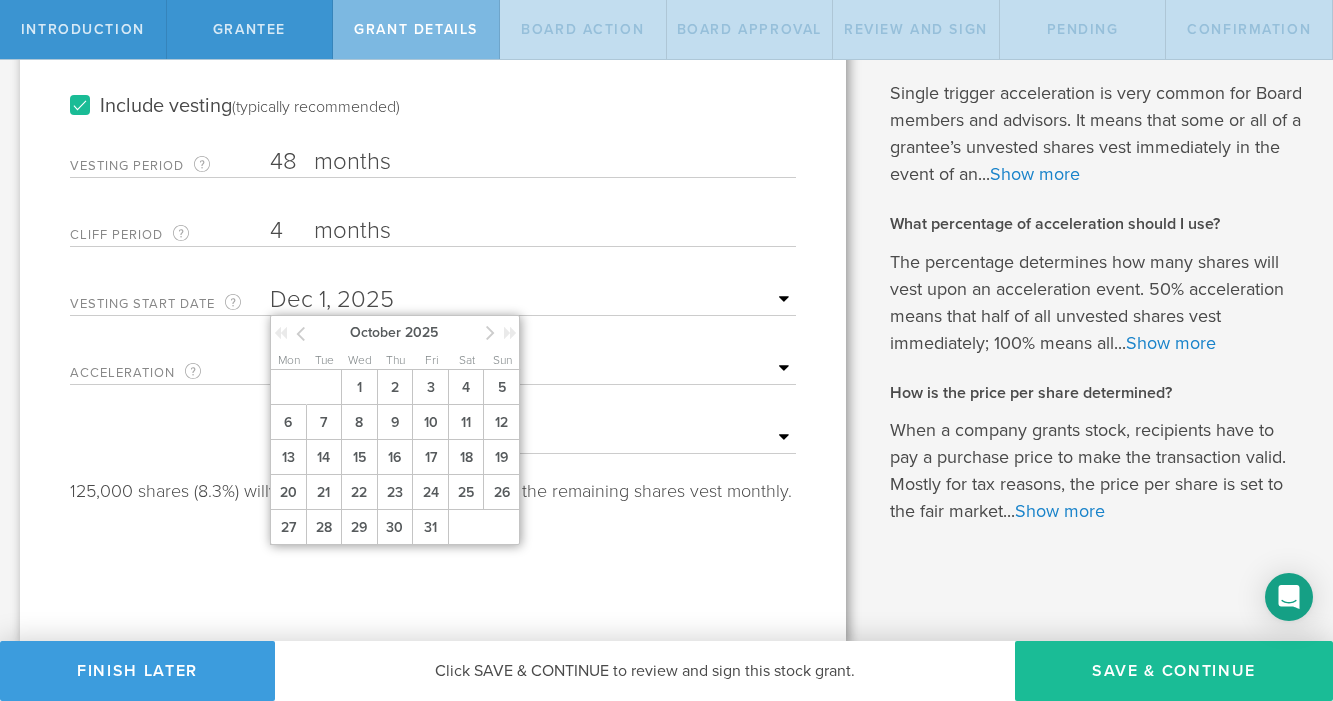 click at bounding box center (300, 333) 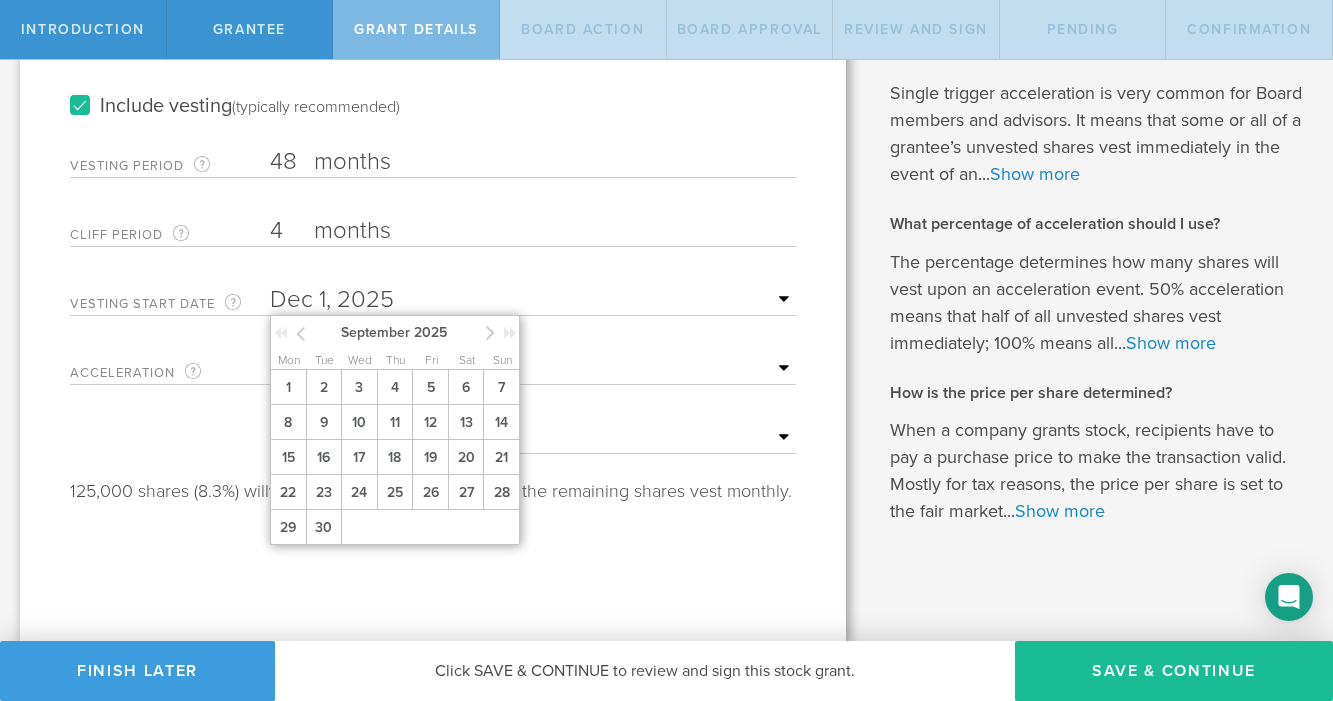 click at bounding box center [300, 333] 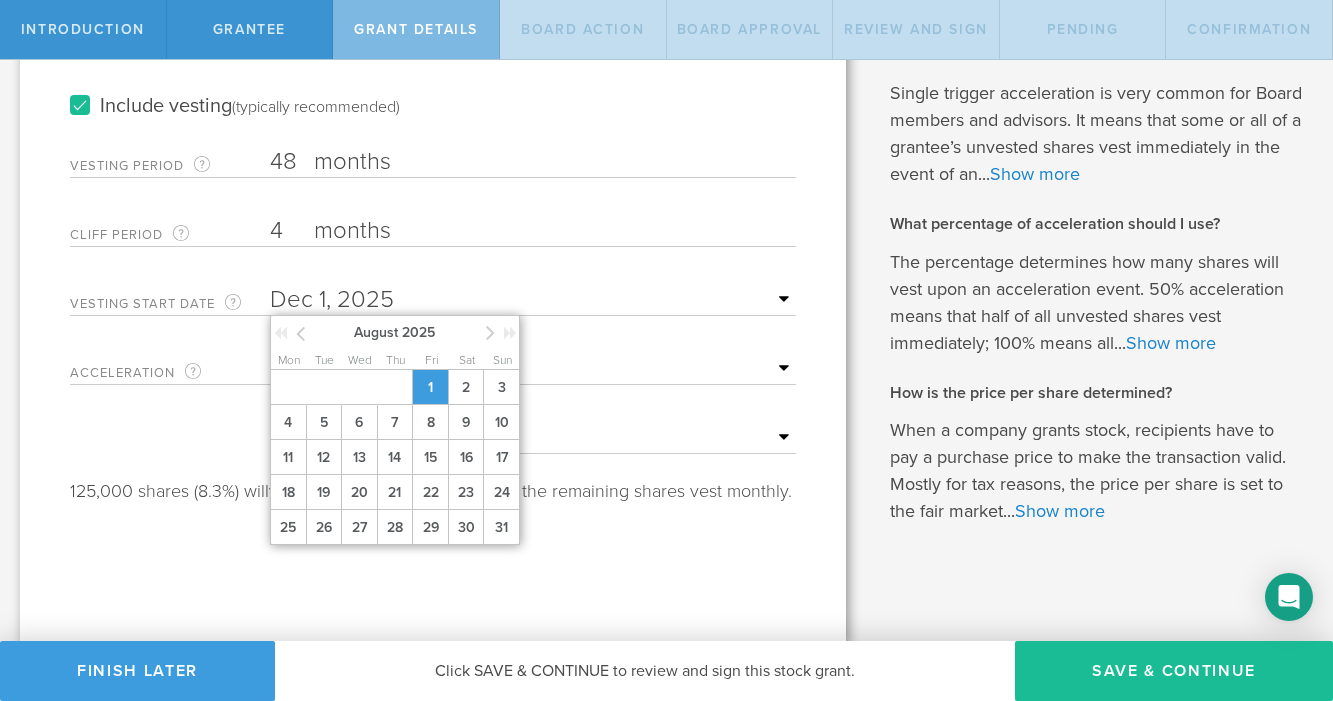 click on "1" at bounding box center (430, 387) 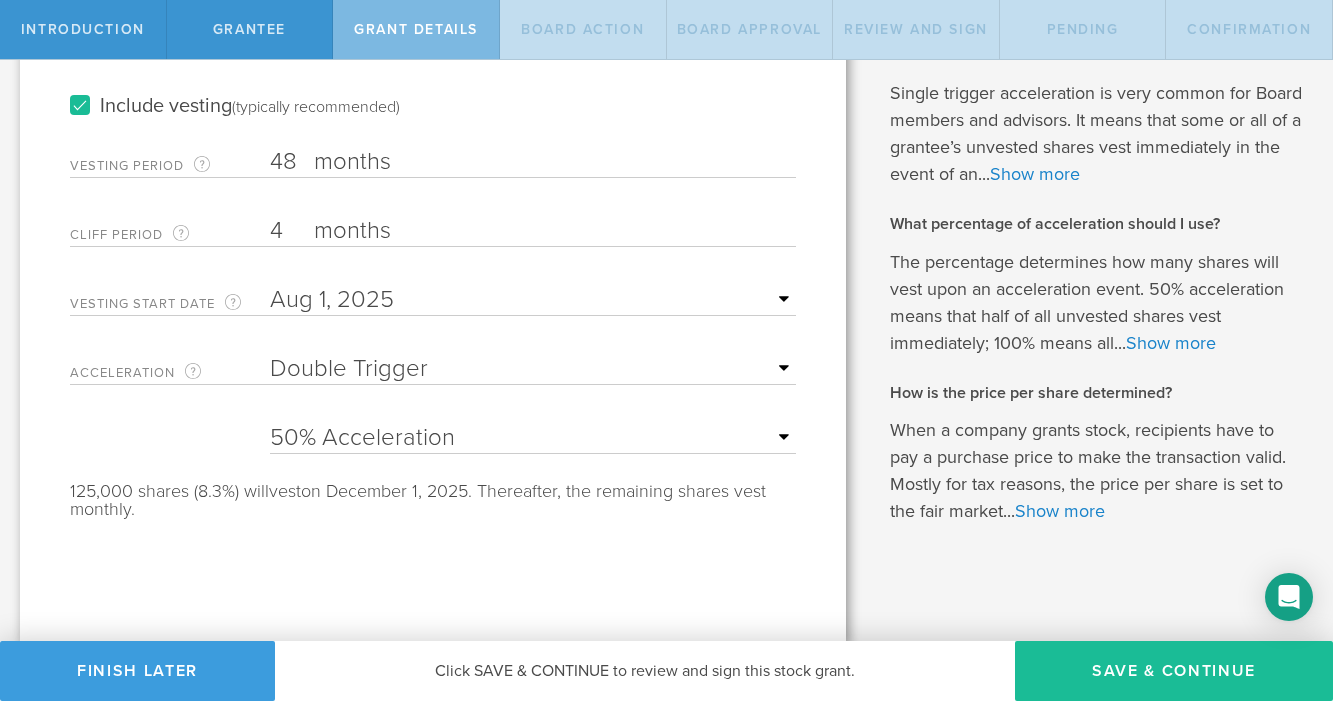 click on "Number of Shares The total amount of stock the company is granting to this recipient. 1,500,000 Please enter a valid number of shares. Number of shares must be at least 1. Number of shares cannot exceed the number of Common Stock shares available. The grantee will owe $15 for this grant.
This grant will result in an estimated $0 of taxable income for the grantee. Taxable income estimate assumes grantee will pay for the grant in cash and file an 83(b) election. Include vesting  (typically recommended) Vesting Period The total number of months until vesting is complete. 48 months The vesting period must be at least 1 month and at most 10 years. Cliff Period The initial waiting period before the first set of shares vests. Thereafter, the remaining shares will vest monthly. 4 months Please enter a valid cliff vesting period. The minimum cliff vesting period is one month. If you want these shares to begin vesting as soon as possible, you can set this value to '1'. Vesting Start Date" at bounding box center (433, 213) 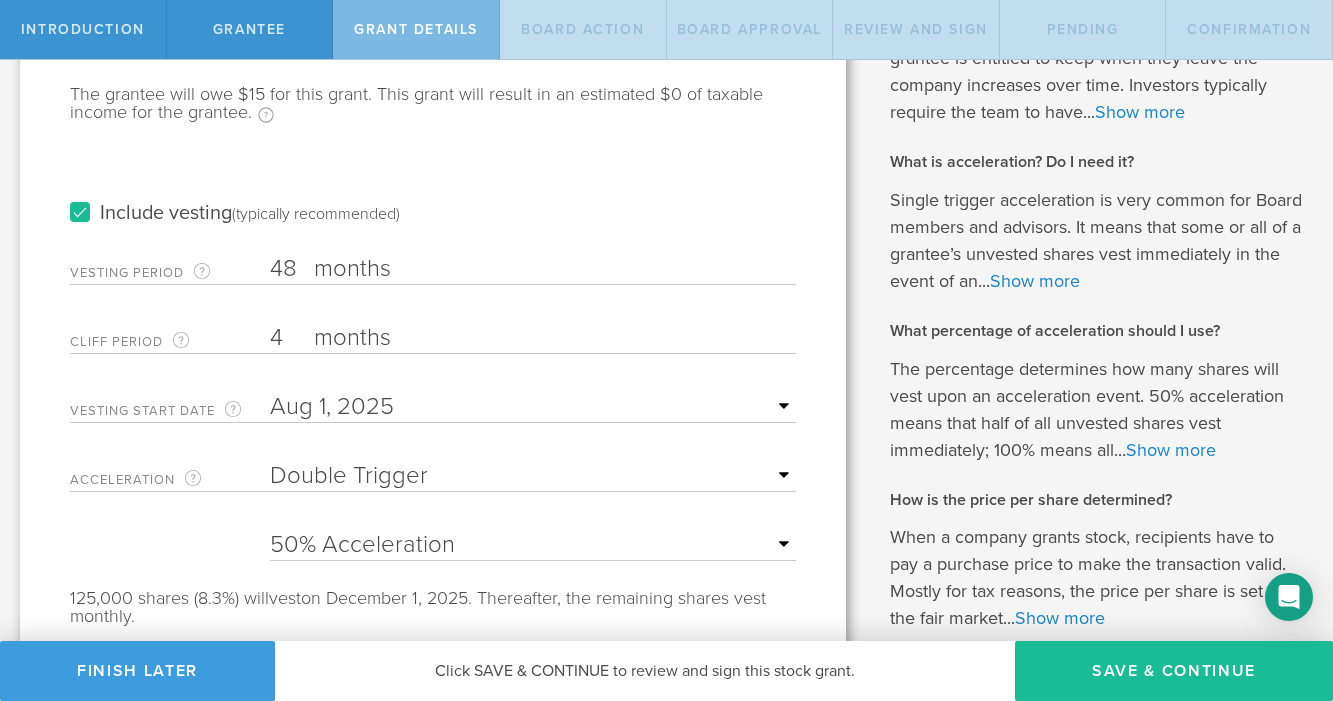 scroll, scrollTop: 294, scrollLeft: 0, axis: vertical 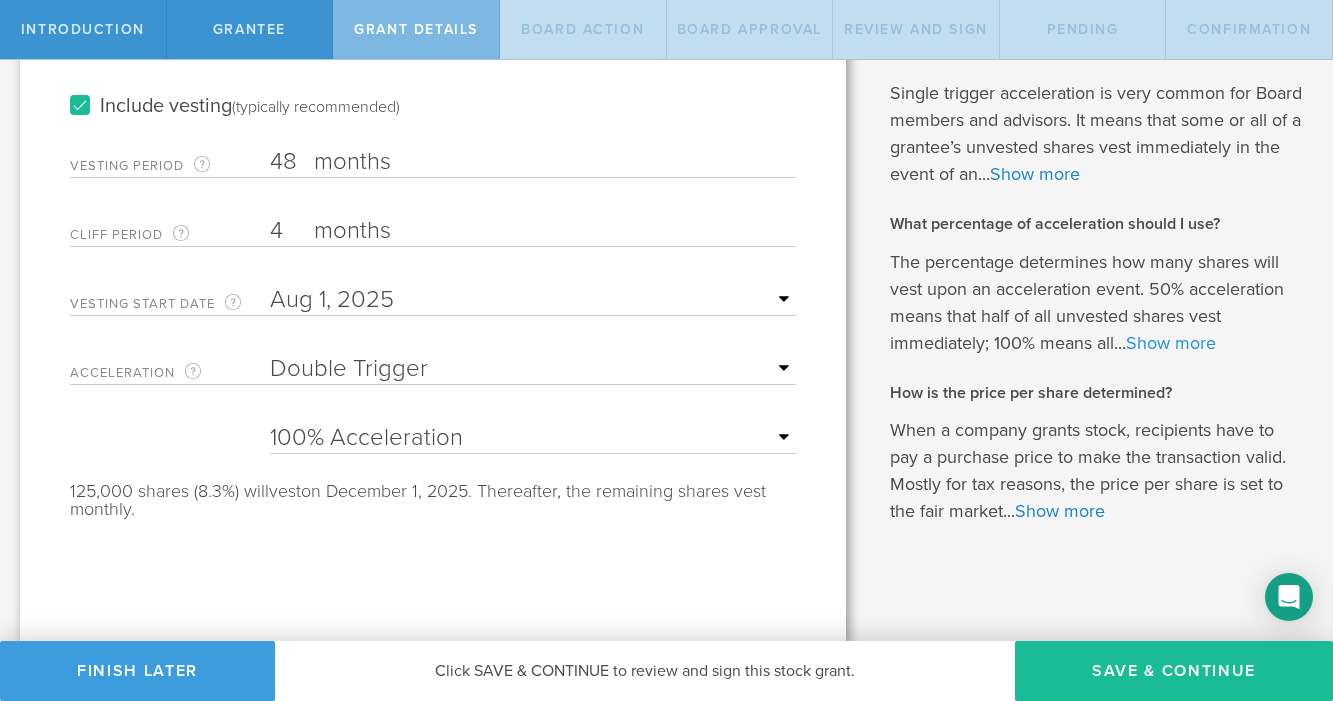 click on "Show more" at bounding box center (1171, 343) 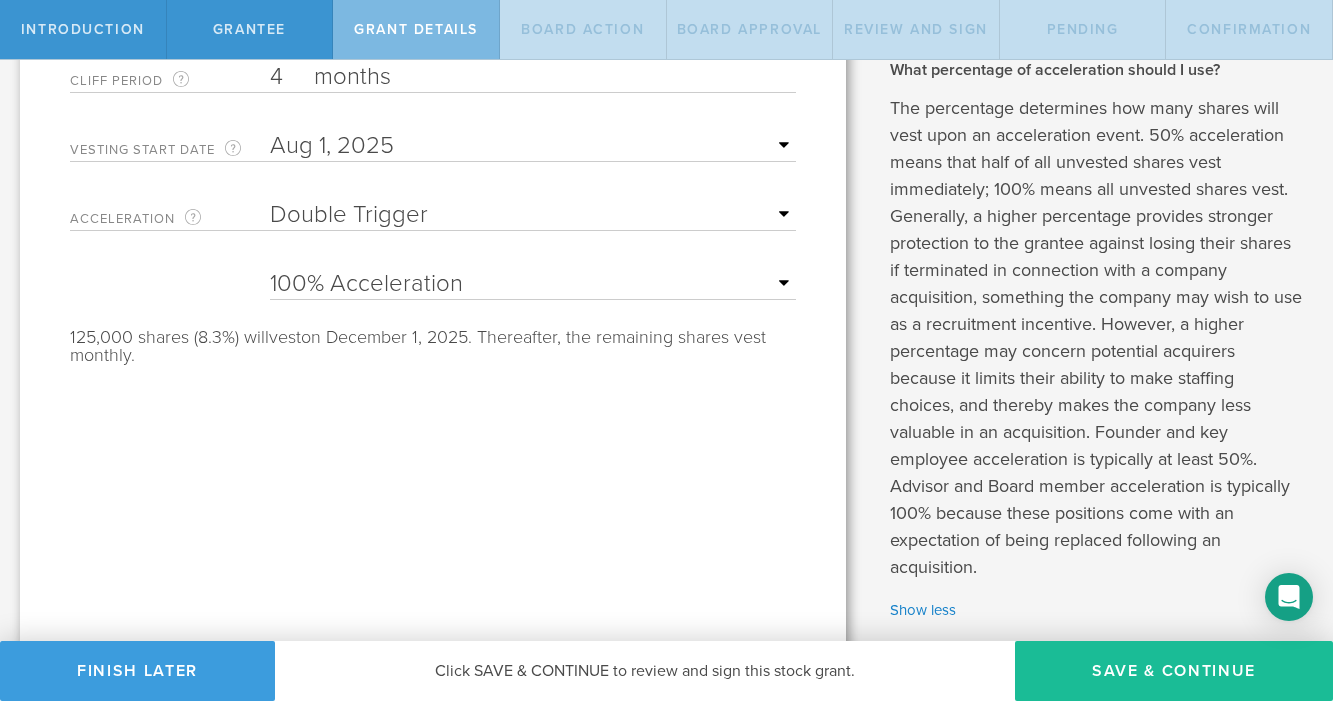 scroll, scrollTop: 551, scrollLeft: 0, axis: vertical 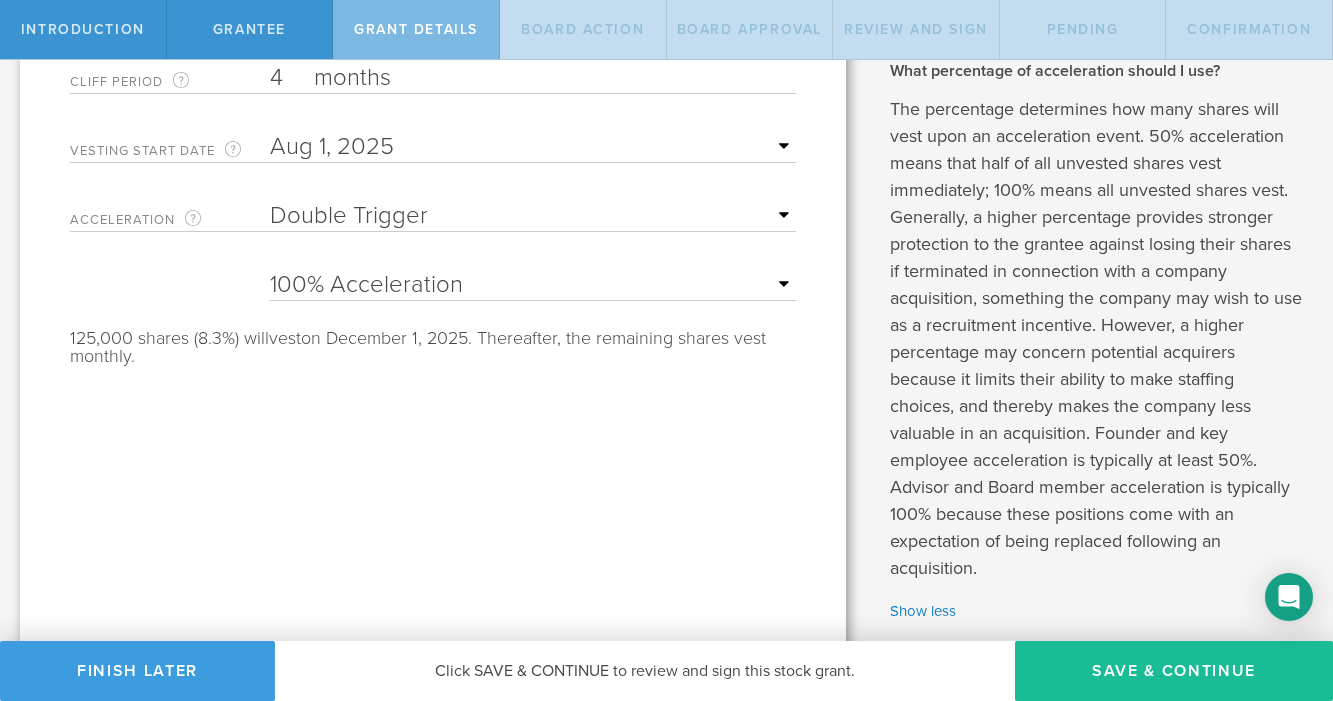 select on "50" 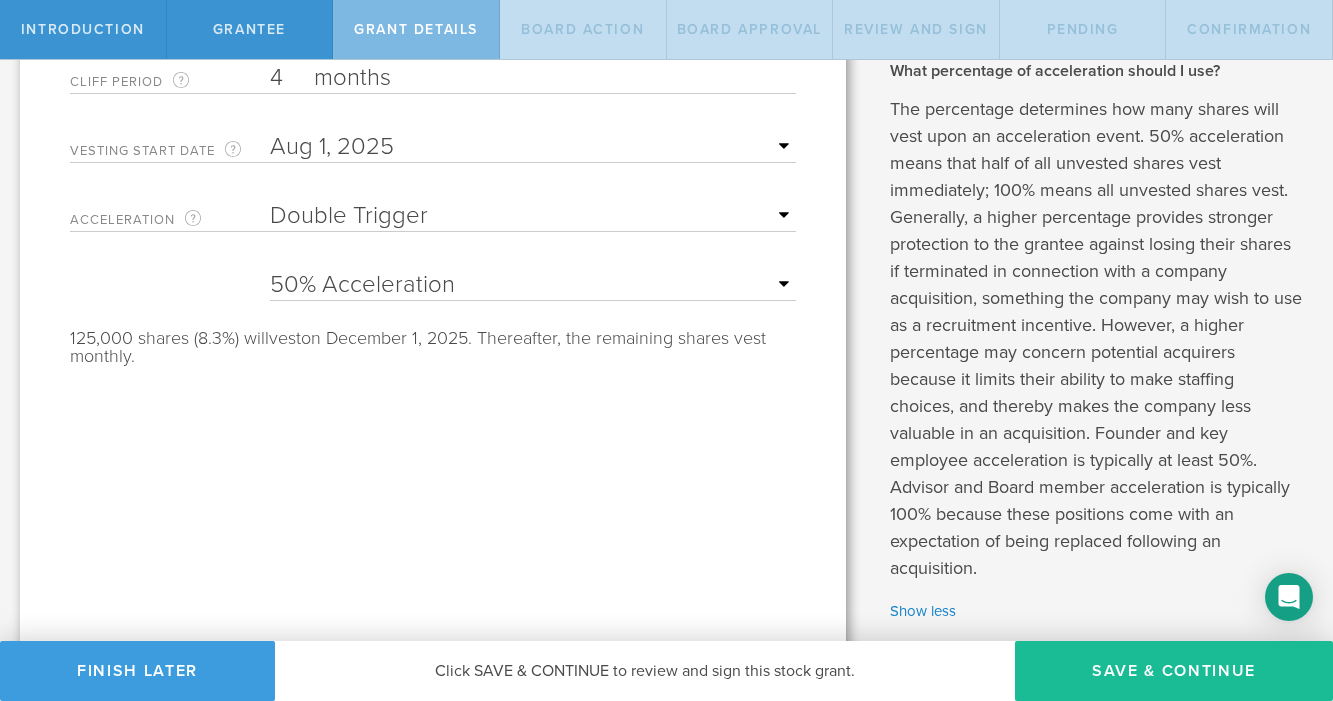 click on "Tell us the stock grant details. You have  4,000,000 available shares Available shares is the number of authorized shares minus any fully issued shares and any pending shares that have been sent for signature.  with a par value of  $0.00001 per share Number of Shares The total amount of stock the company is granting to this recipient. 1,500,000 Please enter a valid number of shares. Number of shares must be at least 1. Number of shares cannot exceed the number of Common Stock shares available. The grantee will owe $15 for this grant.
This grant will result in an estimated $0 of taxable income for the grantee. Taxable income estimate assumes grantee will pay for the grant in cash and file an 83(b) election. Include vesting  (typically recommended) Vesting Period The total number of months until vesting is complete. 48 months The vesting period must be at least 1 month and at most 10 years. Cliff Period 4 months Please enter a valid cliff vesting period. Vesting Start Date" at bounding box center (433, 219) 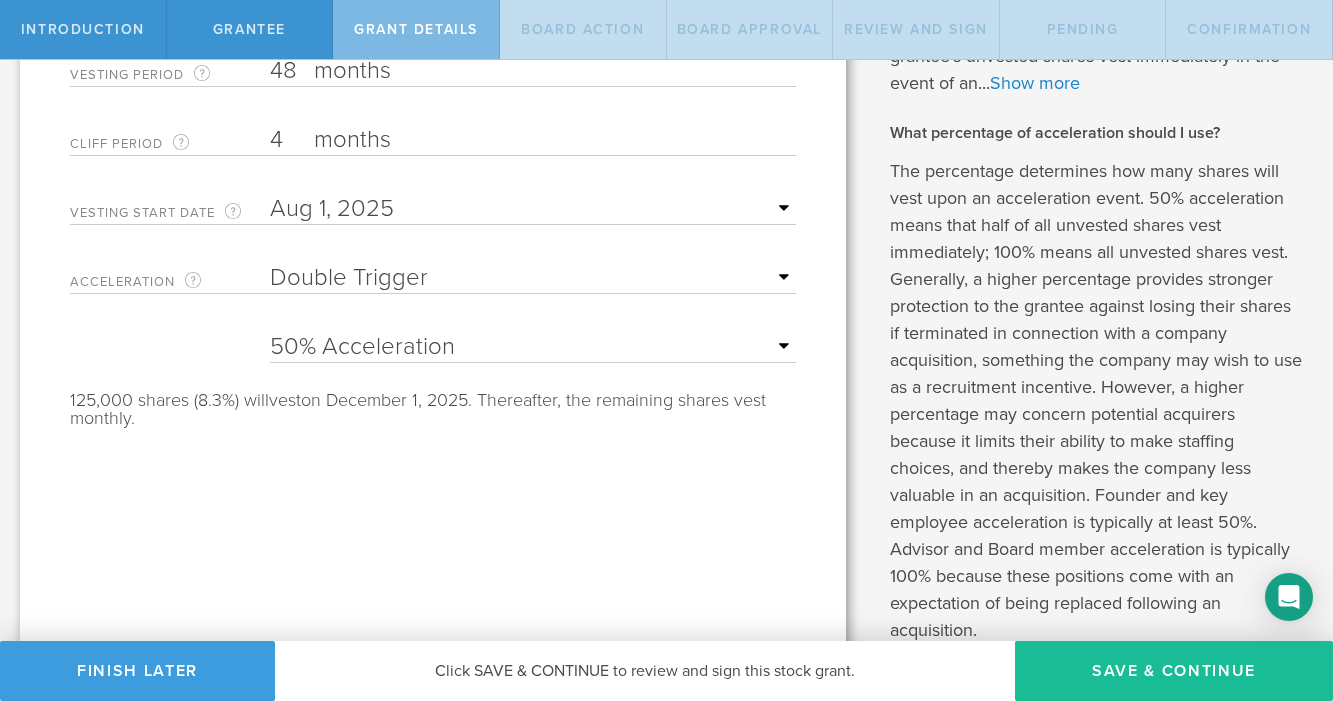 scroll, scrollTop: 472, scrollLeft: 0, axis: vertical 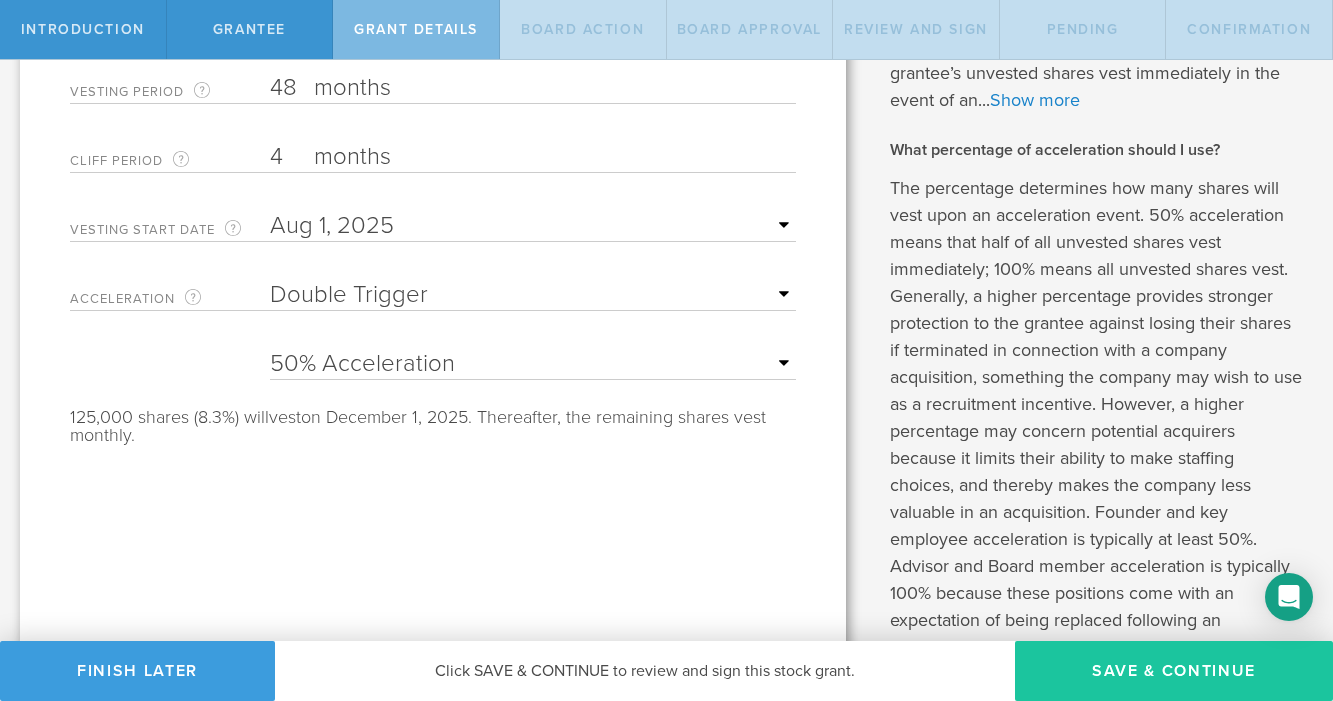 click on "Save & Continue" at bounding box center [1174, 671] 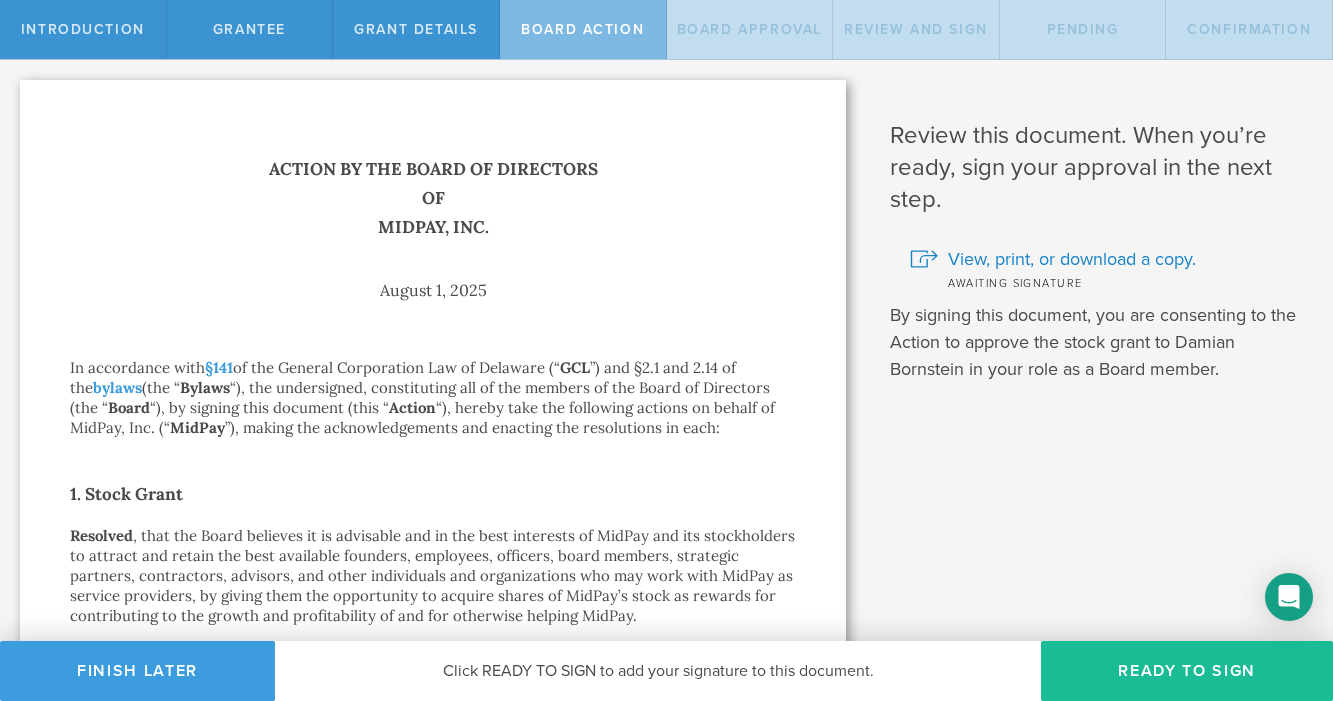 scroll, scrollTop: 0, scrollLeft: 0, axis: both 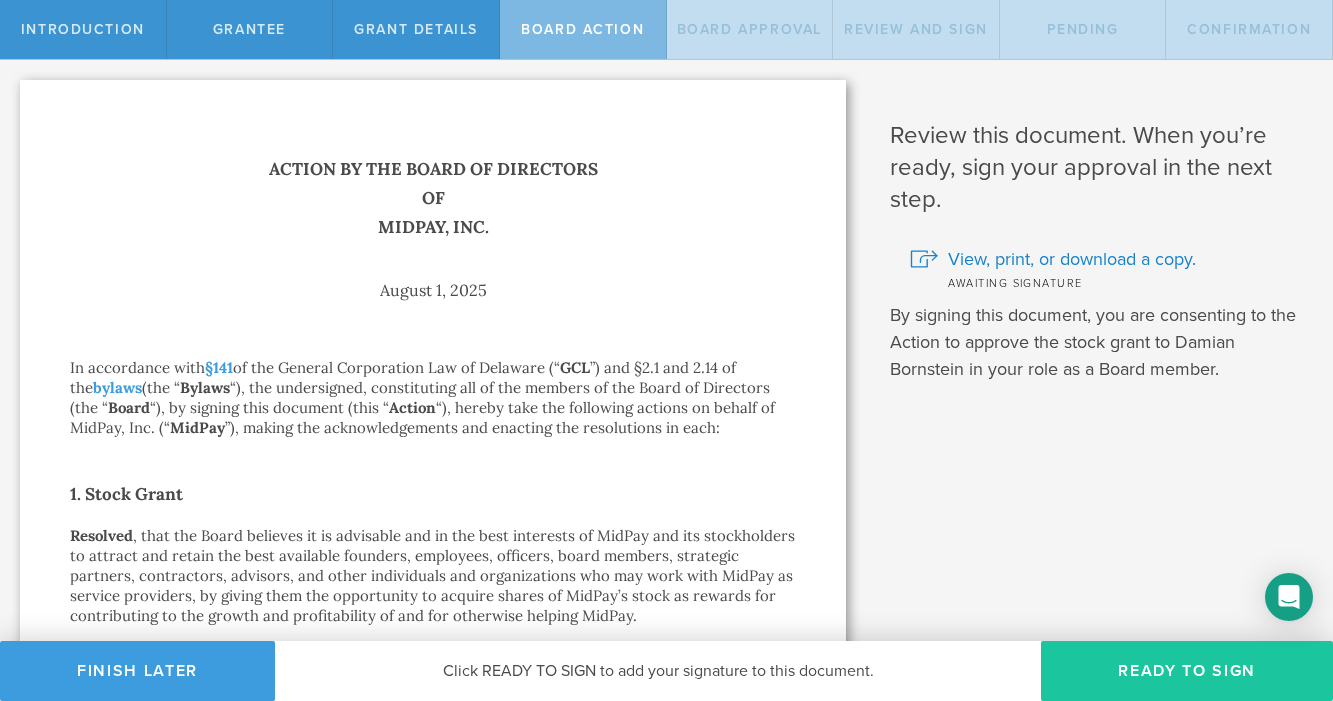 click on "Ready to Sign" at bounding box center (1187, 671) 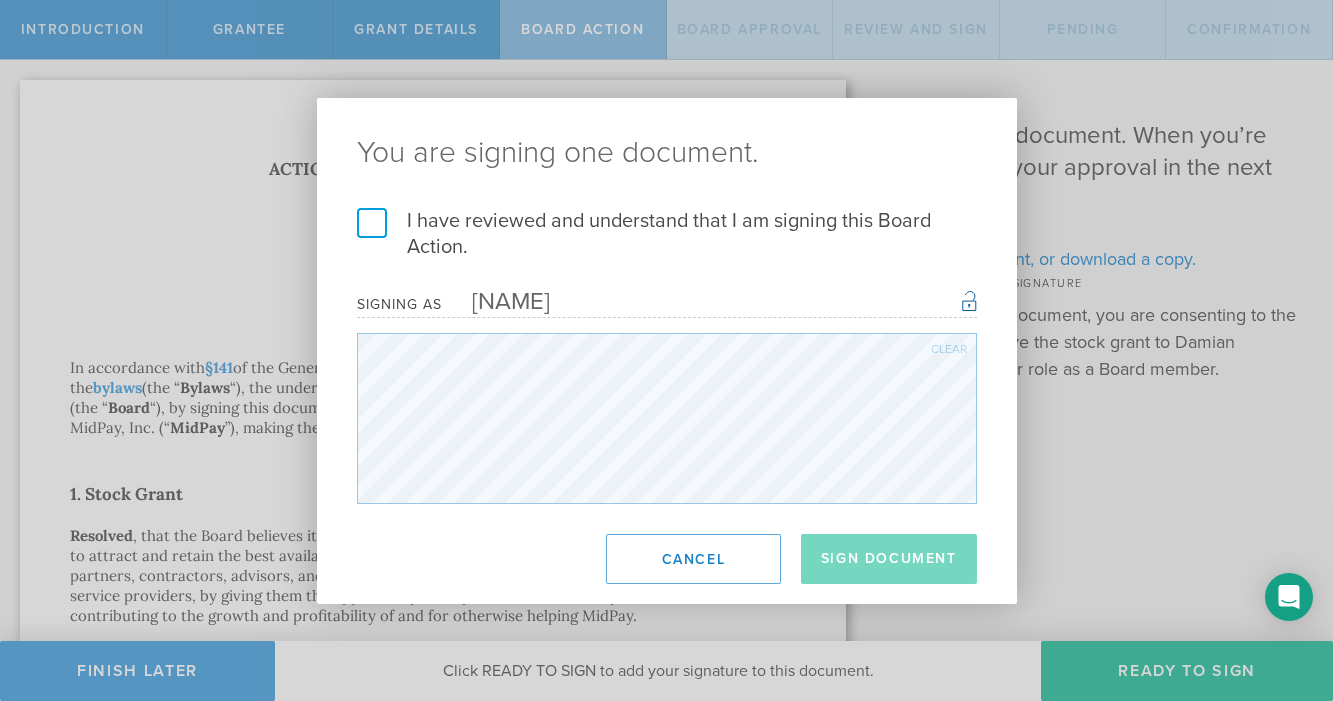 click on "I have reviewed and understand that I am signing this Board Action." at bounding box center [667, 234] 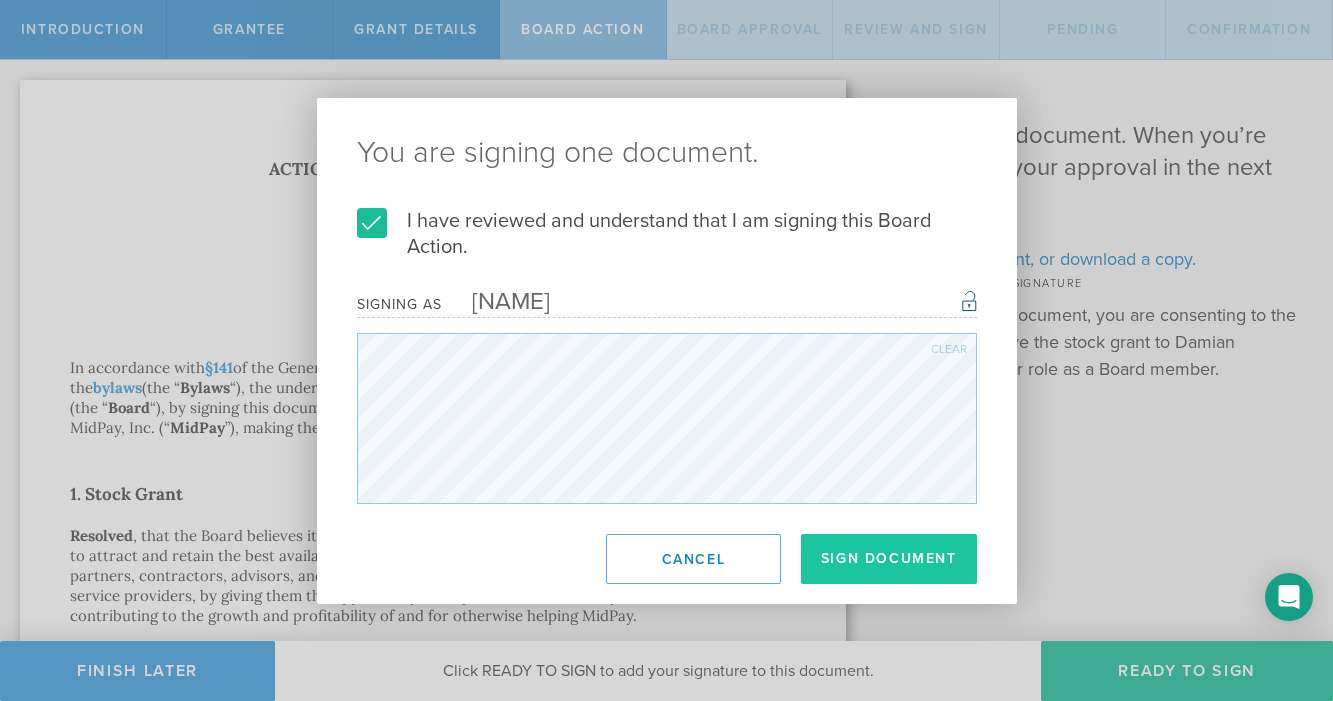 click on "Sign Document" at bounding box center (889, 559) 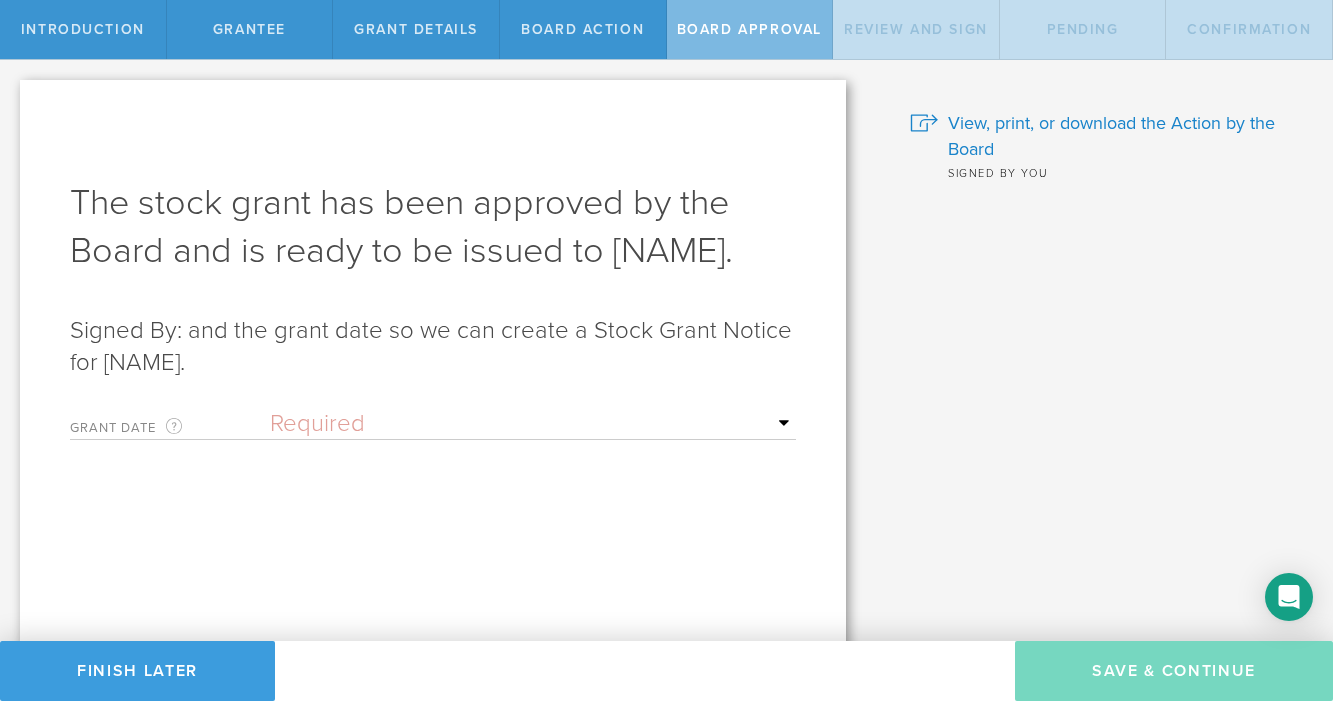 select on "uponGranteeSignature" 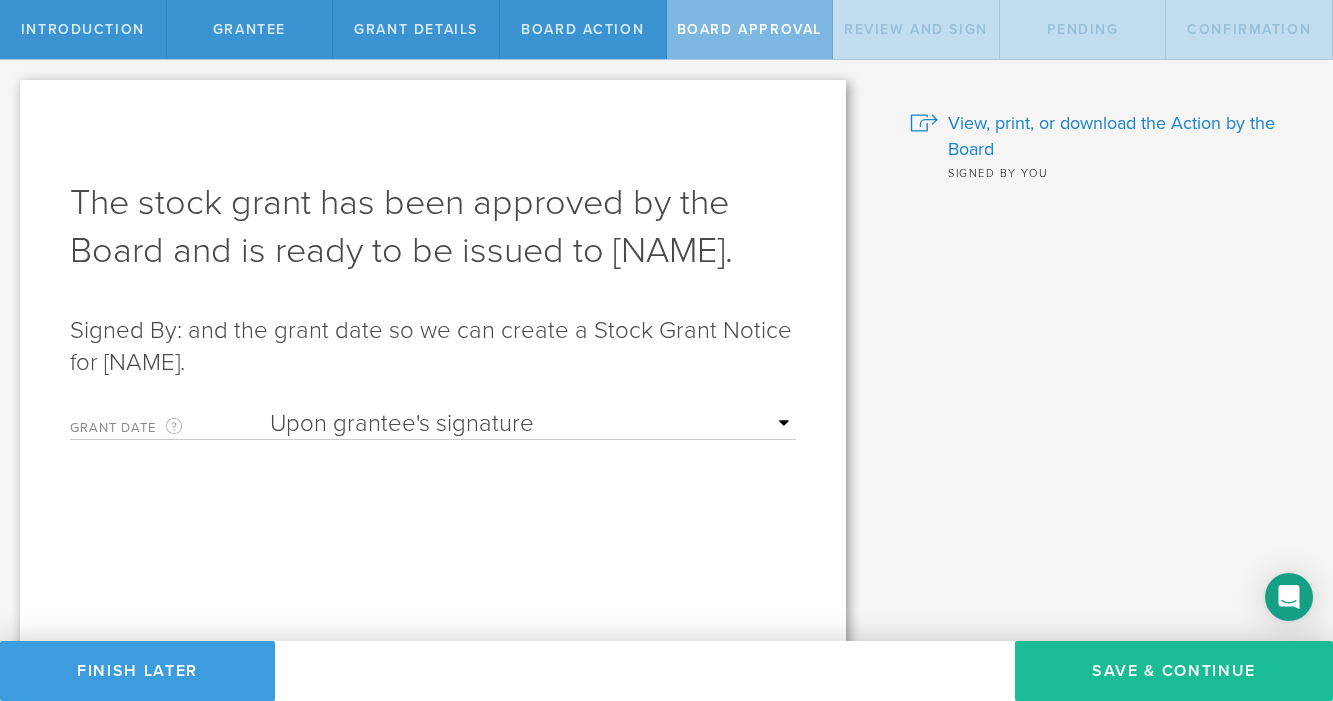 click on "Grant Date This is the date on which the recipient is granted the stock. This date can be the day the recipient signs and accepts the stock grant, but in certain cases, such as the hiring of a new person, you may want to set the date in the future. Required Upon grantee's signature A specific date                                                                           Mon             Tue             Wed             Thu             Fri             Sat             Sun" at bounding box center (433, 533) 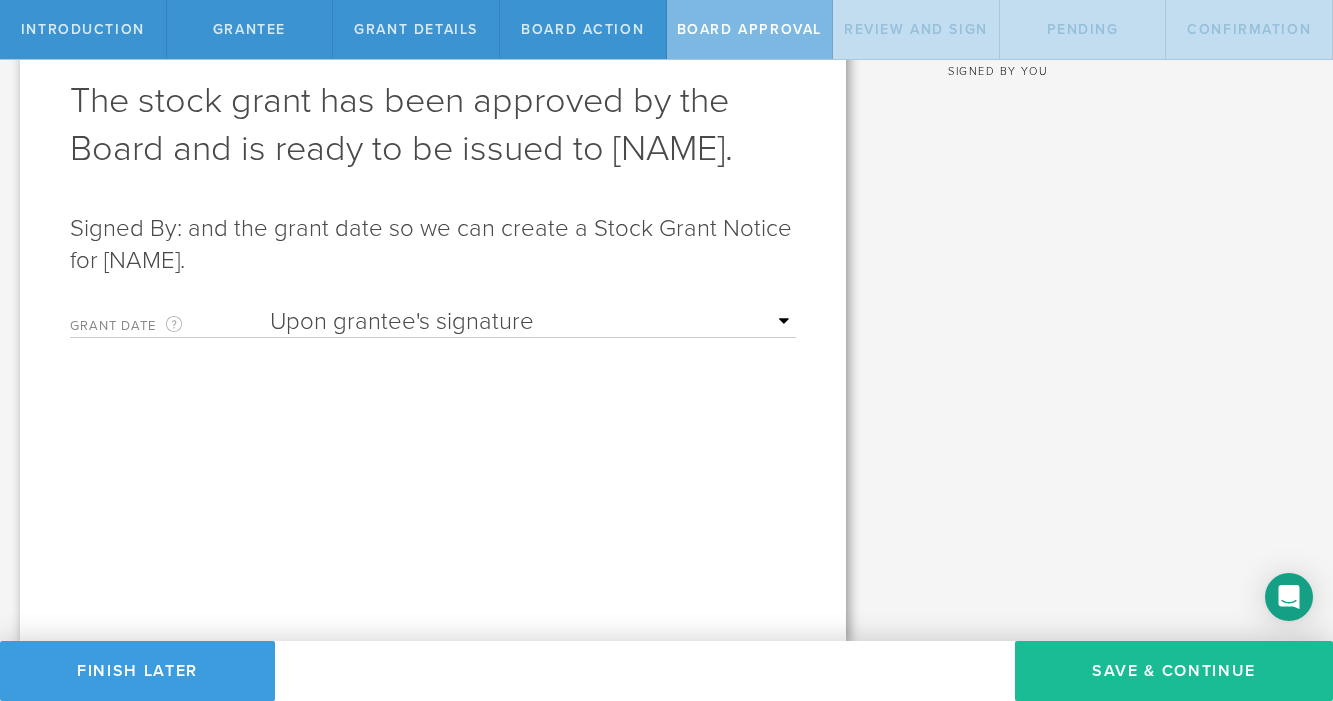 scroll, scrollTop: 10, scrollLeft: 0, axis: vertical 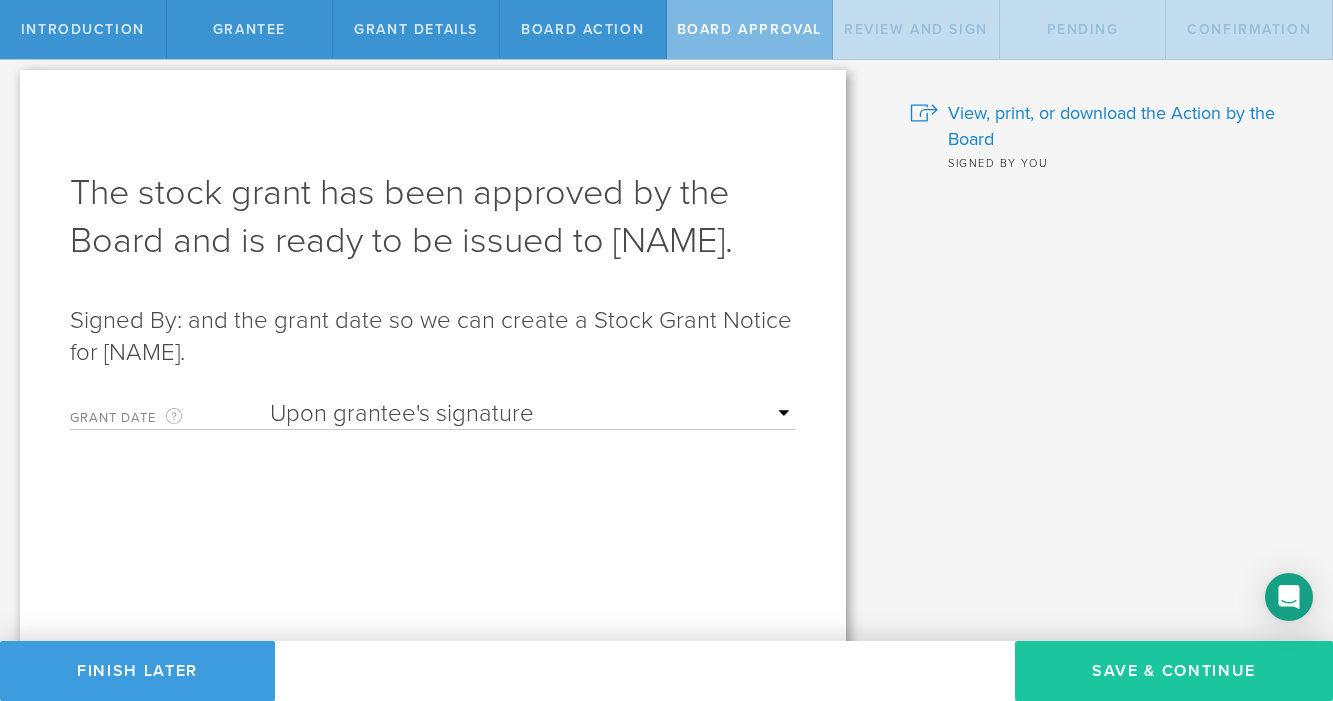 click on "Save & Continue" at bounding box center [1174, 671] 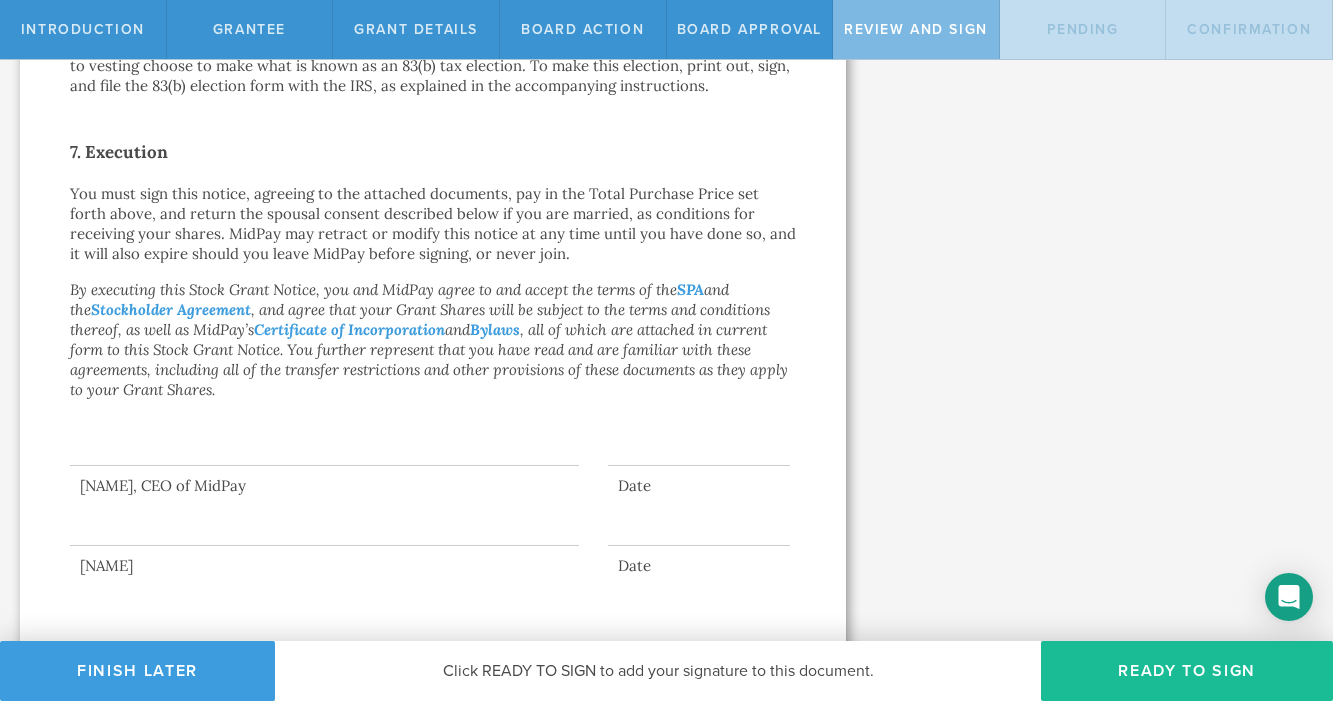 scroll, scrollTop: 1519, scrollLeft: 0, axis: vertical 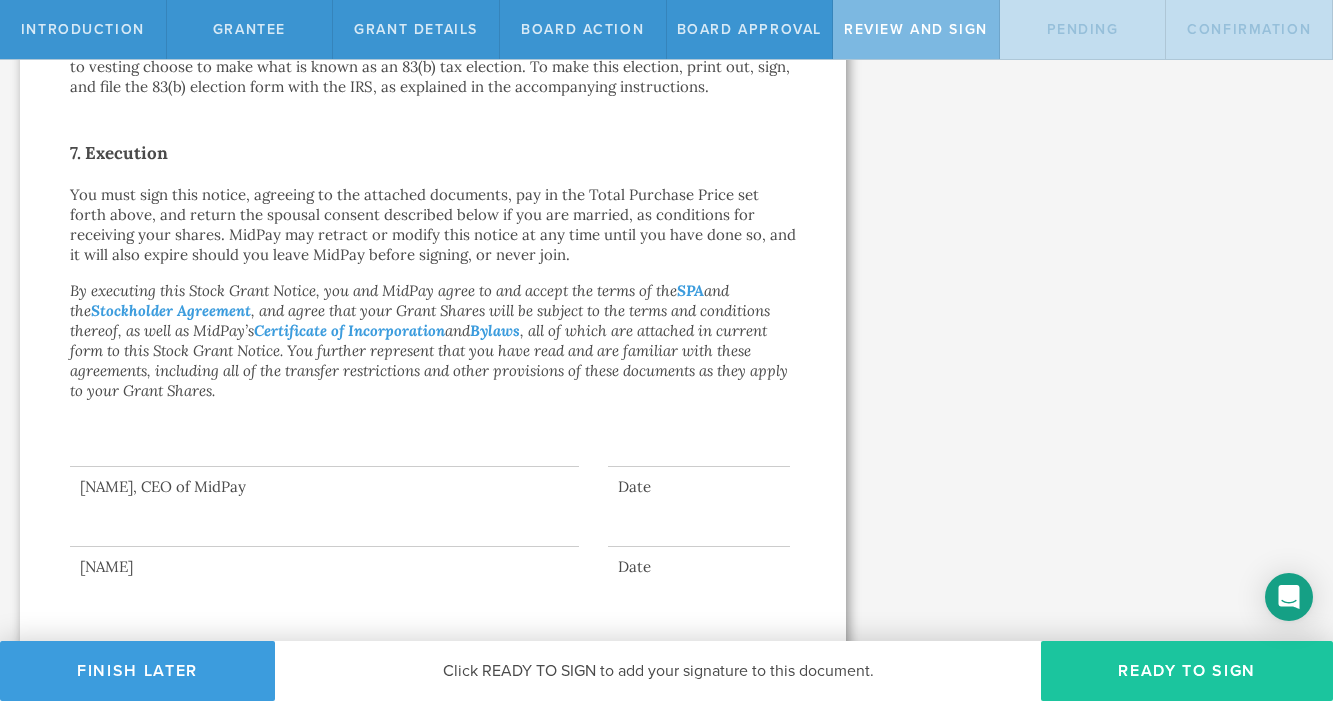 click on "Ready to Sign" at bounding box center [1187, 671] 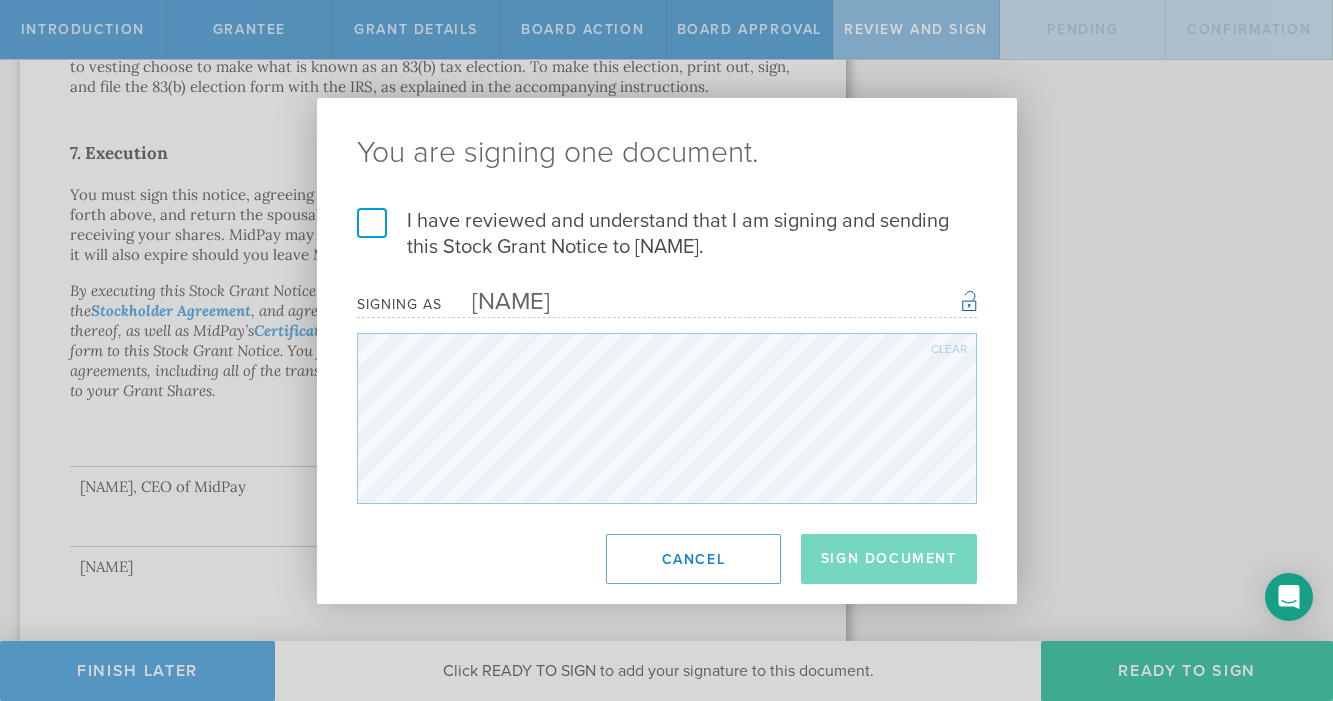 click on "I have reviewed and understand that I am signing and sending this Stock Grant Notice to Damian Bornstein." at bounding box center (667, 234) 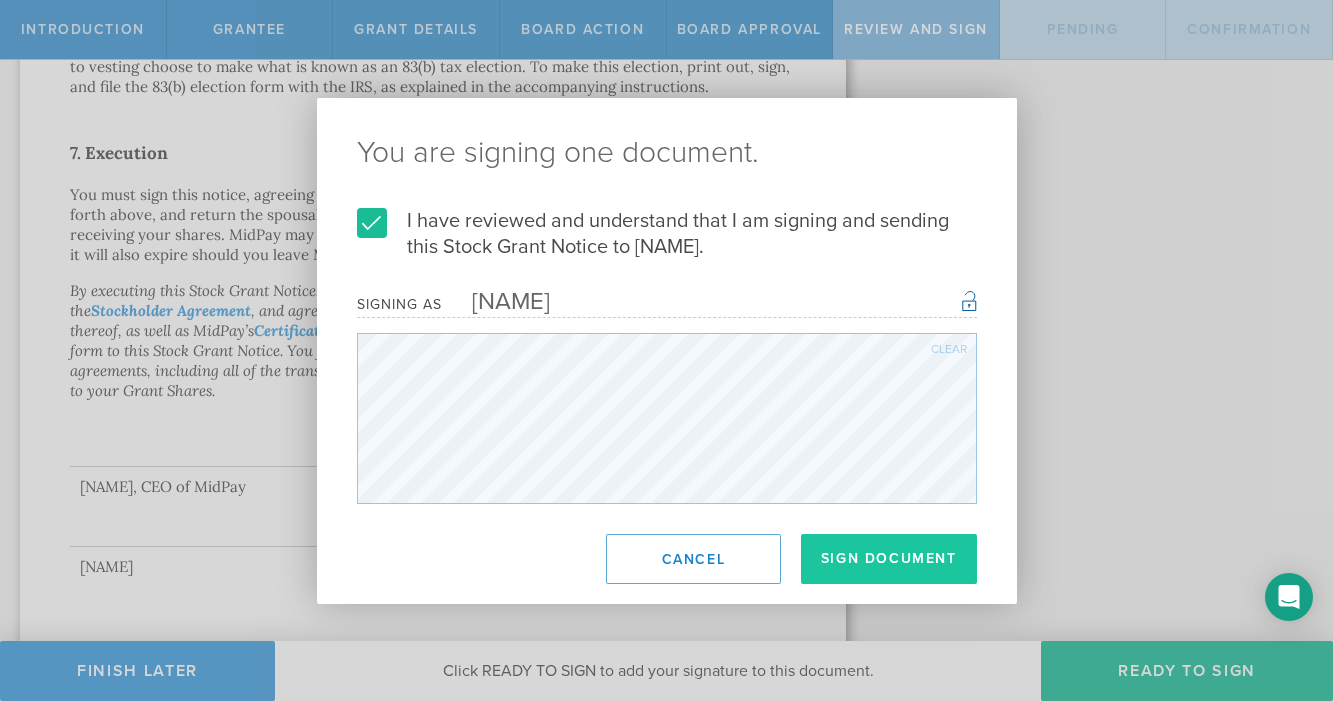click on "Sign Document" at bounding box center [889, 559] 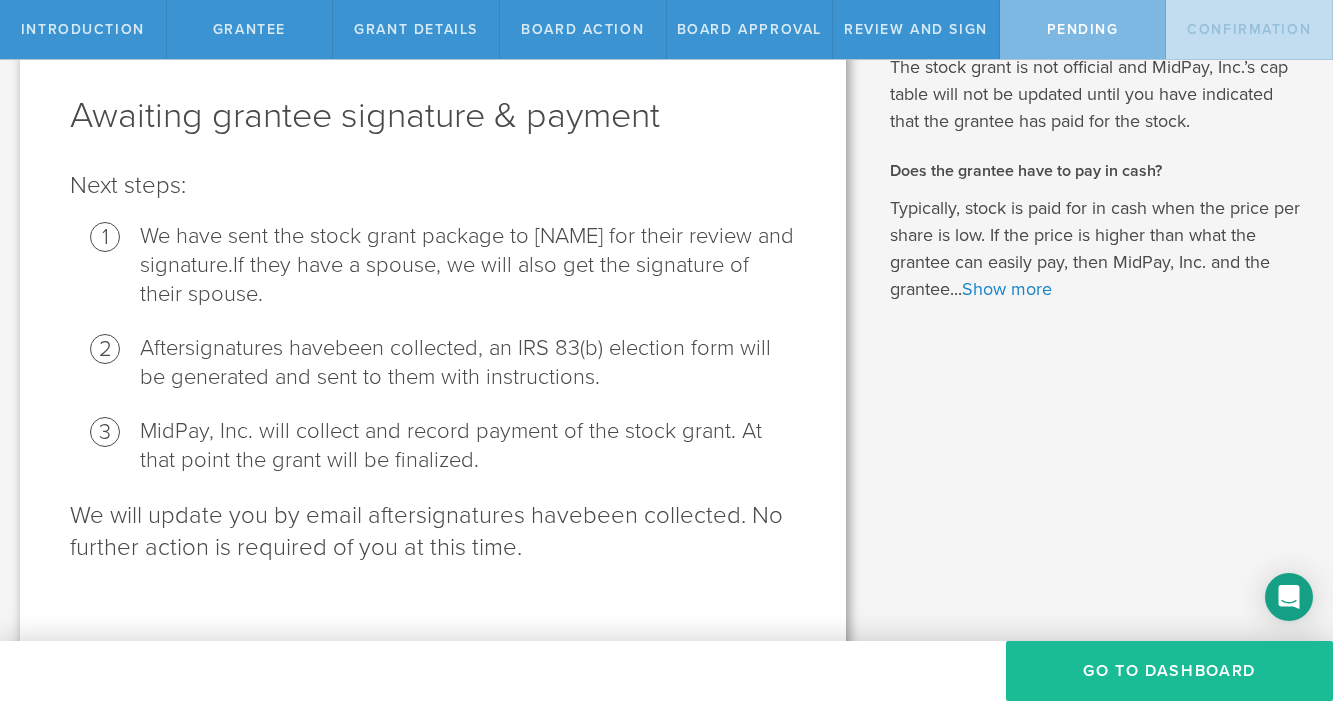 scroll, scrollTop: 86, scrollLeft: 0, axis: vertical 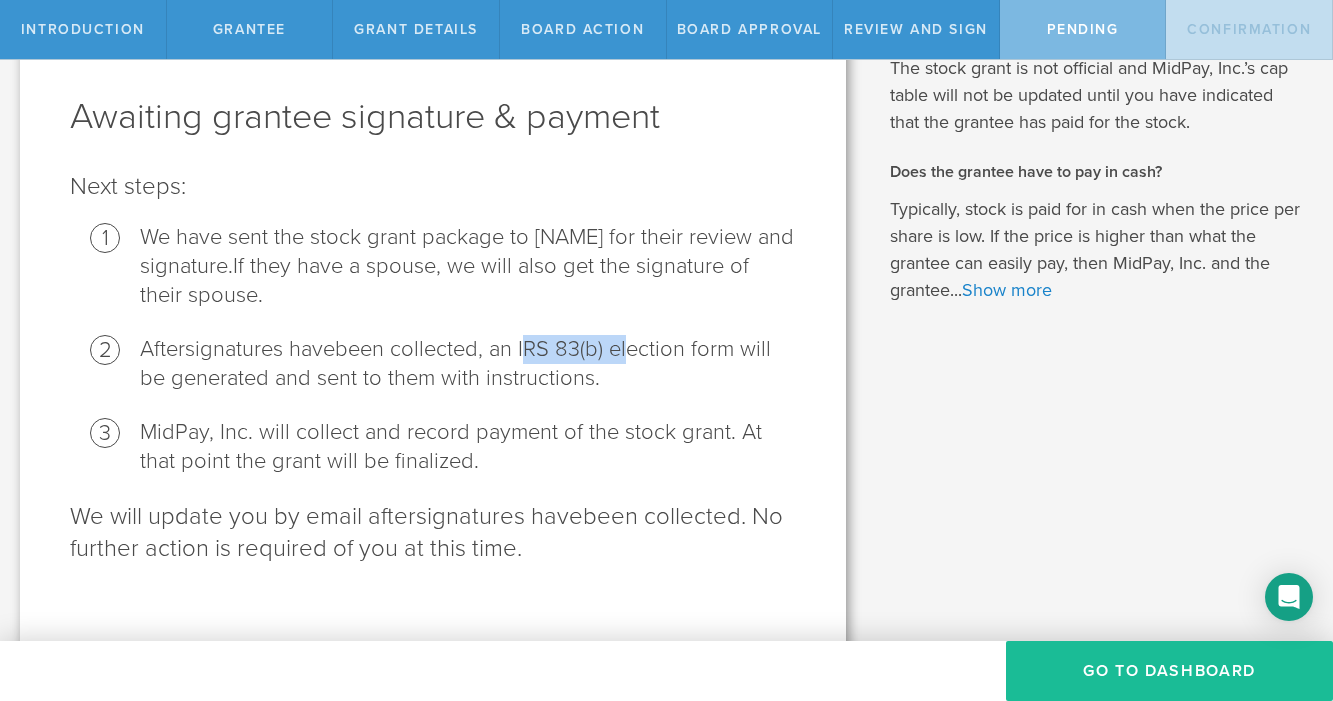 drag, startPoint x: 528, startPoint y: 348, endPoint x: 629, endPoint y: 343, distance: 101.12369 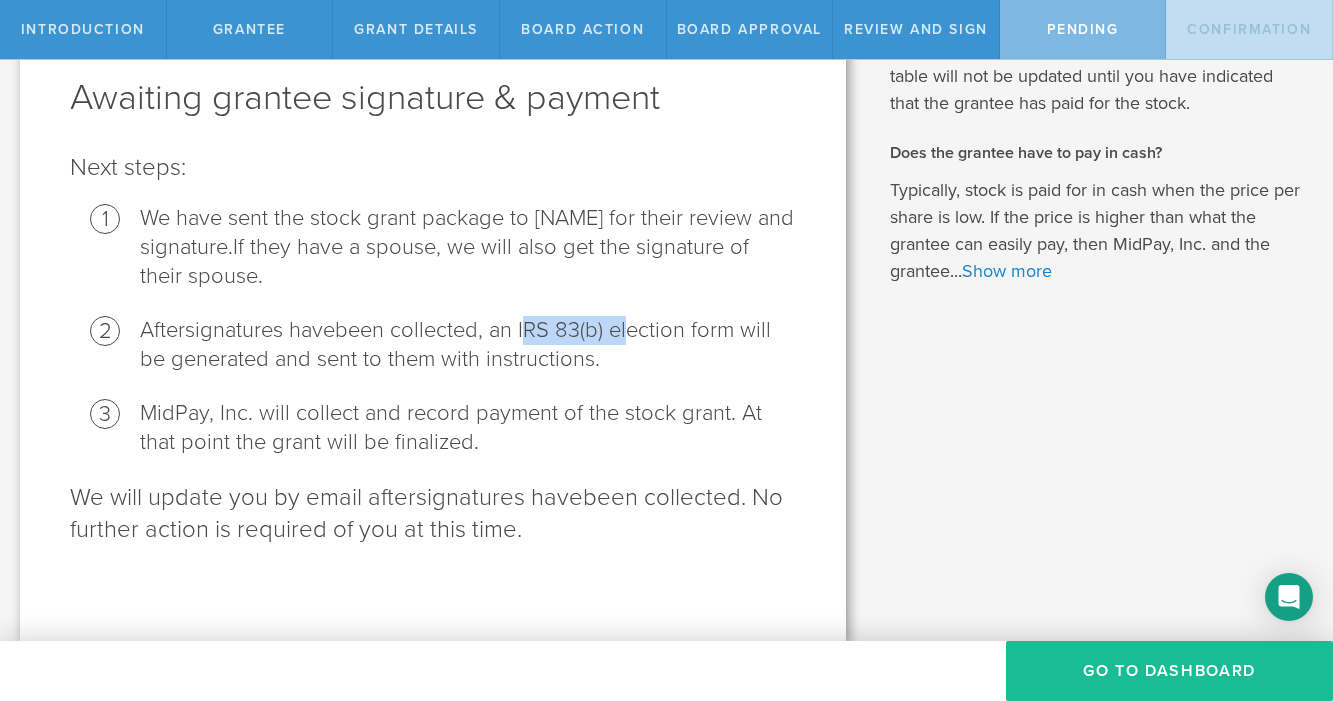 scroll, scrollTop: 105, scrollLeft: 0, axis: vertical 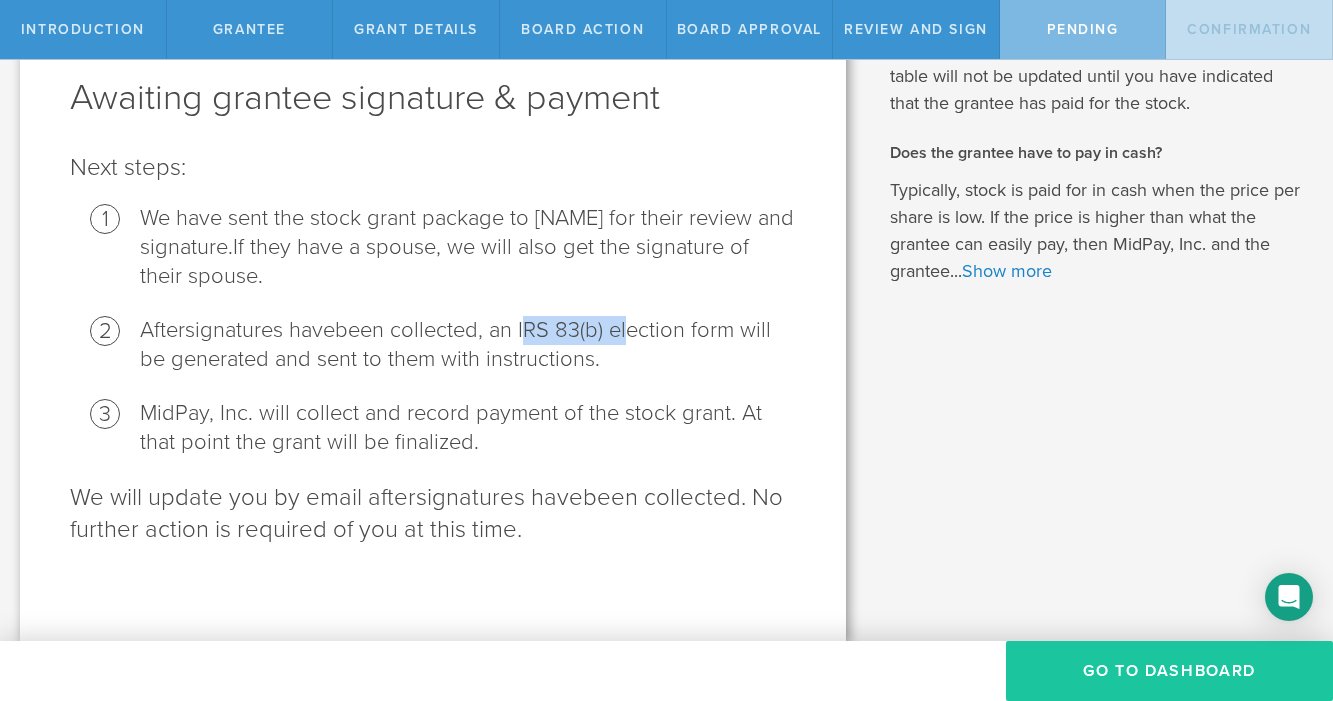 click on "Go To Dashboard" at bounding box center [1169, 671] 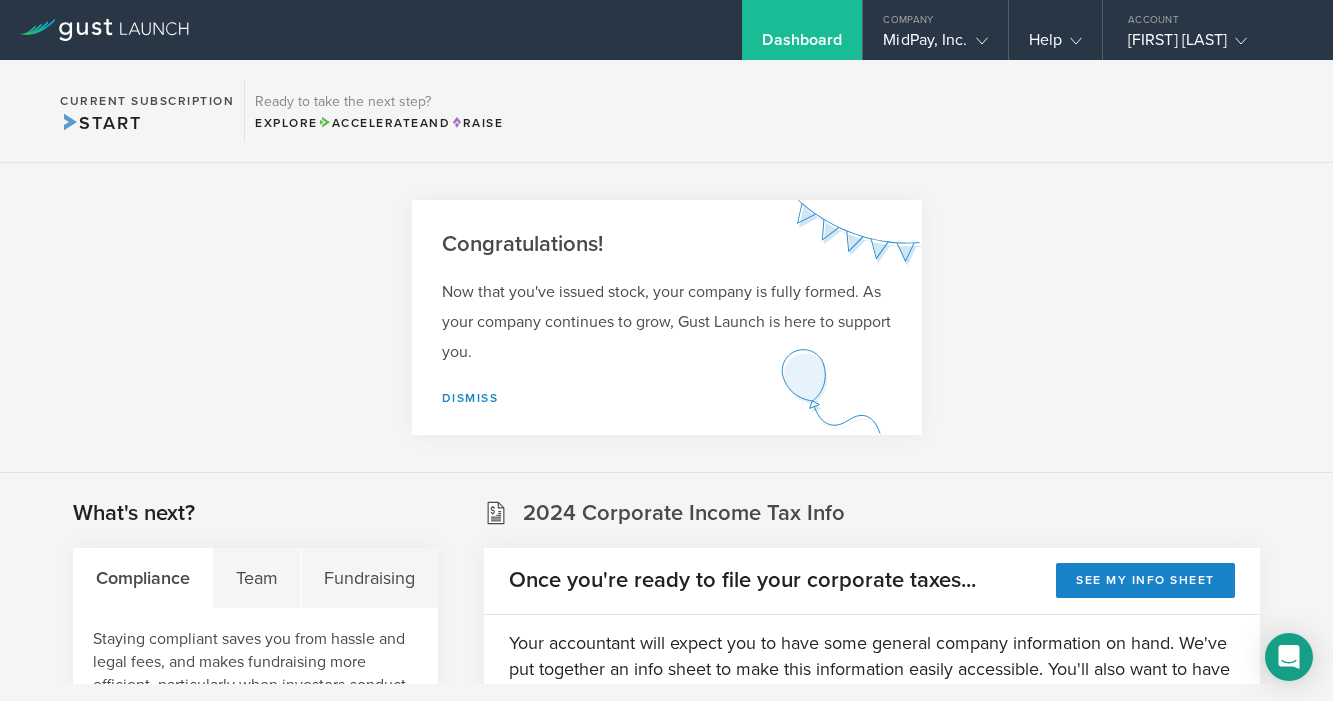 scroll, scrollTop: 0, scrollLeft: 0, axis: both 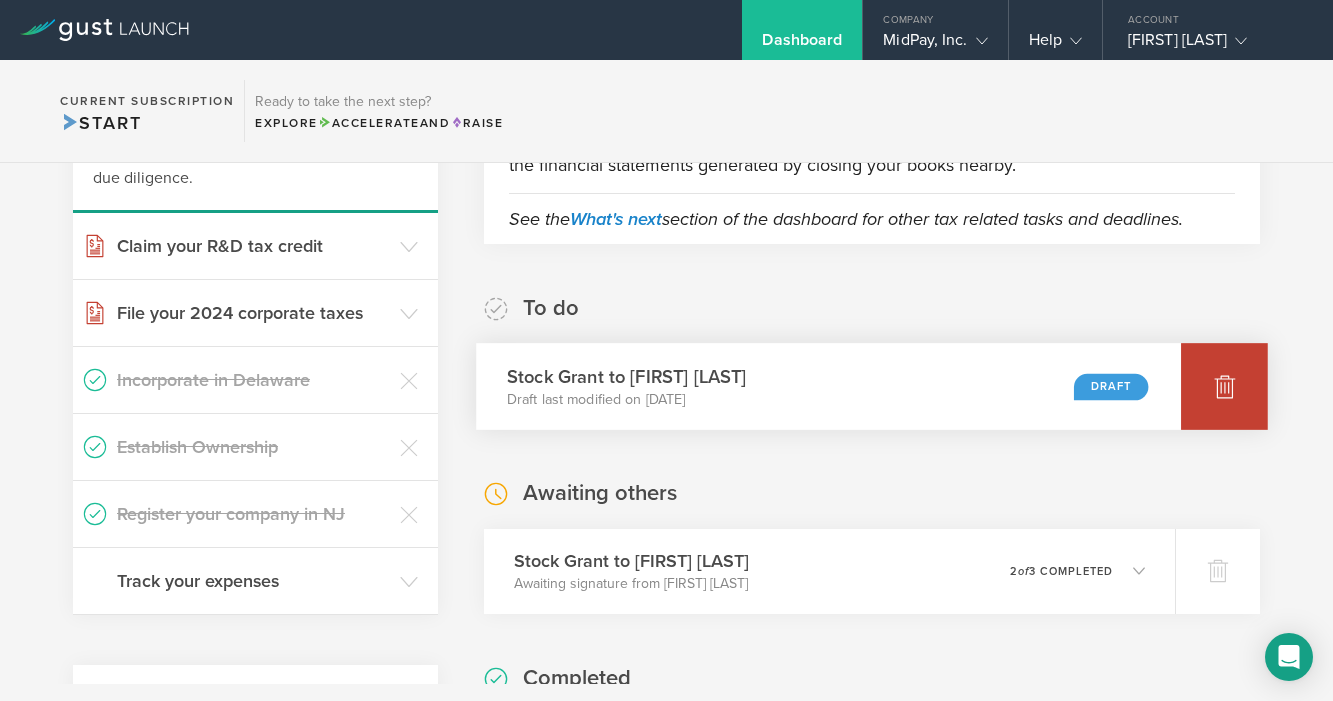 click at bounding box center (1224, 386) 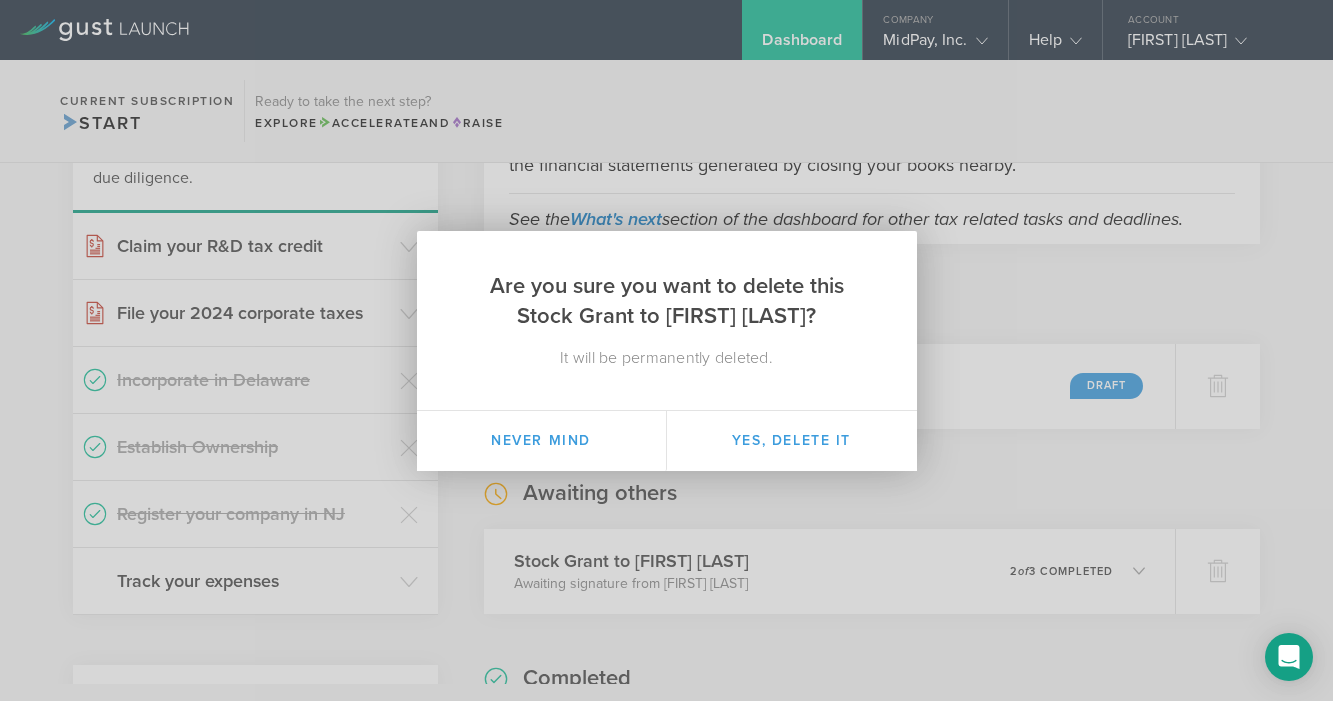 click on "Never mind" at bounding box center (542, 441) 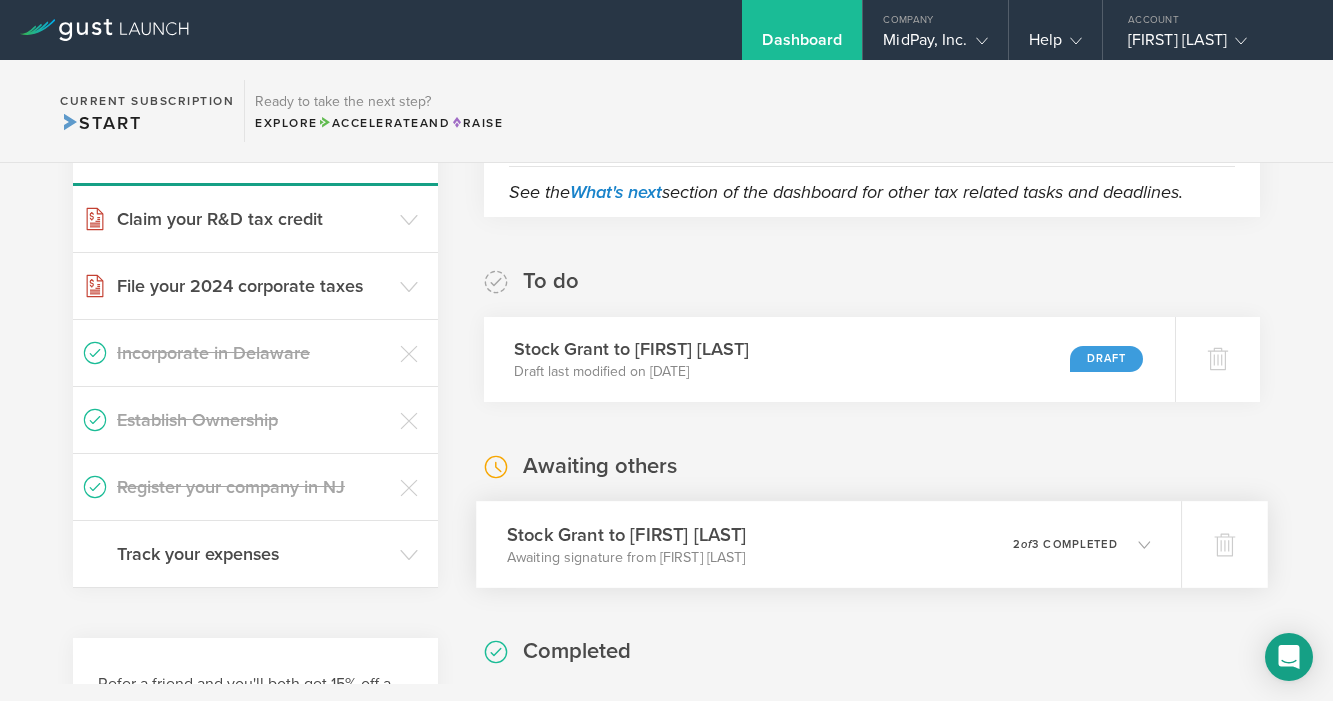scroll, scrollTop: 544, scrollLeft: 0, axis: vertical 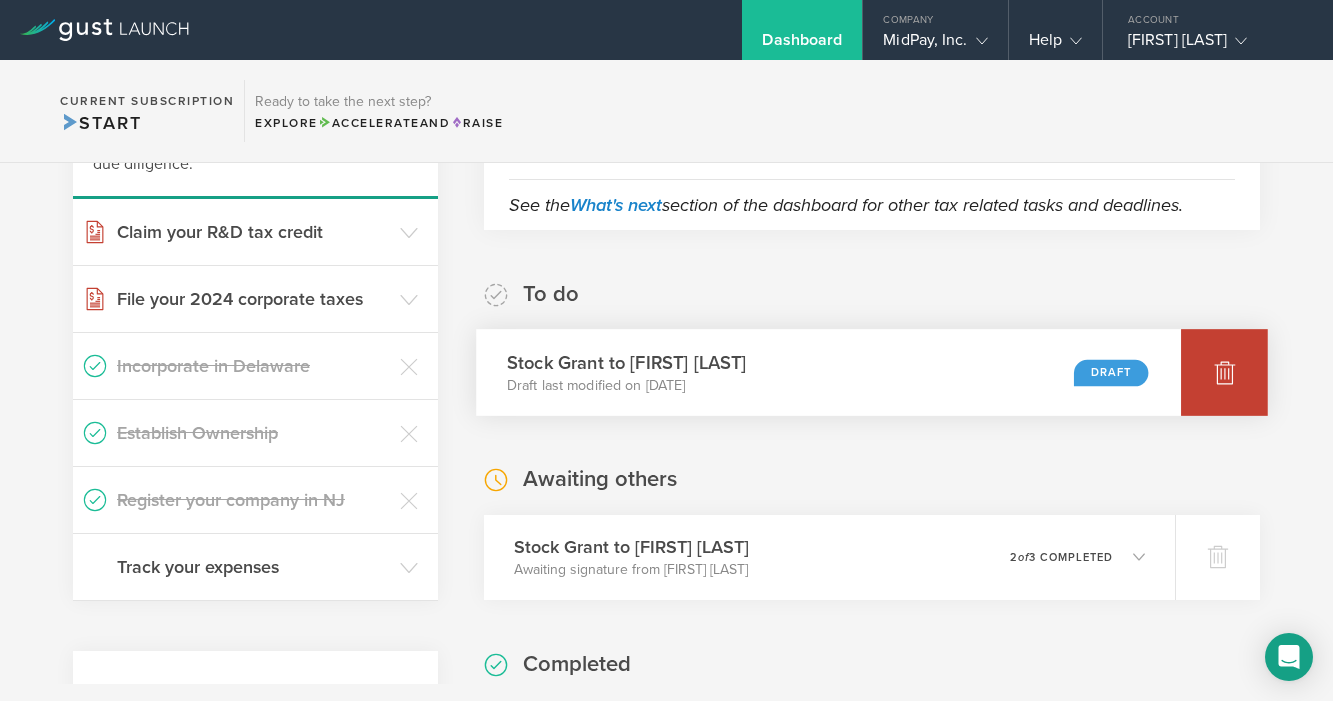 click at bounding box center (1224, 372) 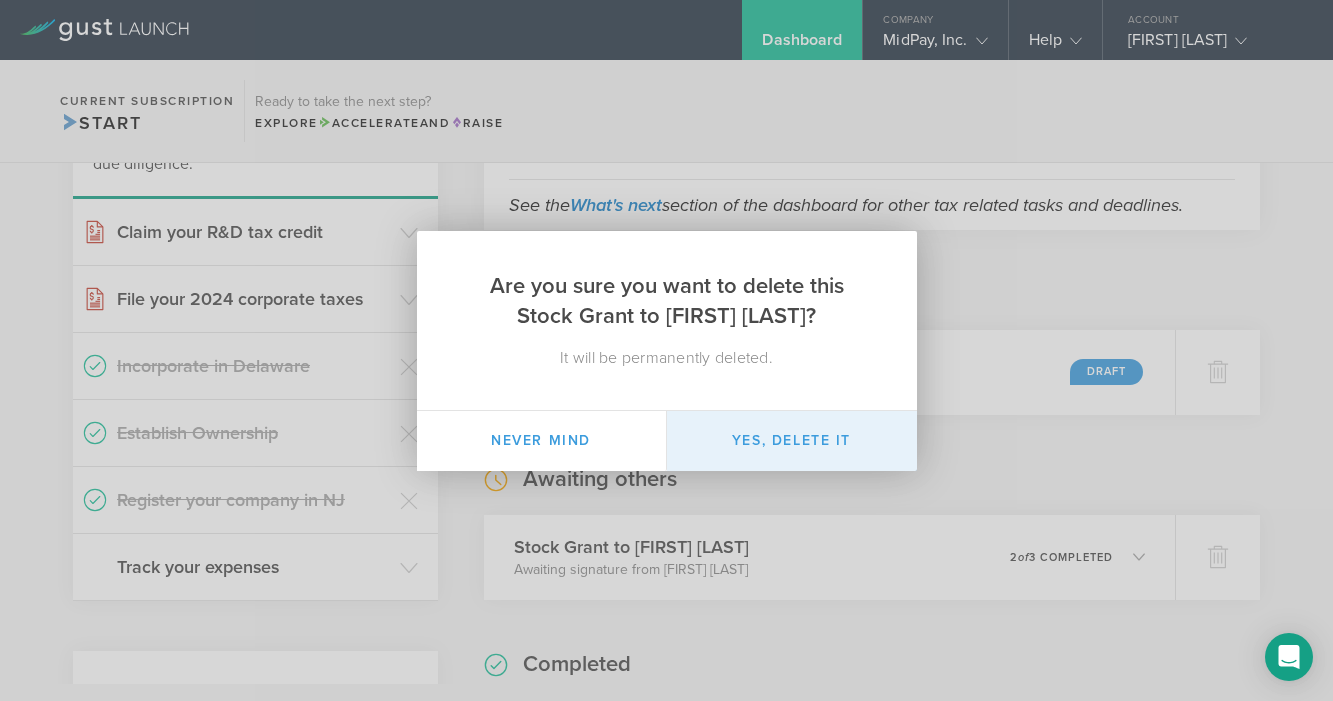 click on "Yes, delete it" at bounding box center (792, 441) 